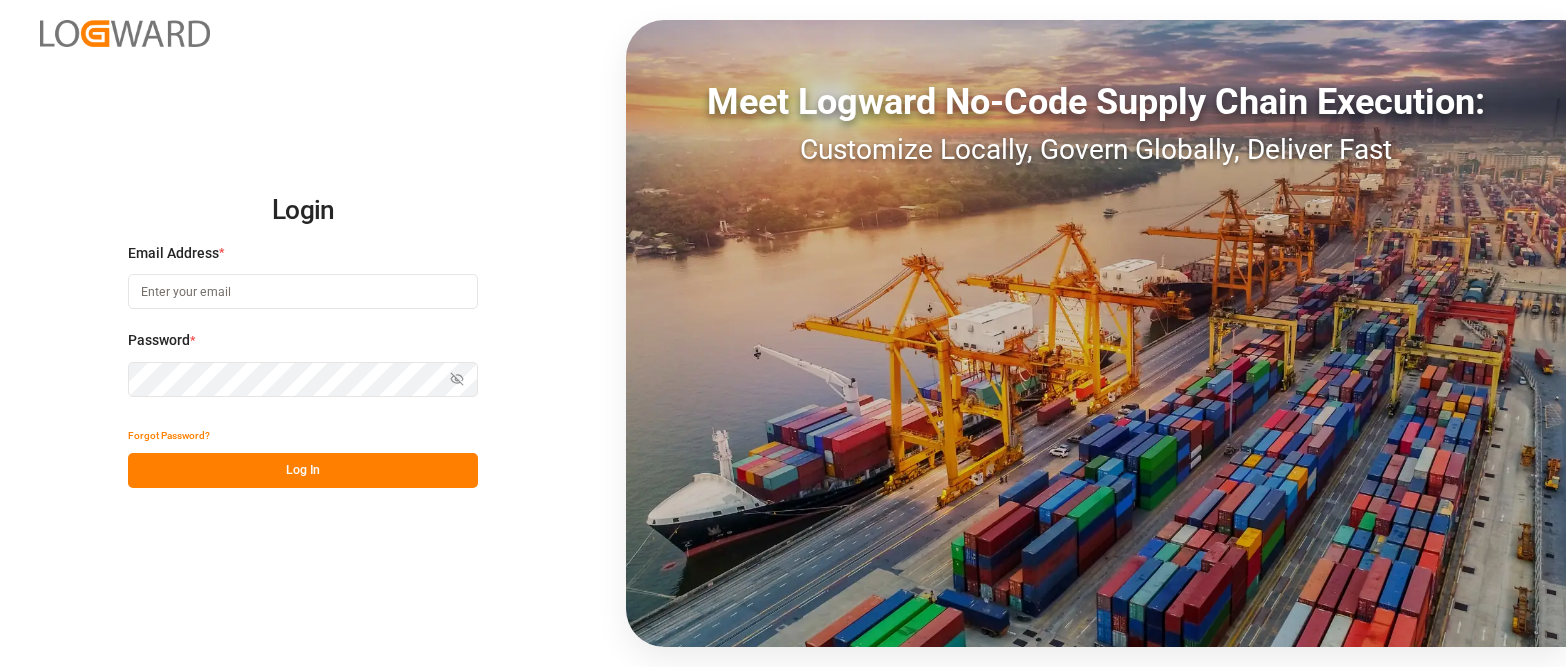 type on "[PERSON_NAME][EMAIL_ADDRESS][PERSON_NAME][DOMAIN_NAME]" 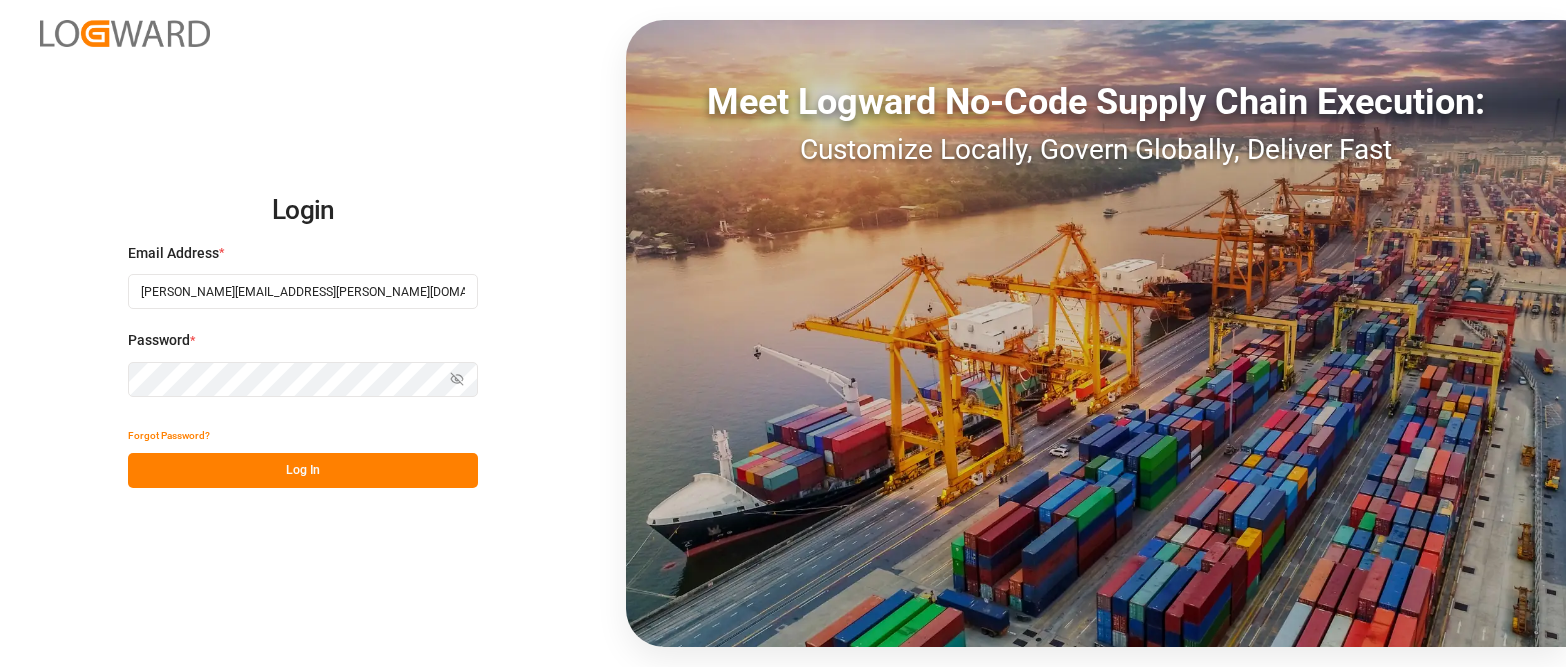 scroll, scrollTop: 0, scrollLeft: 0, axis: both 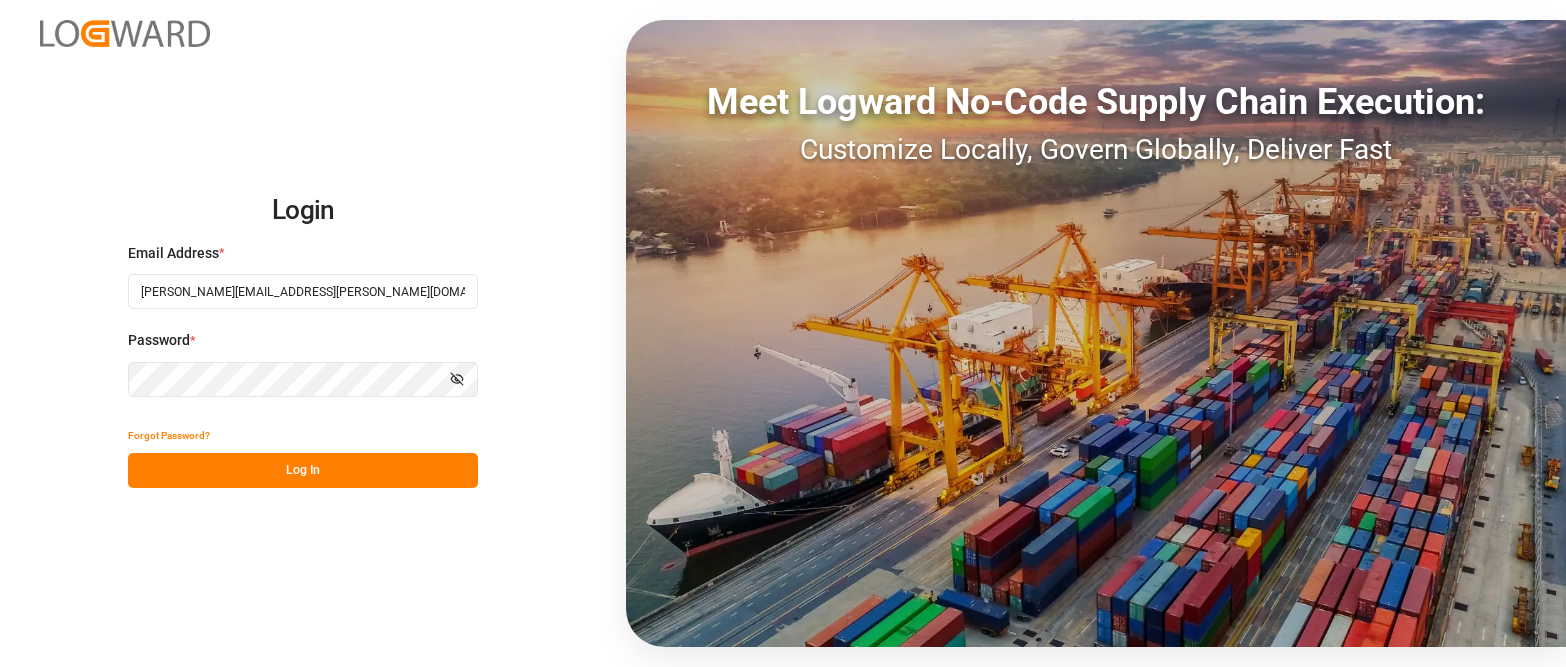 click on "Log In" at bounding box center (303, 470) 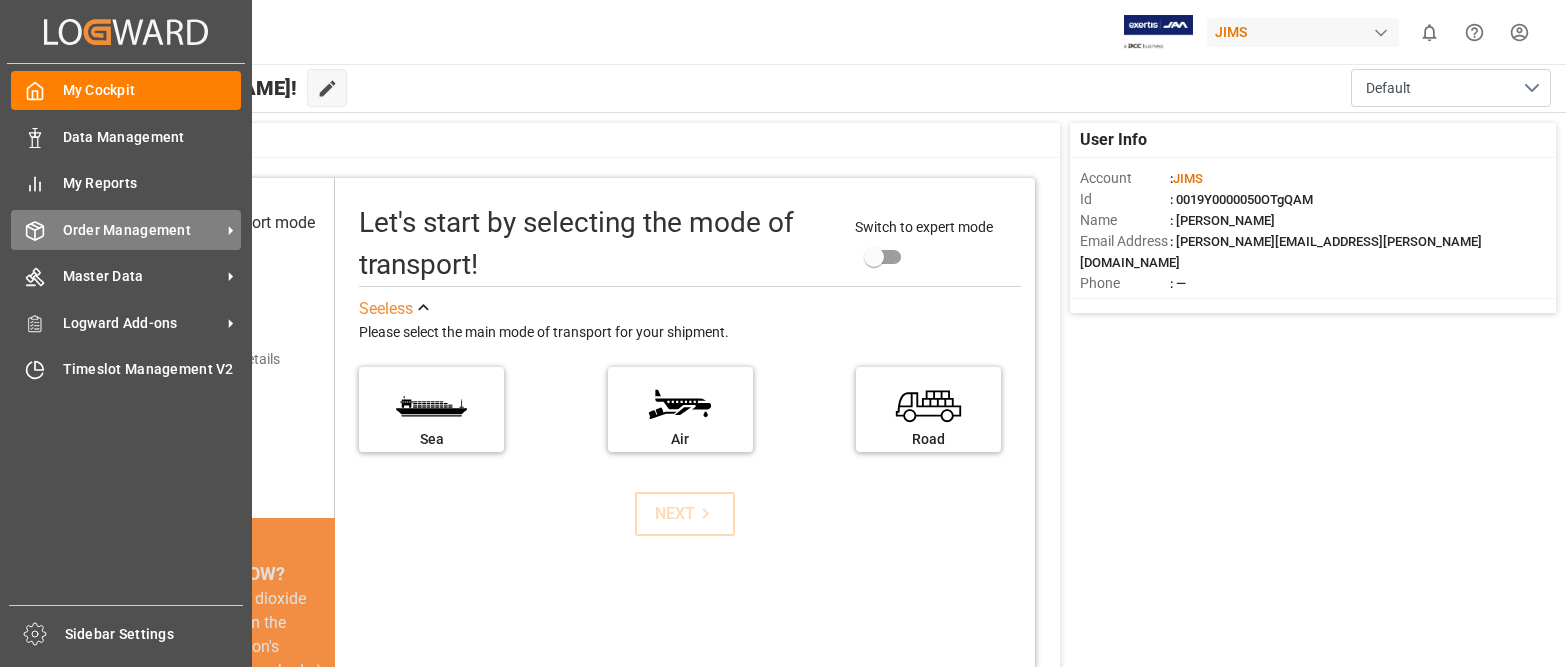 click on "Order Management" at bounding box center (142, 230) 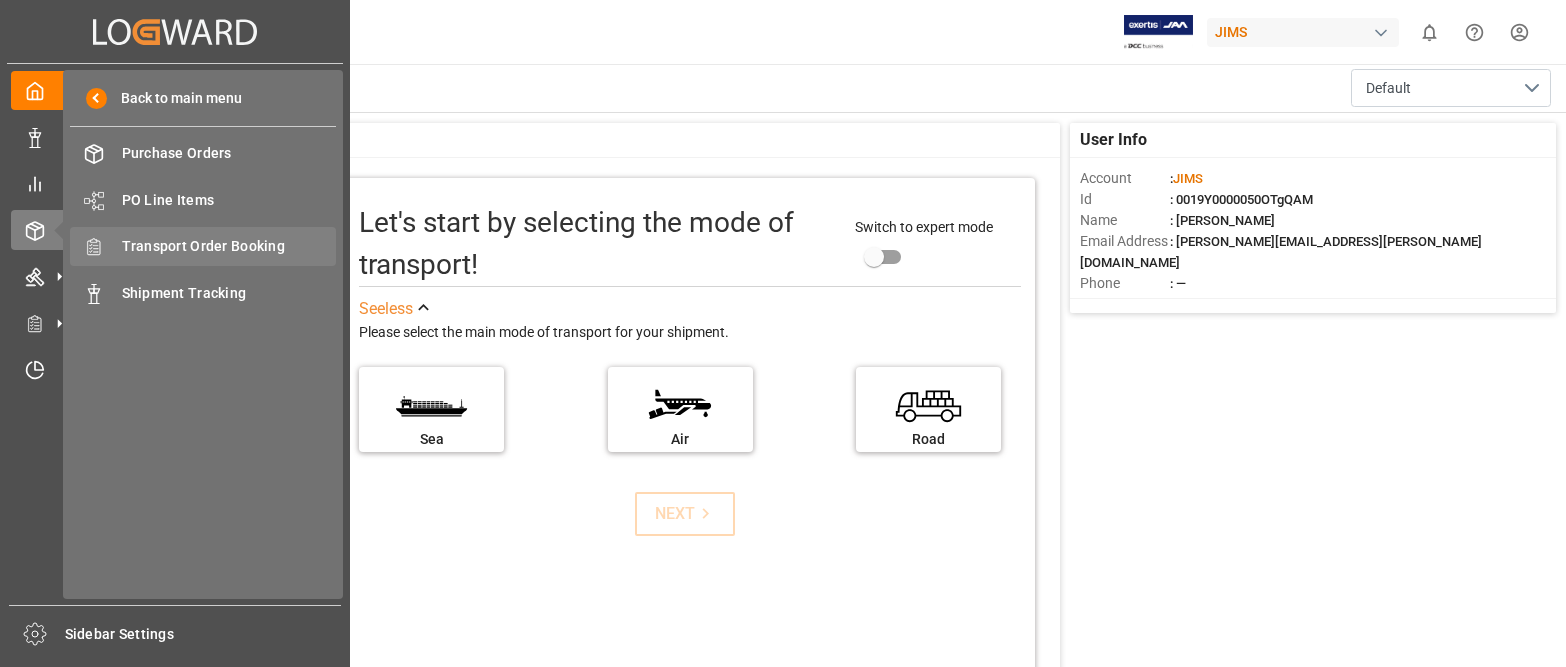 click on "Transport Order Booking" at bounding box center (229, 246) 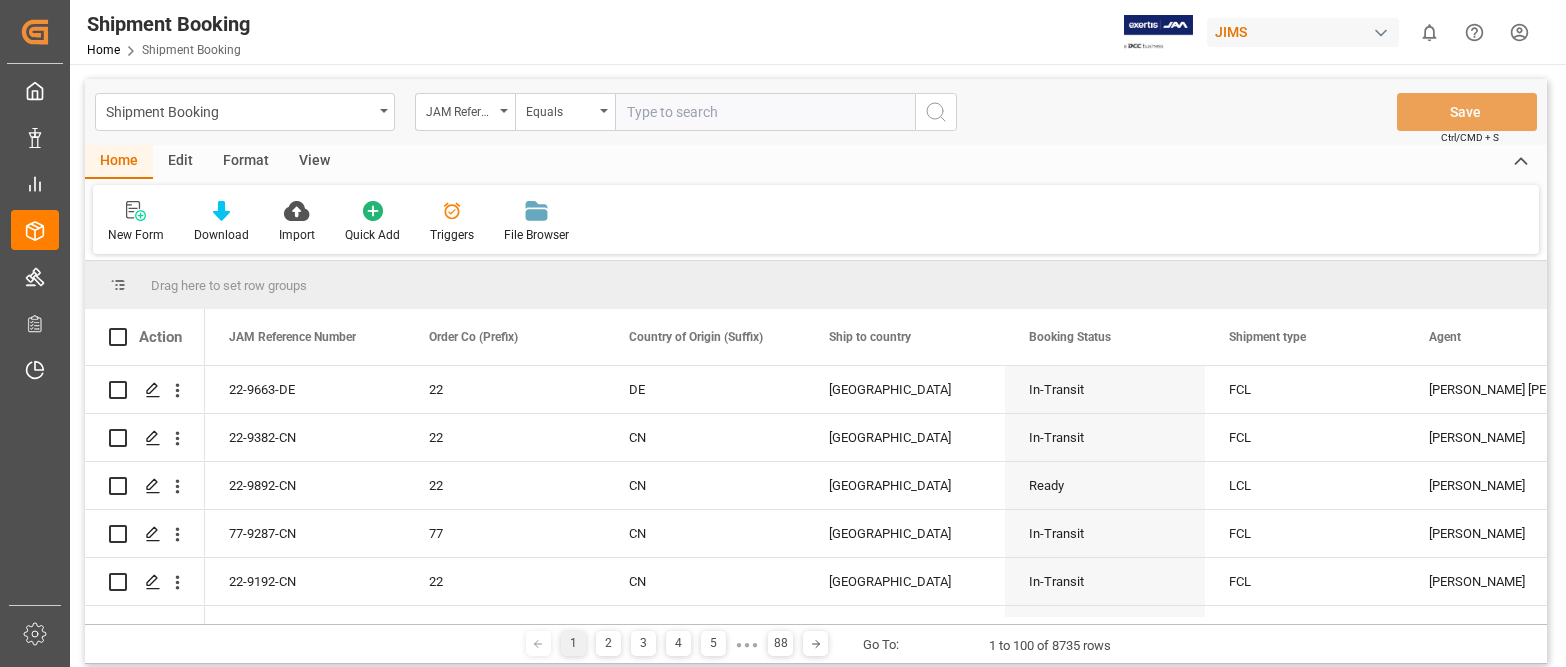 click at bounding box center (765, 112) 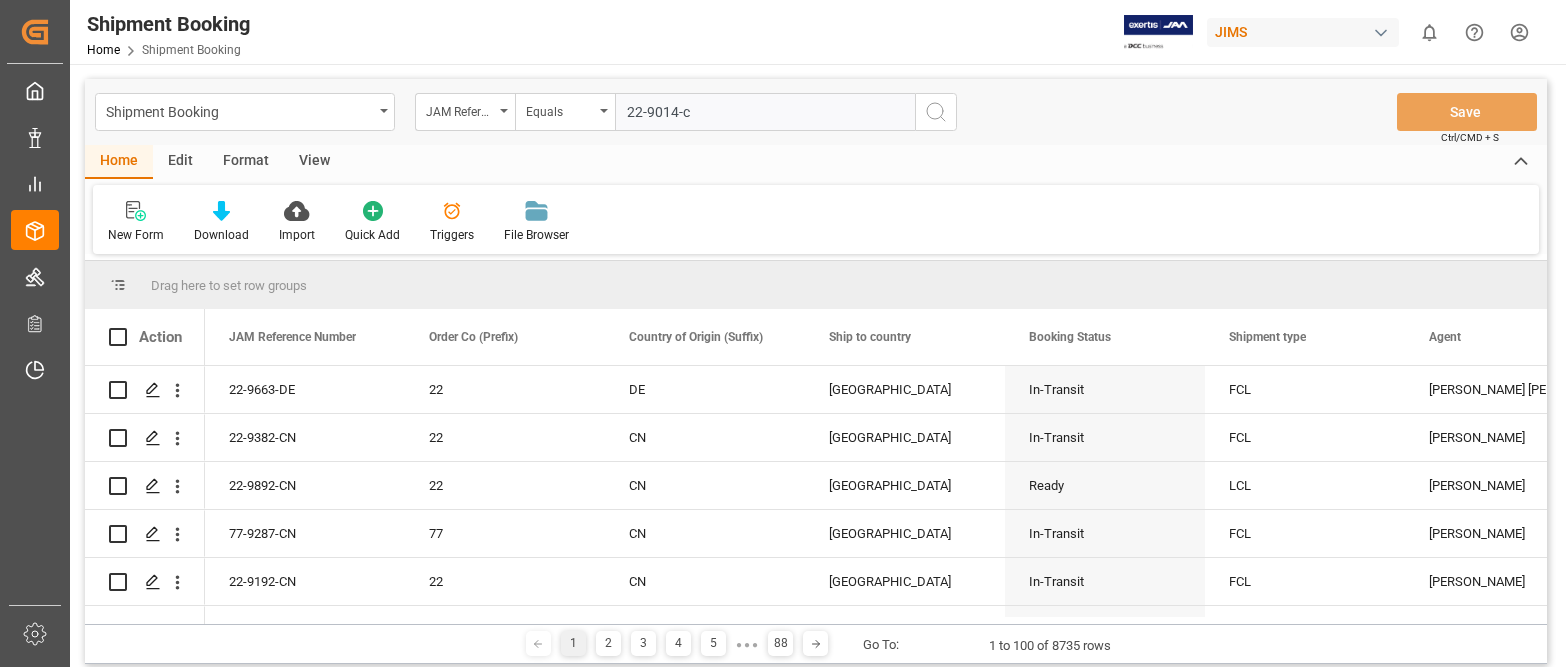 type on "22-9014-cn" 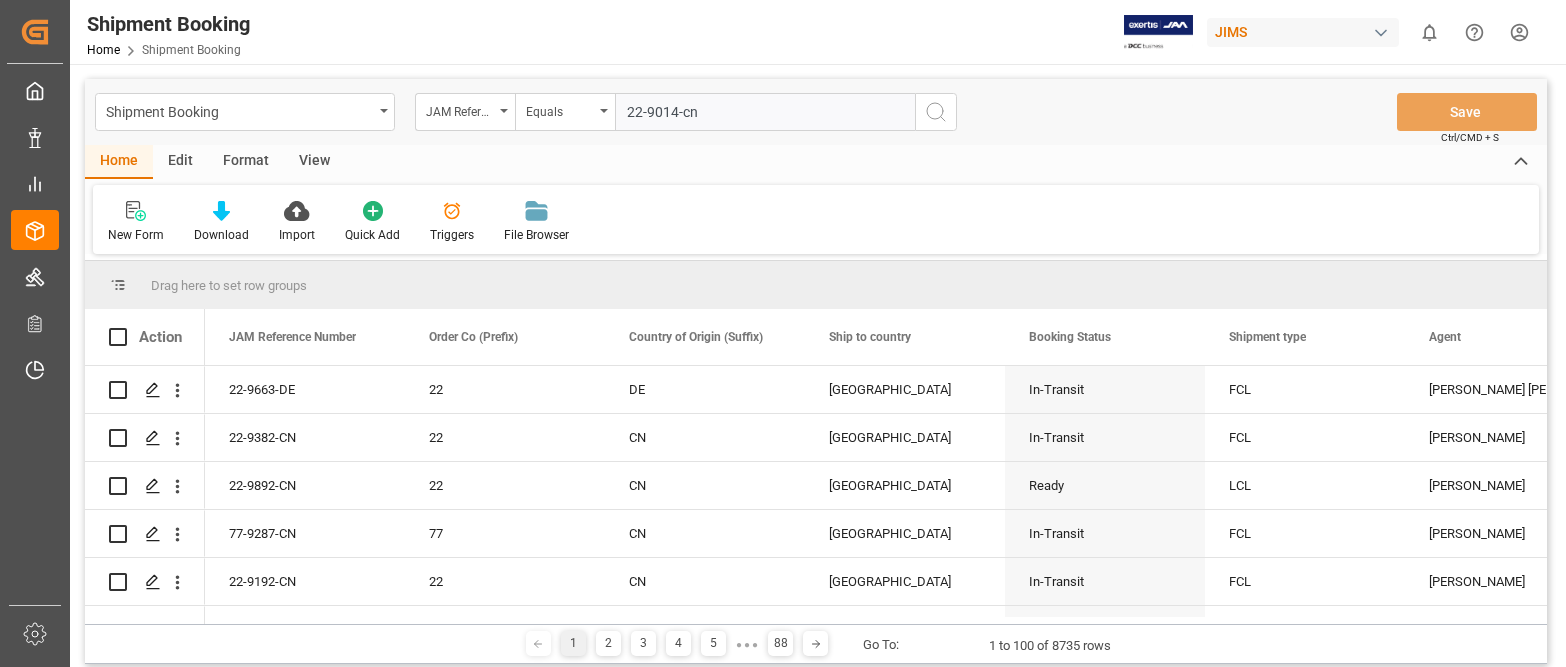 type 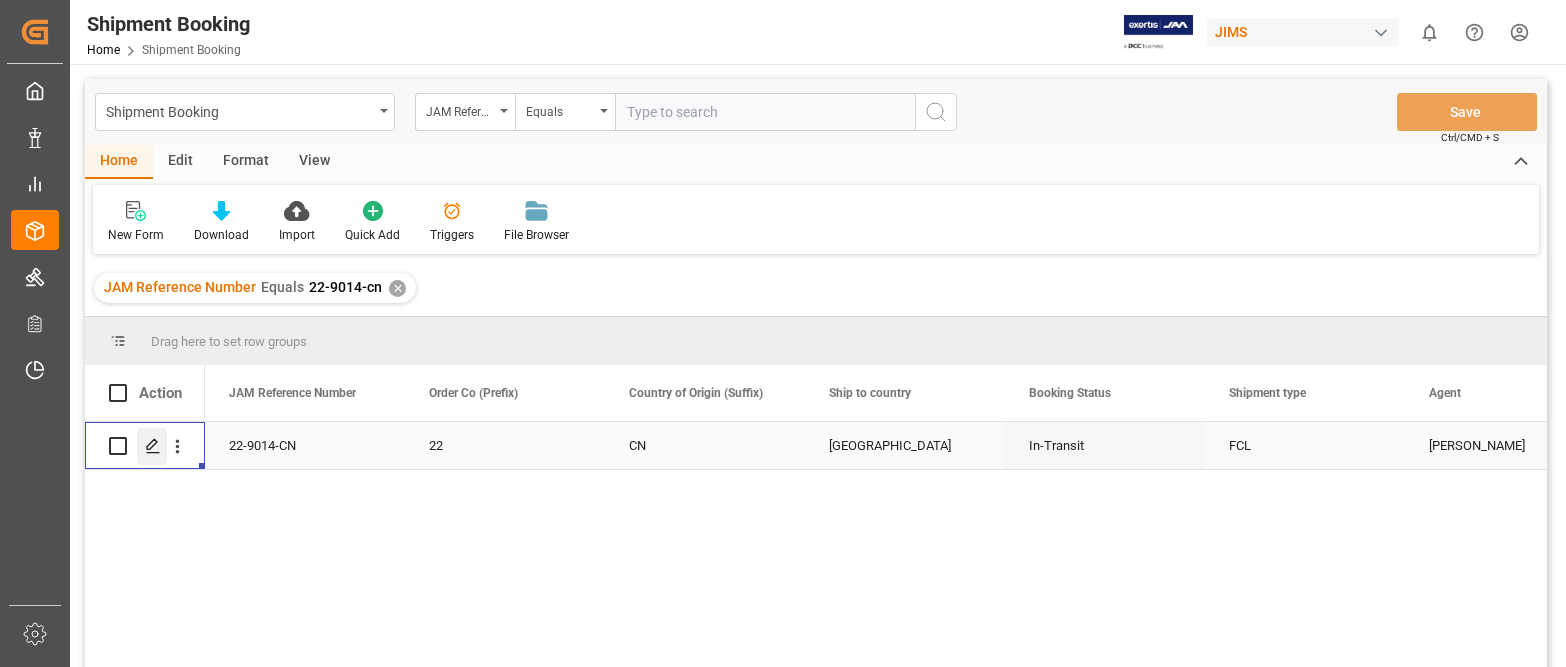click 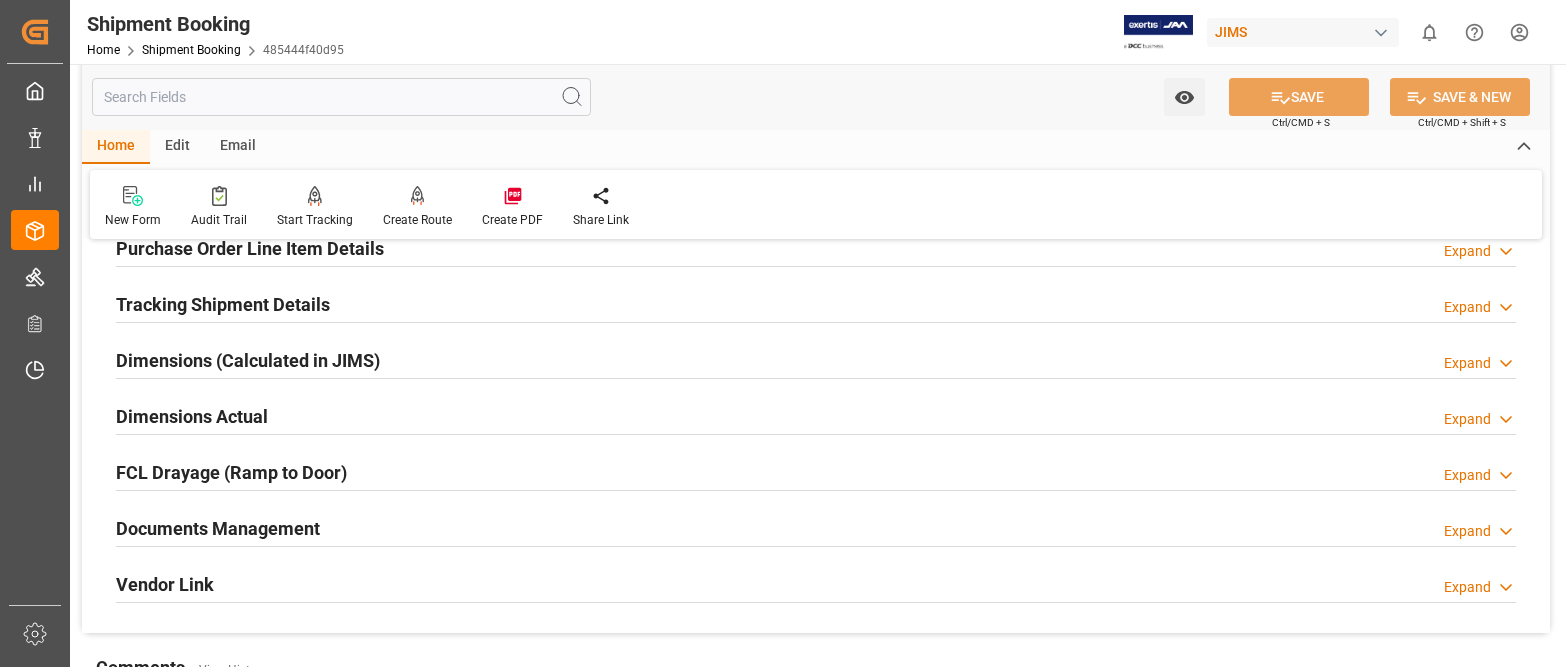 scroll, scrollTop: 400, scrollLeft: 0, axis: vertical 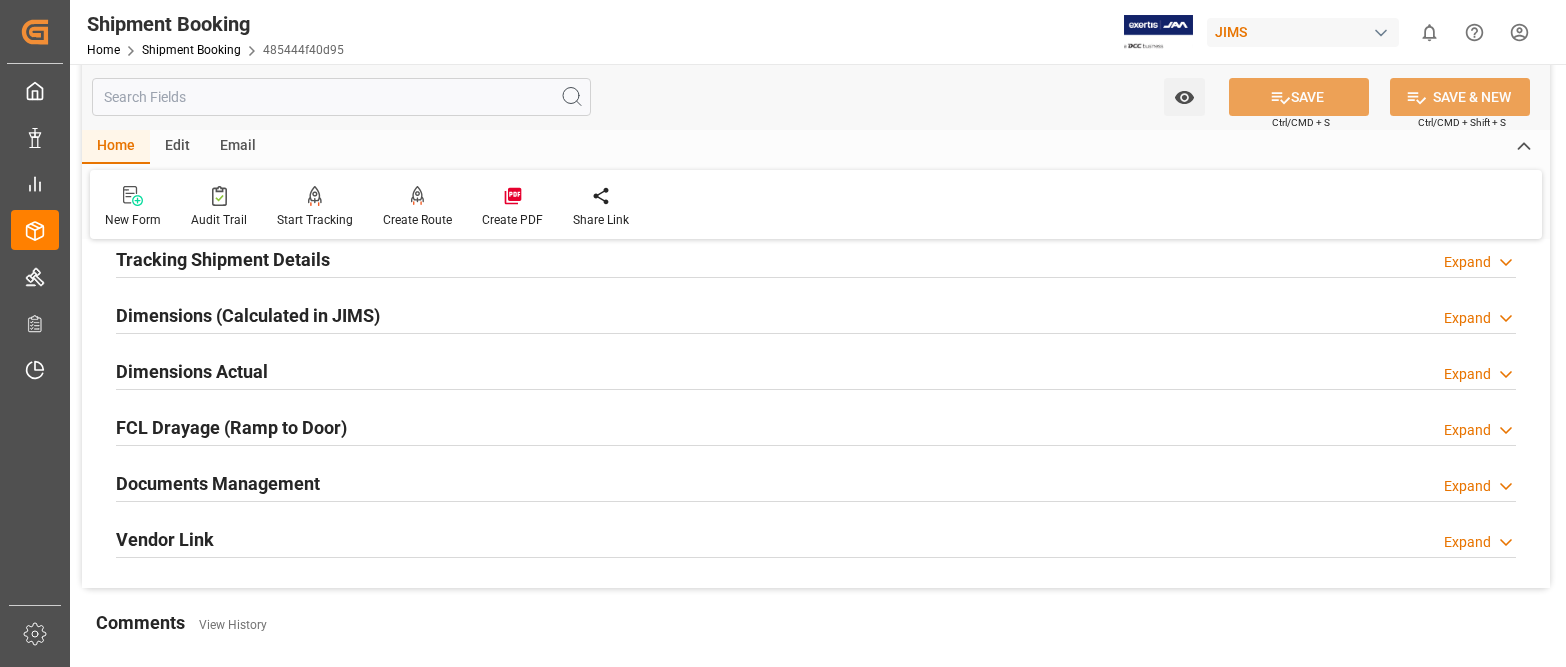 click on "Expand" at bounding box center (1467, 486) 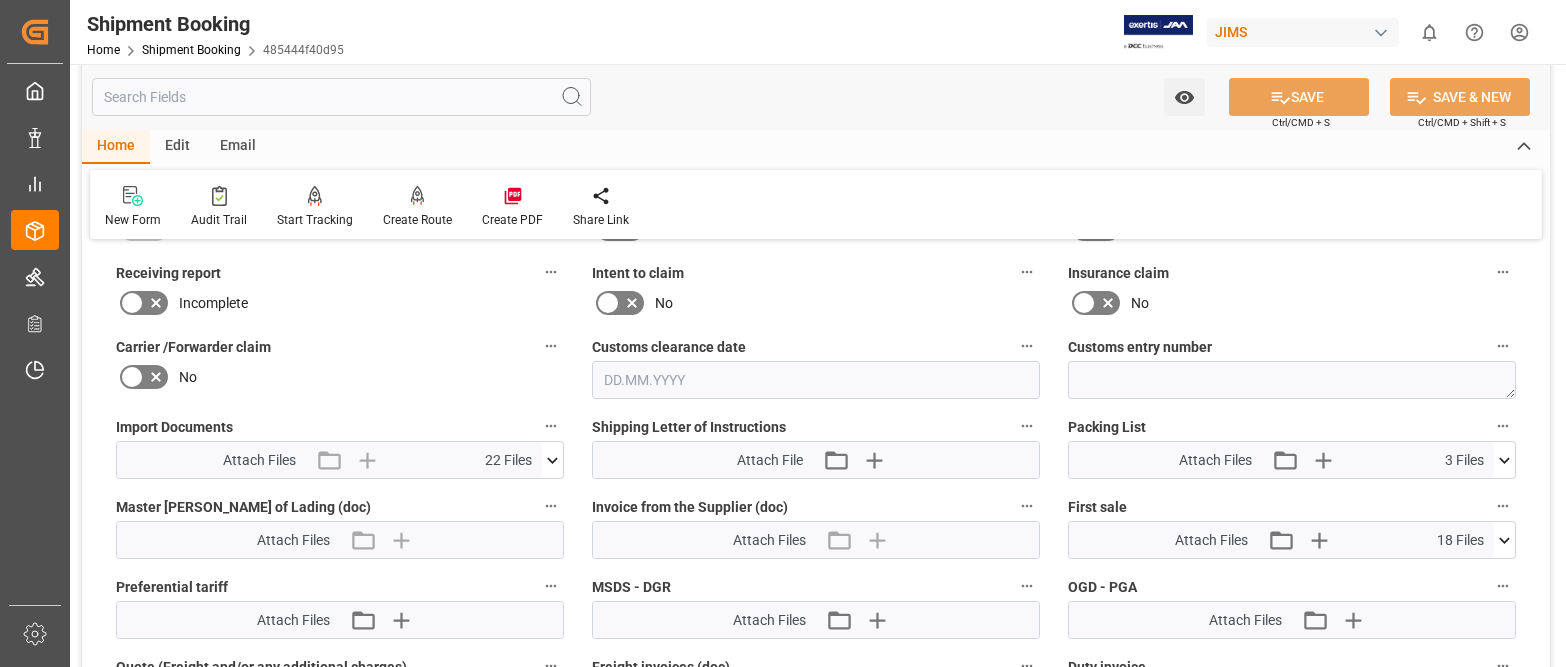 scroll, scrollTop: 800, scrollLeft: 0, axis: vertical 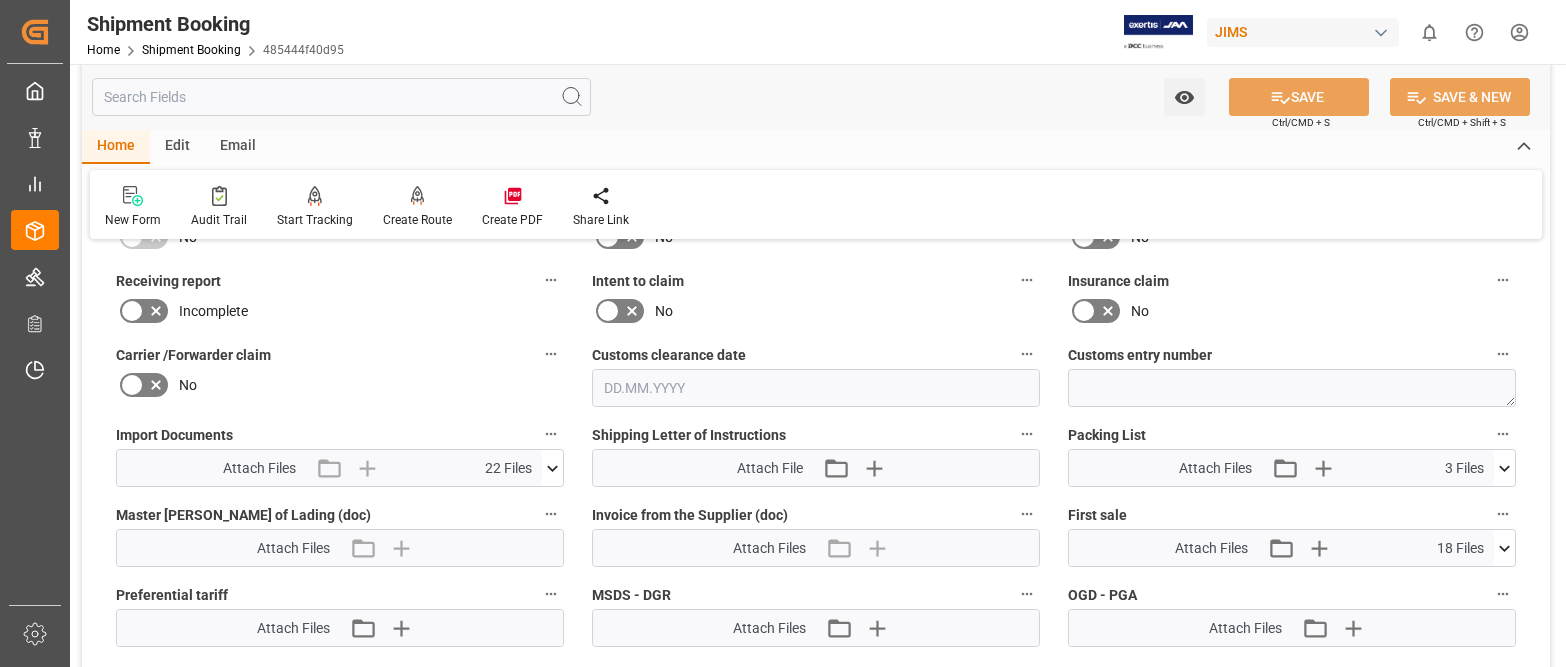 click 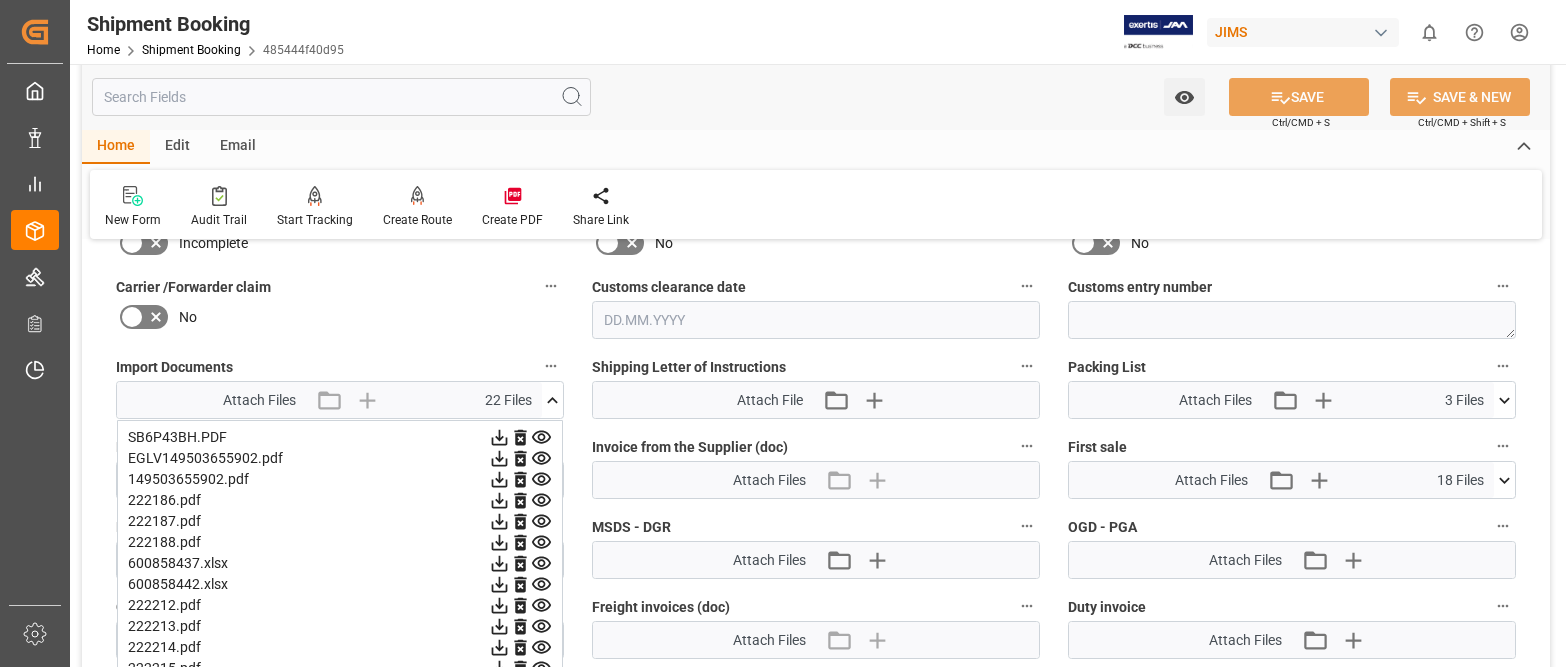 scroll, scrollTop: 900, scrollLeft: 0, axis: vertical 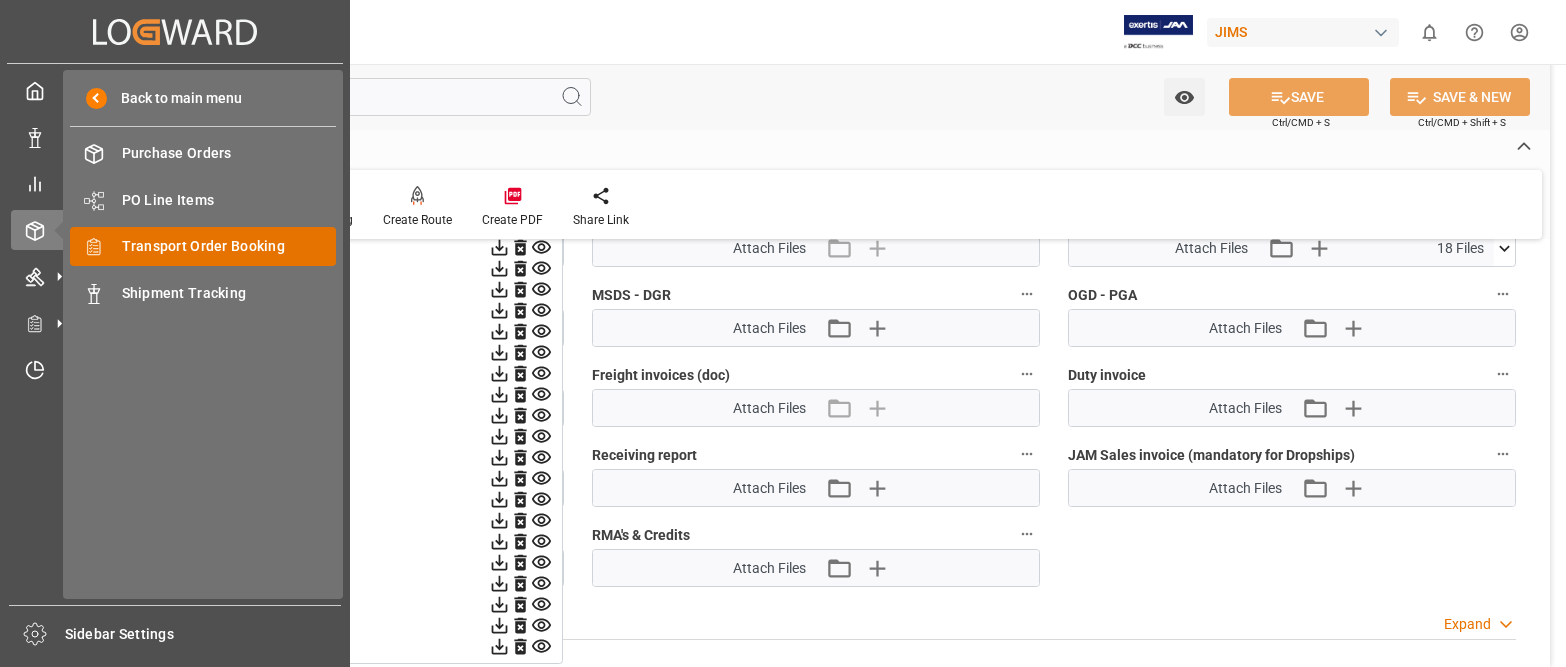 click on "Transport Order Booking" at bounding box center (229, 246) 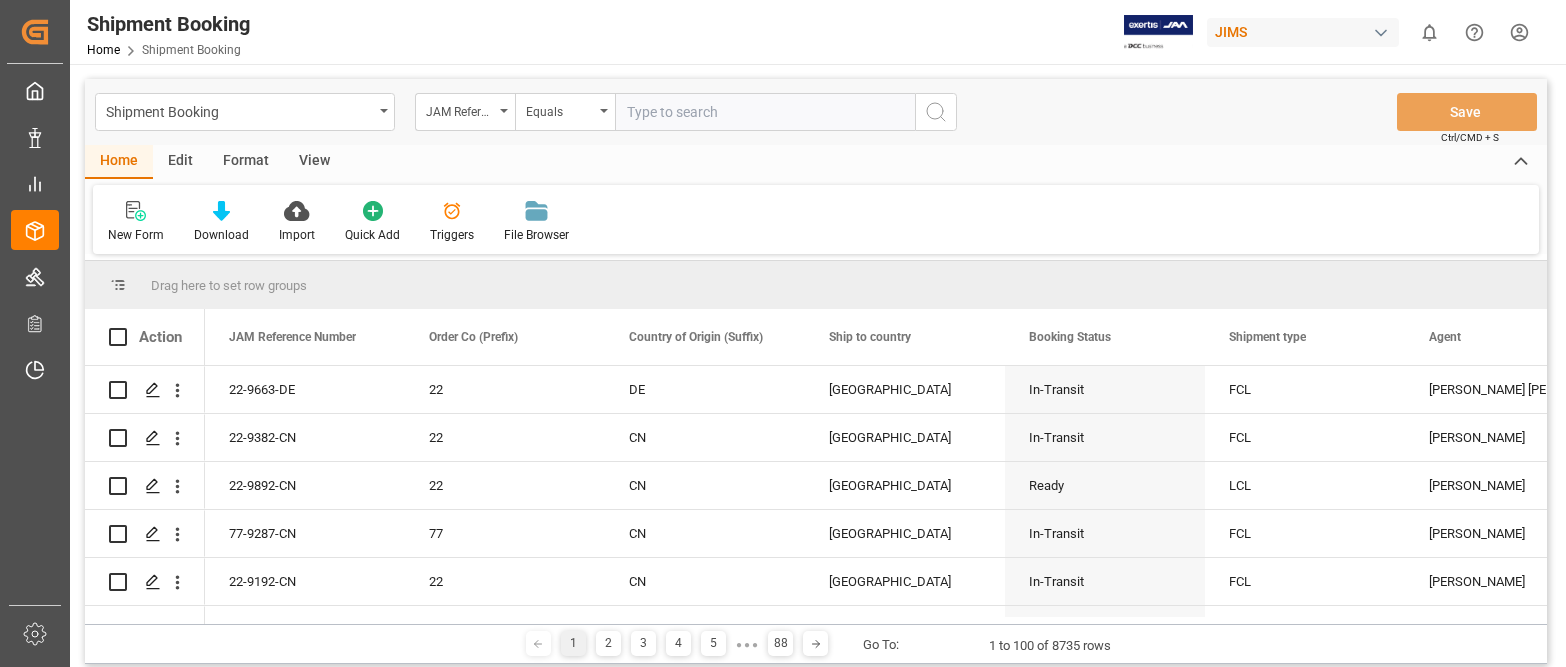 click at bounding box center (765, 112) 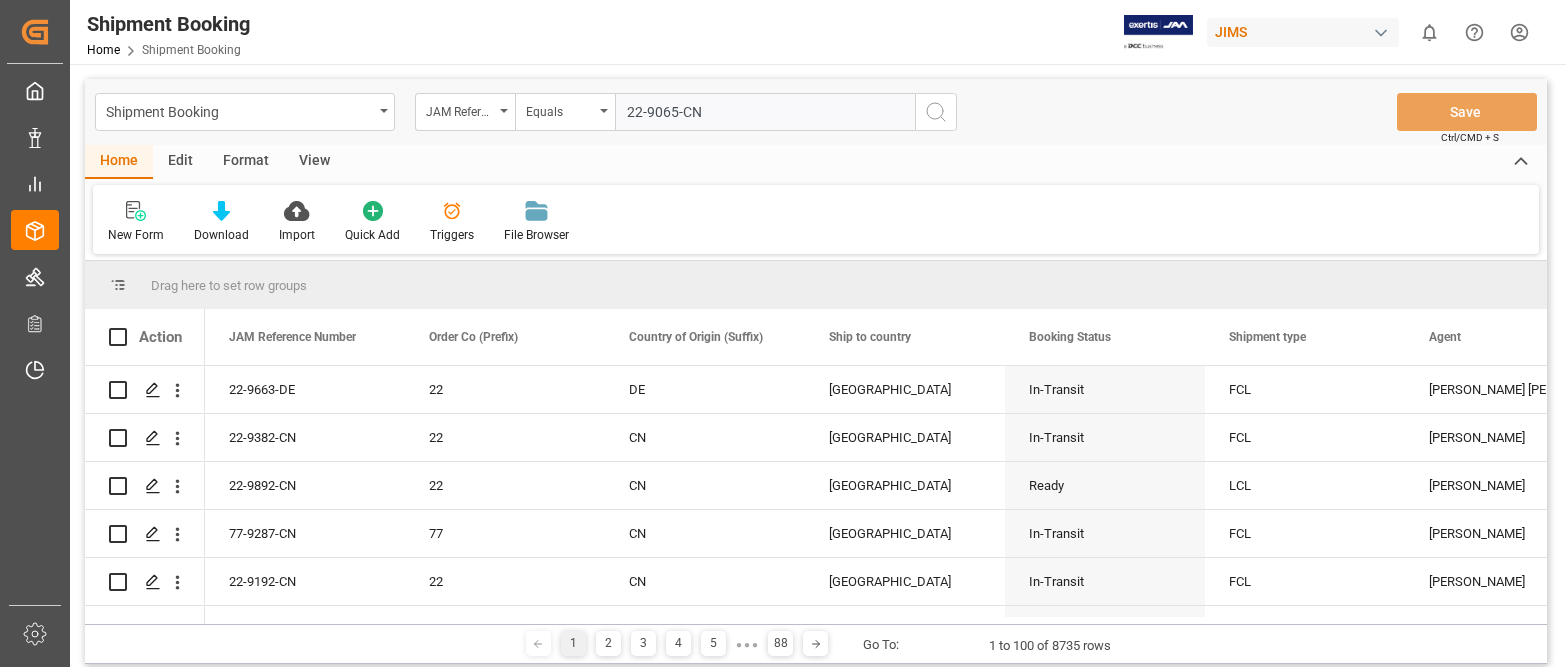 type on "22-9065-CN" 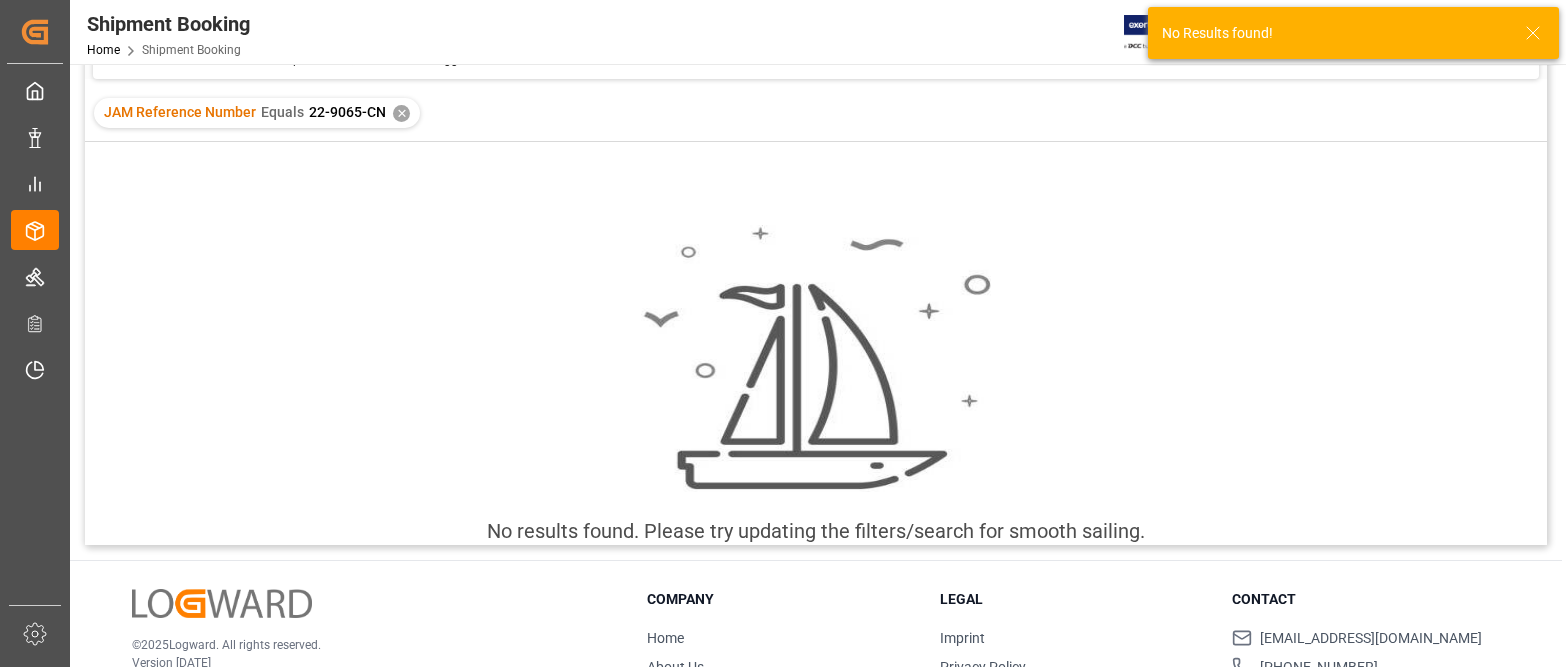 scroll, scrollTop: 0, scrollLeft: 0, axis: both 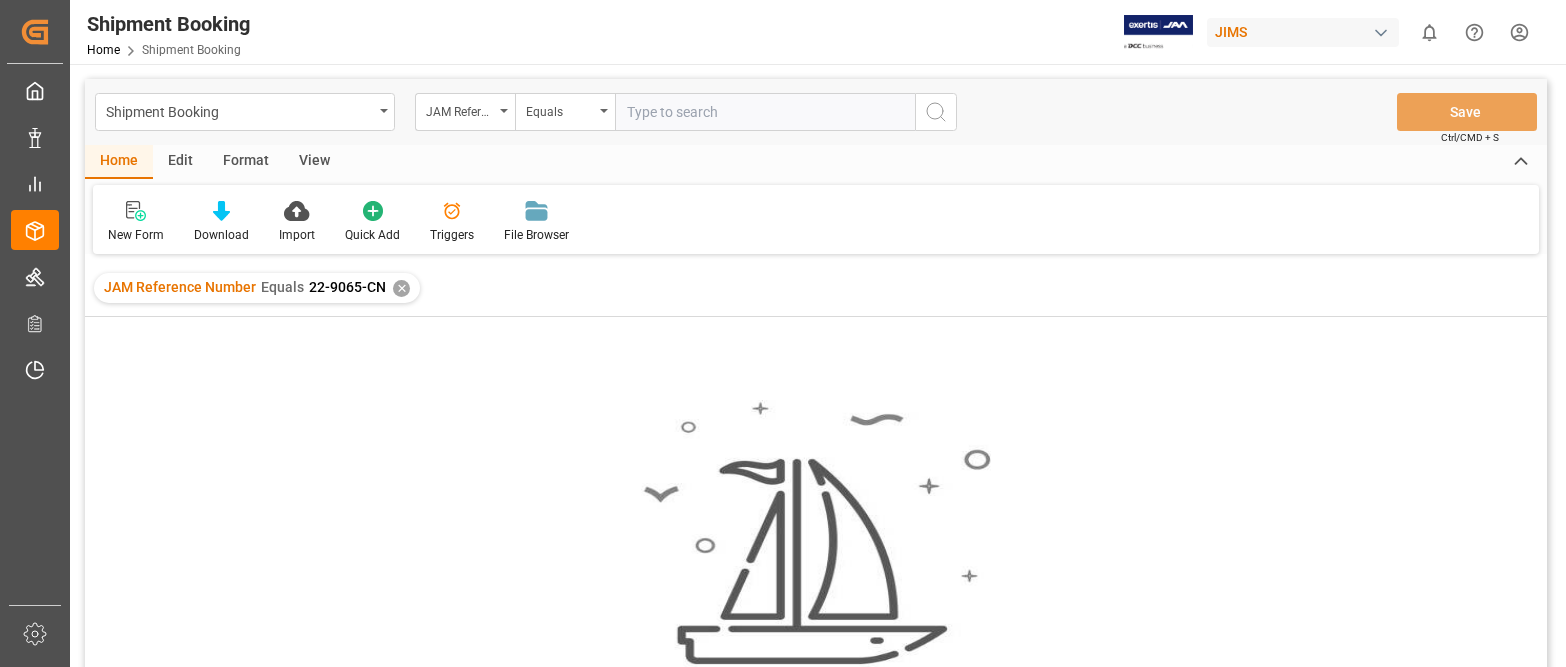 click at bounding box center [765, 112] 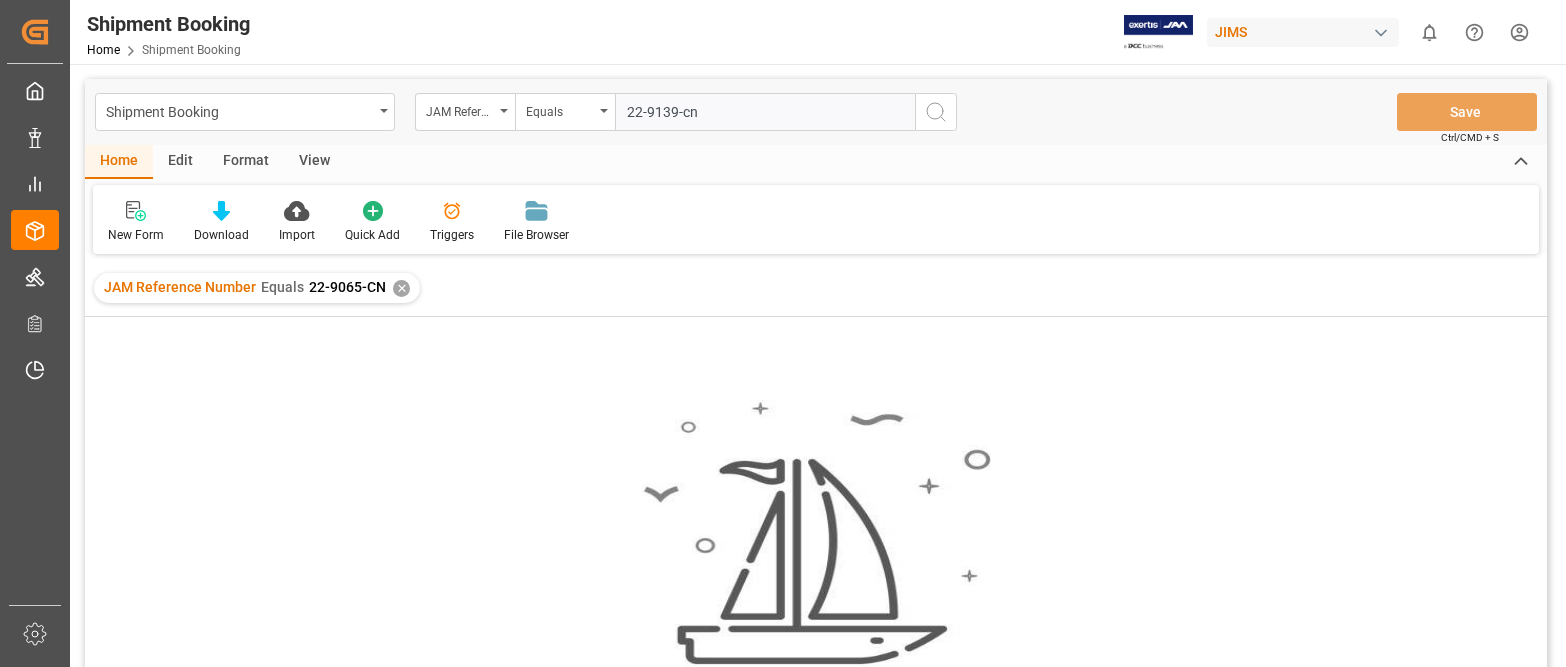 type on "22-9139-cn" 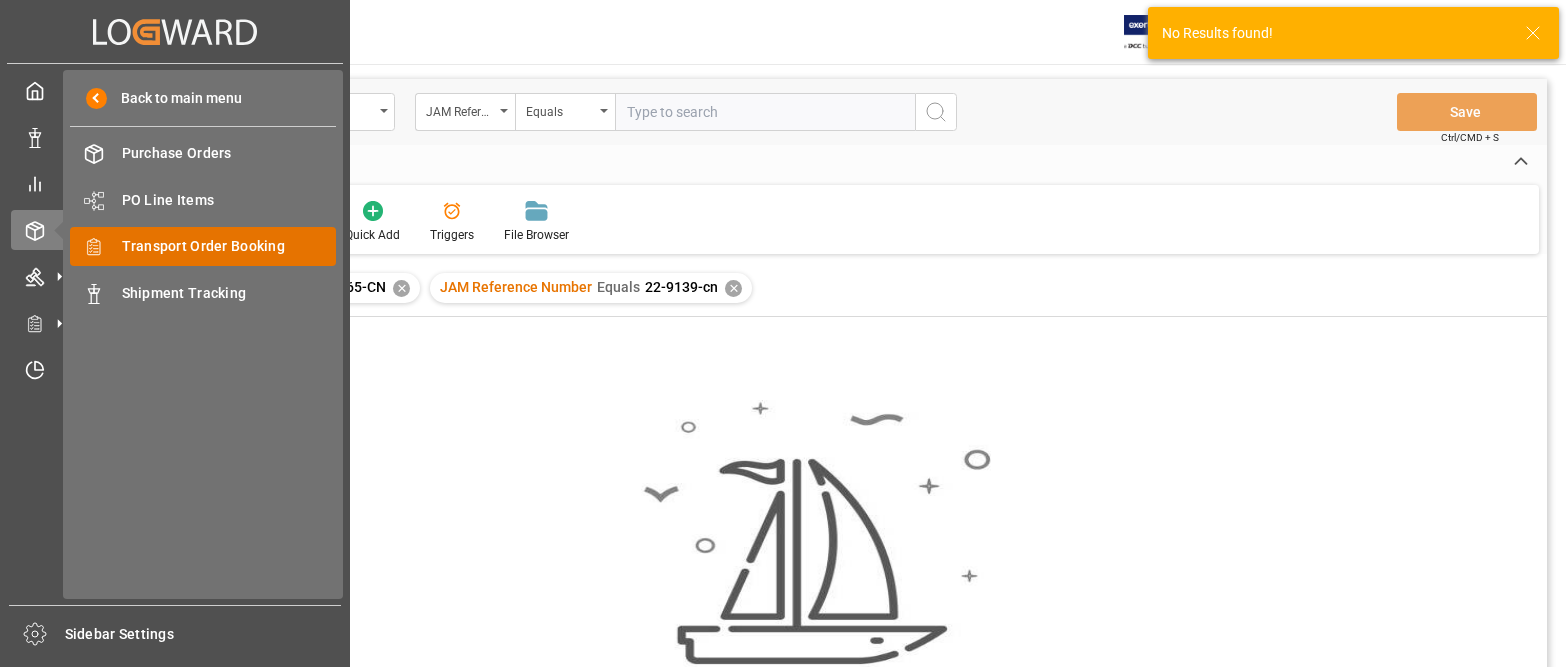 click on "Transport Order Booking" at bounding box center (229, 246) 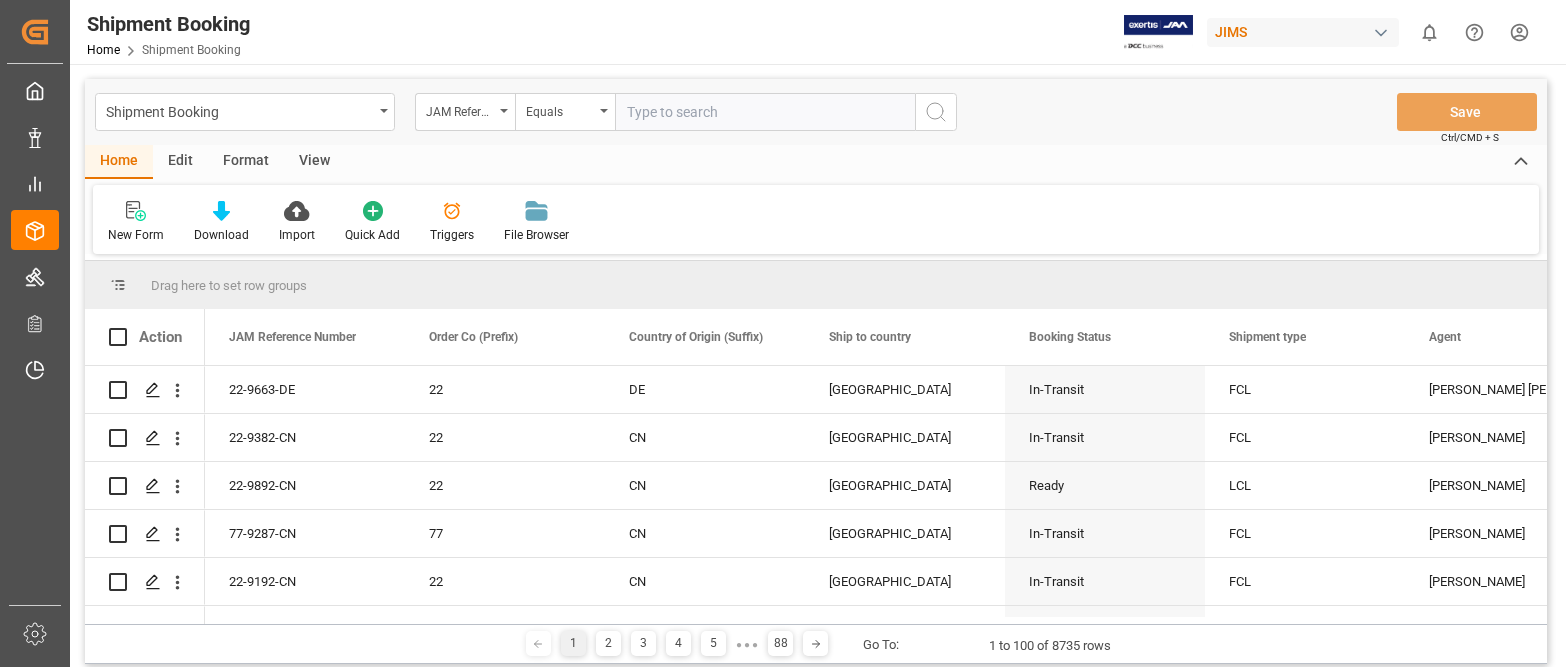 click at bounding box center (765, 112) 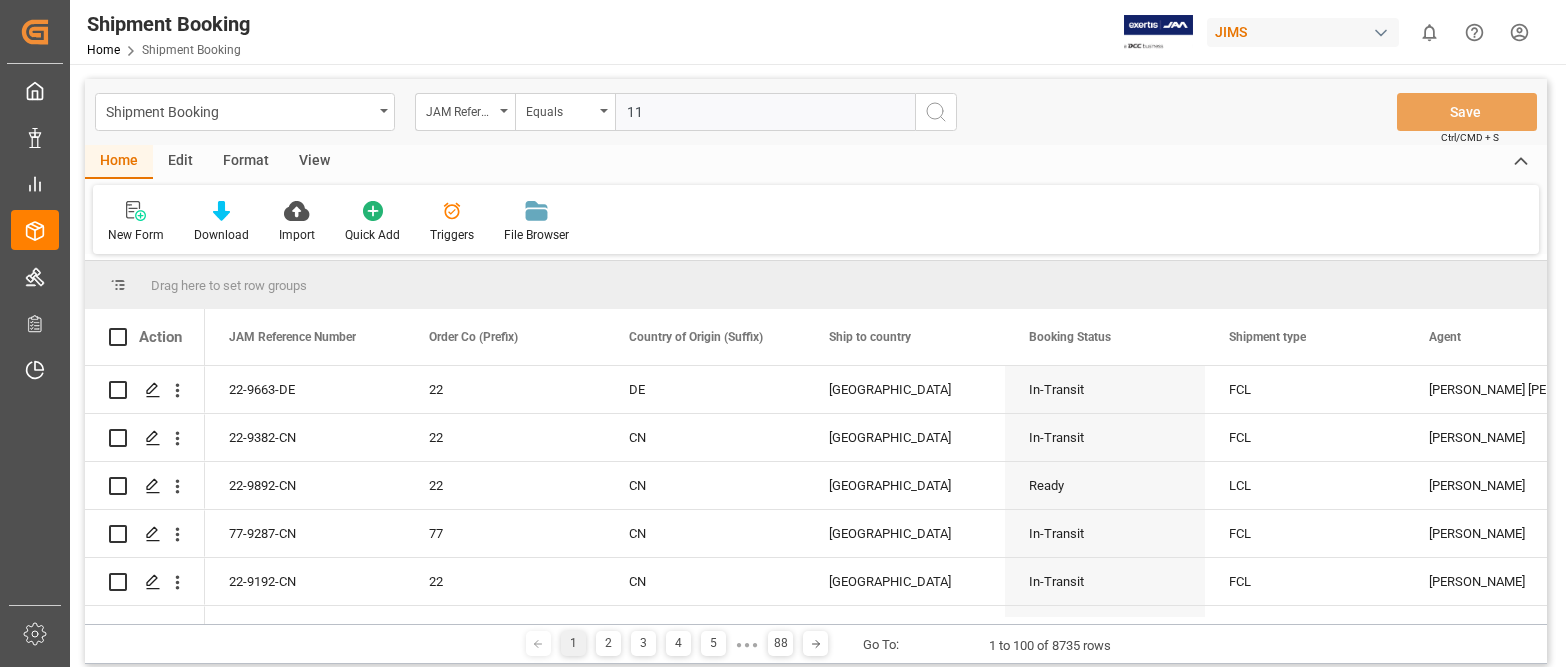 type on "1" 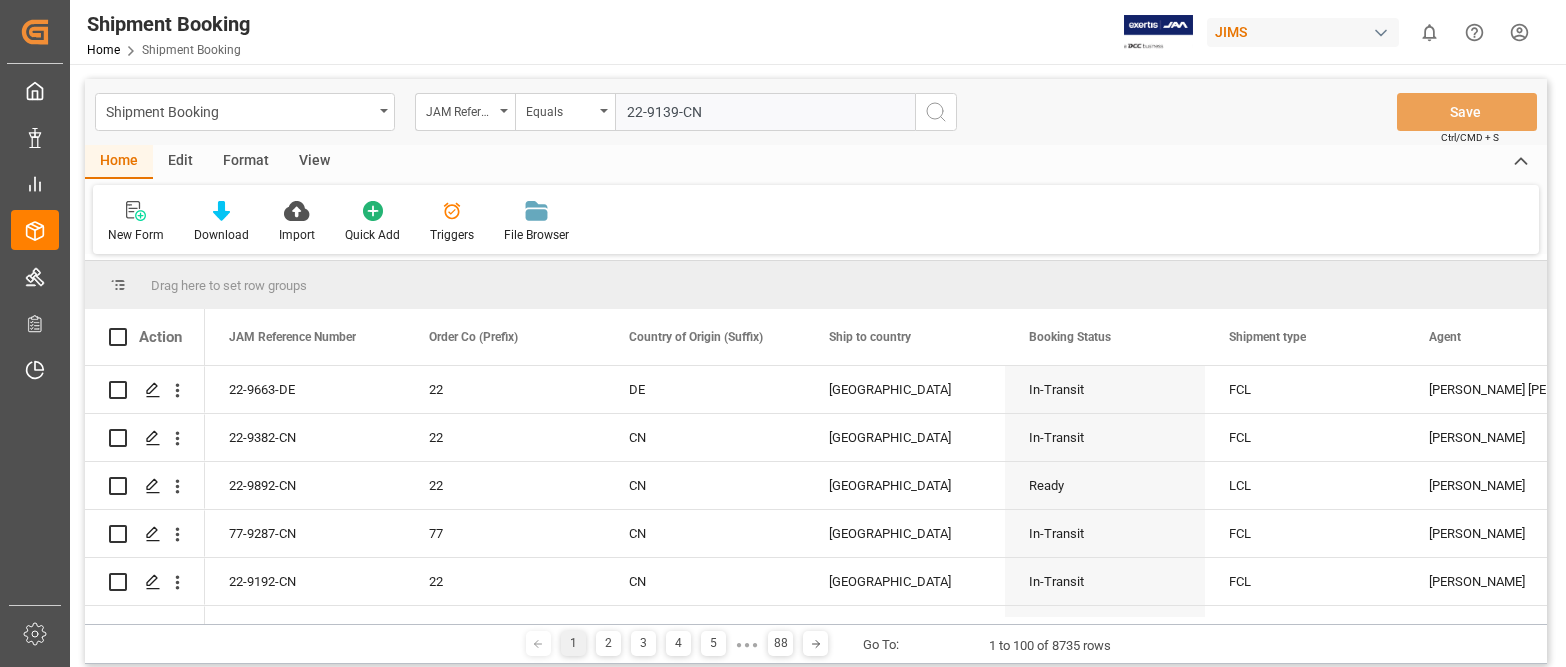 type on "22-9139-CN" 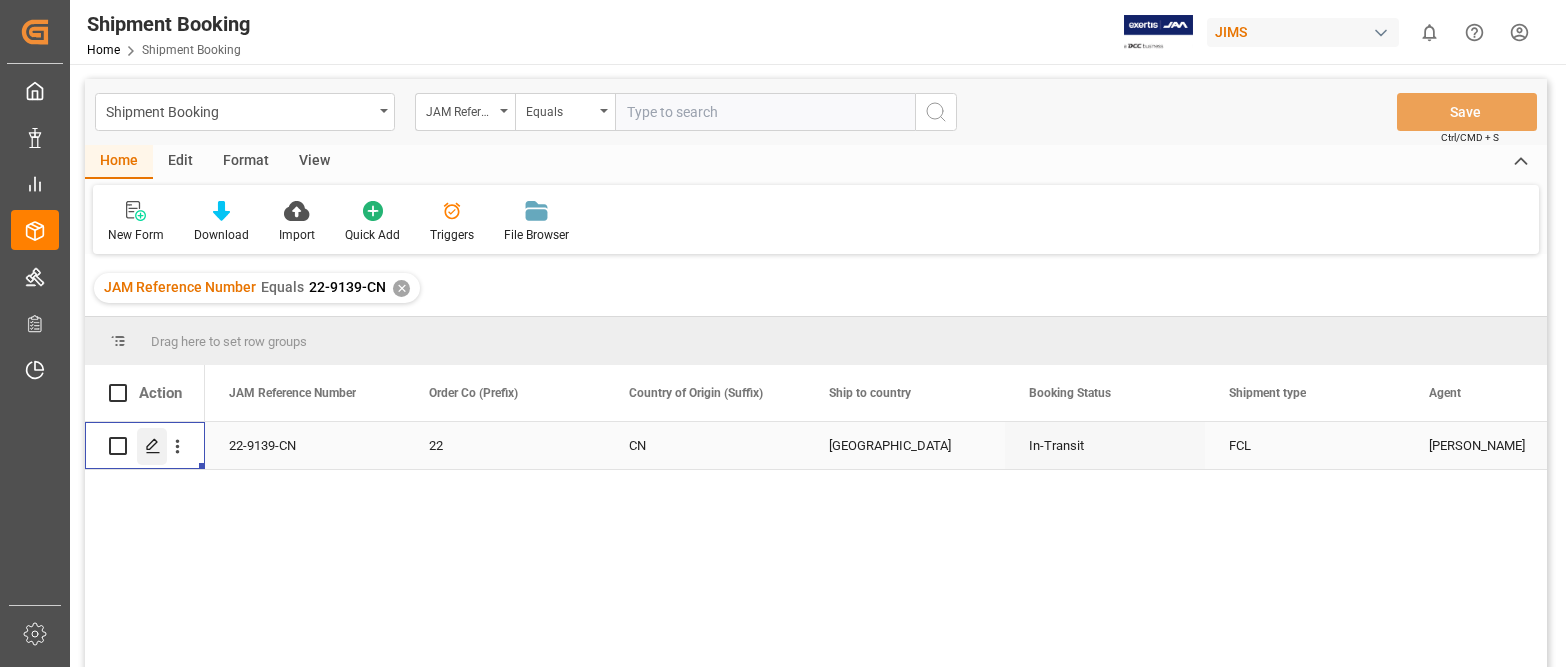 click 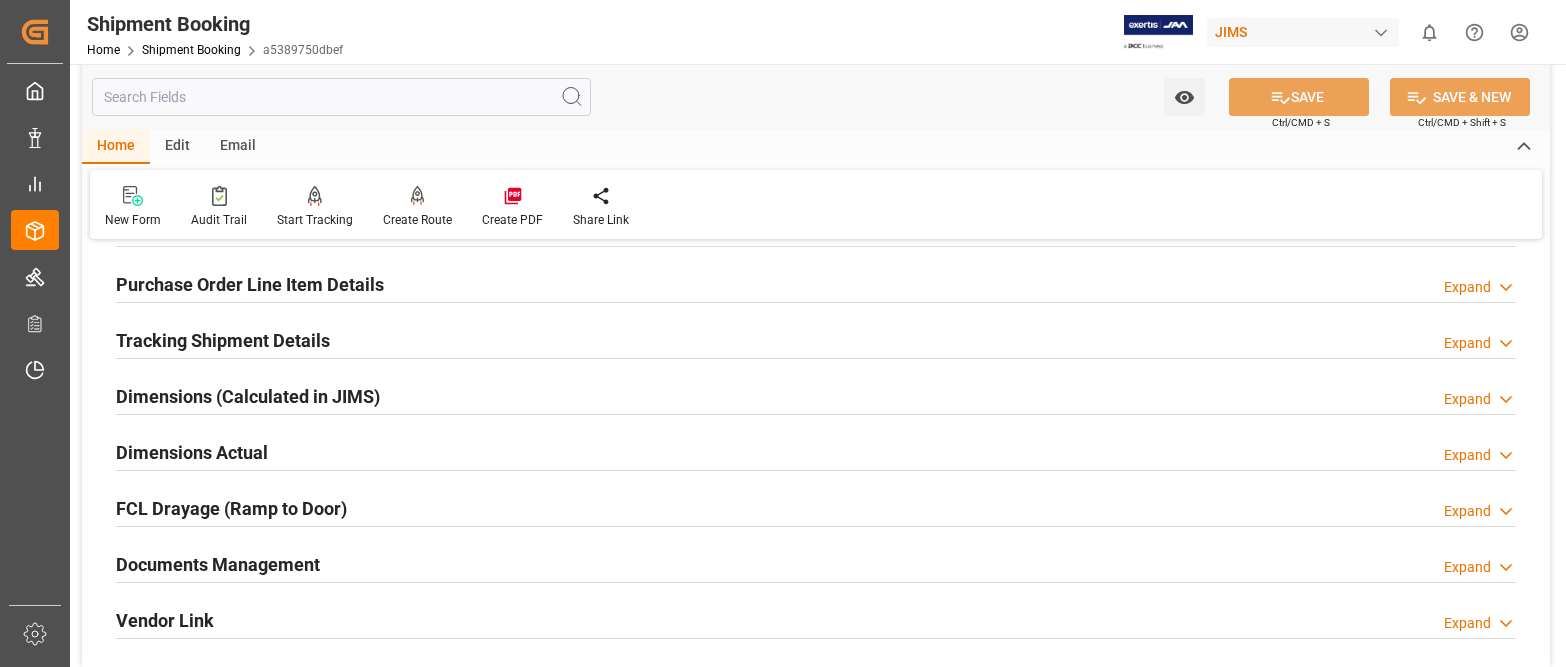 scroll, scrollTop: 400, scrollLeft: 0, axis: vertical 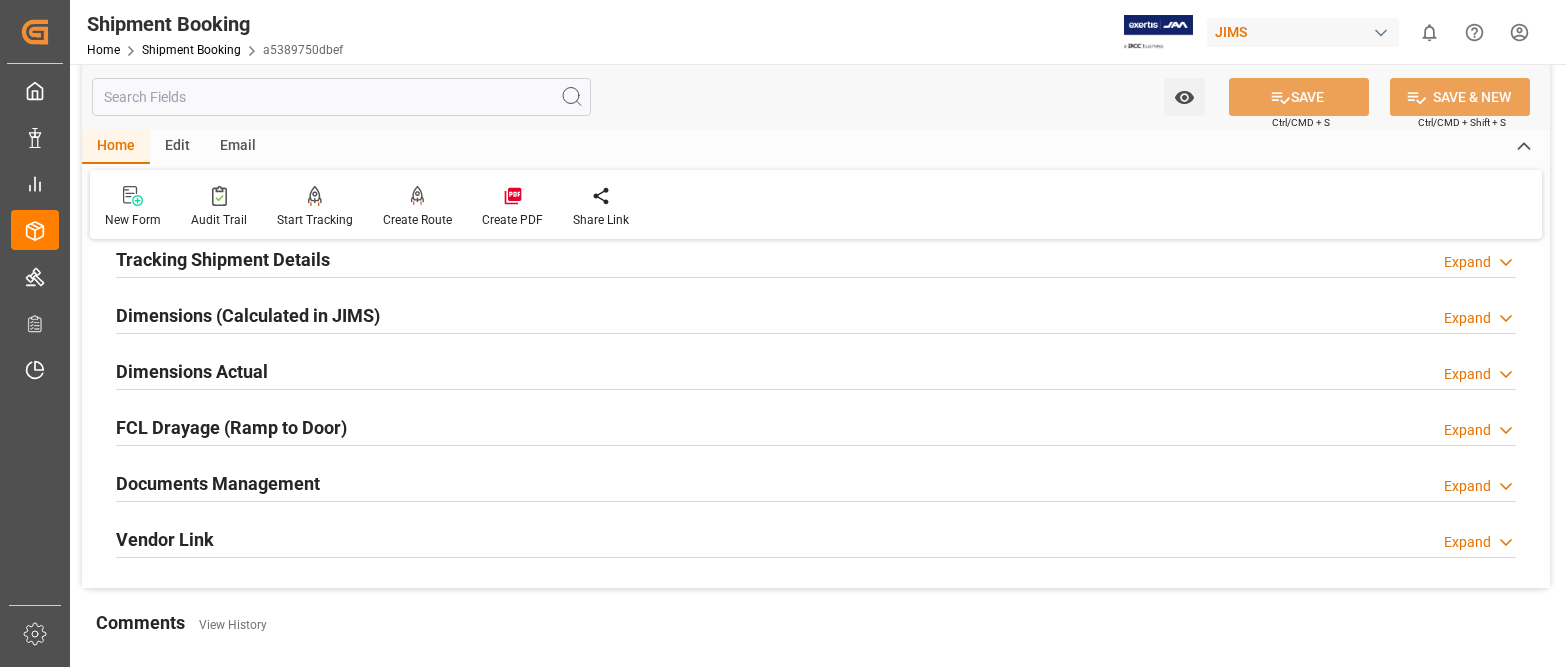 click on "Expand" at bounding box center [1467, 486] 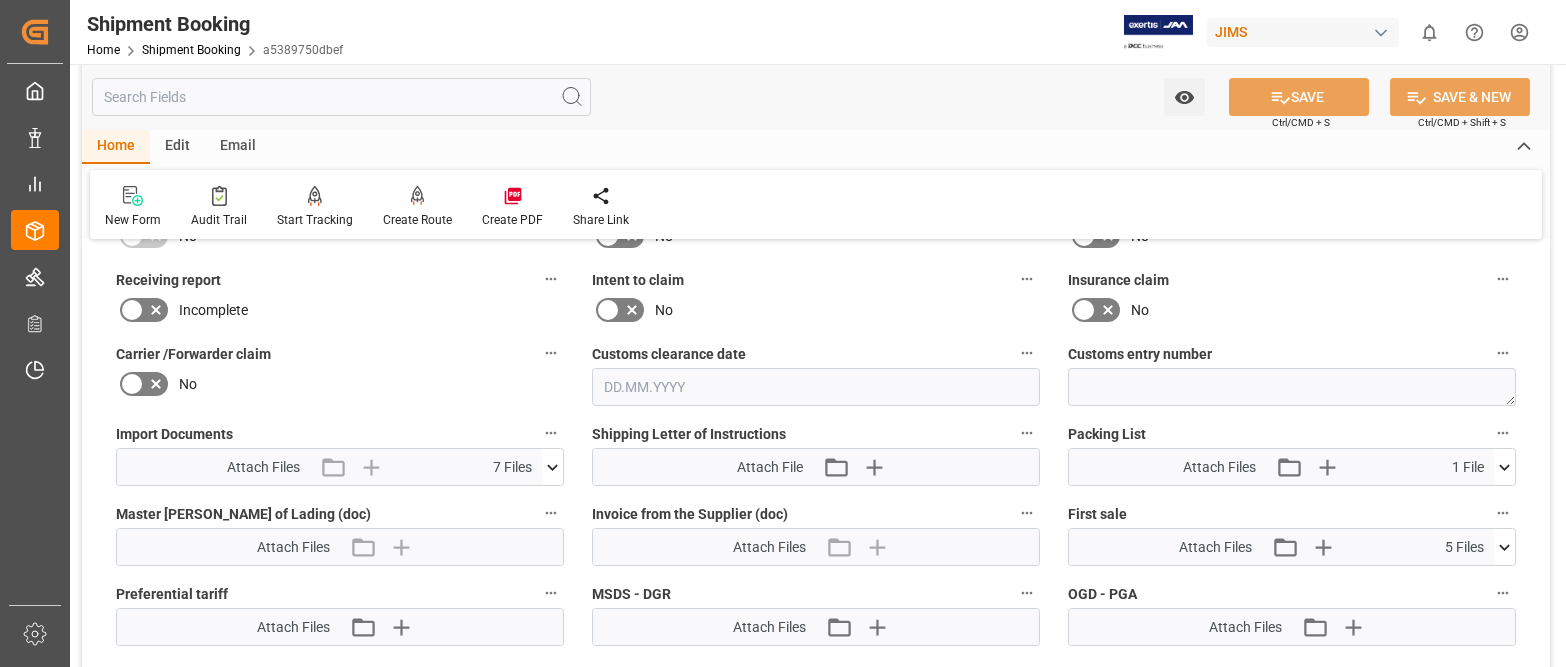 scroll, scrollTop: 800, scrollLeft: 0, axis: vertical 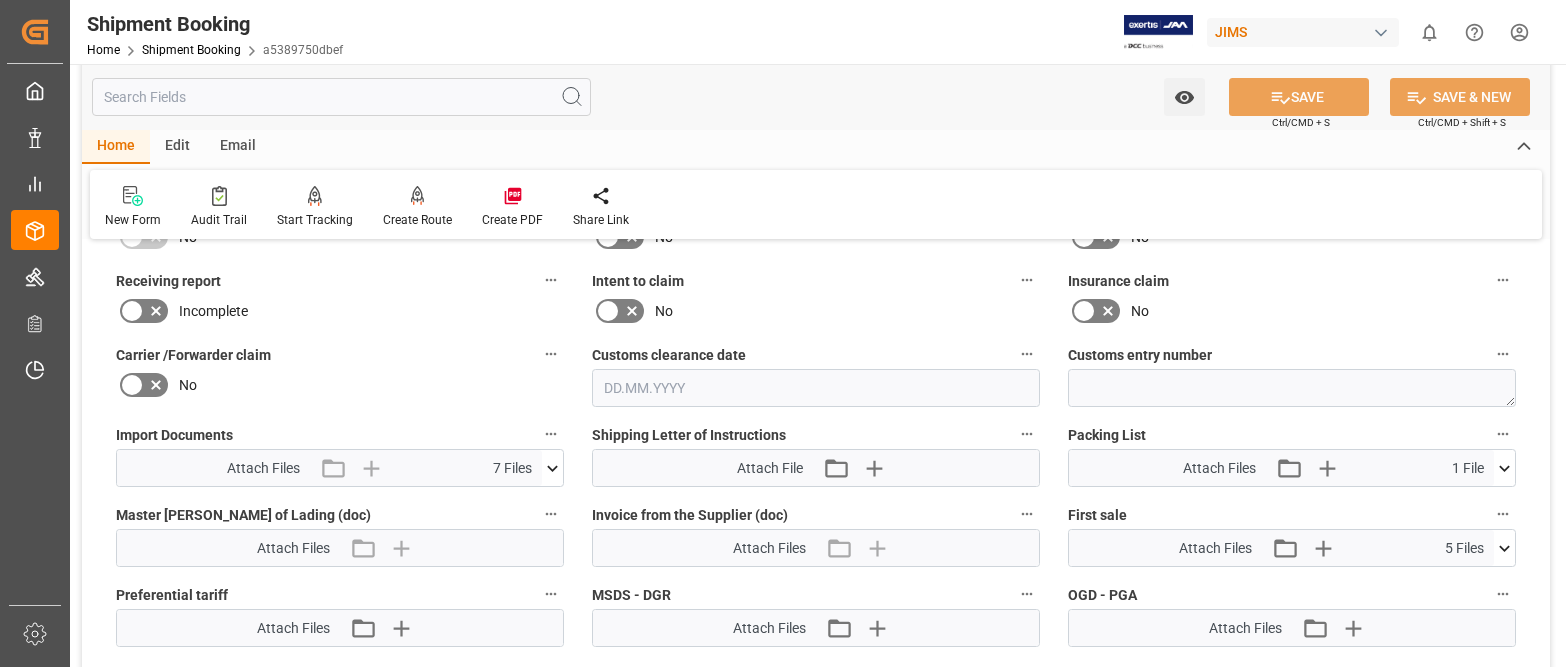 click 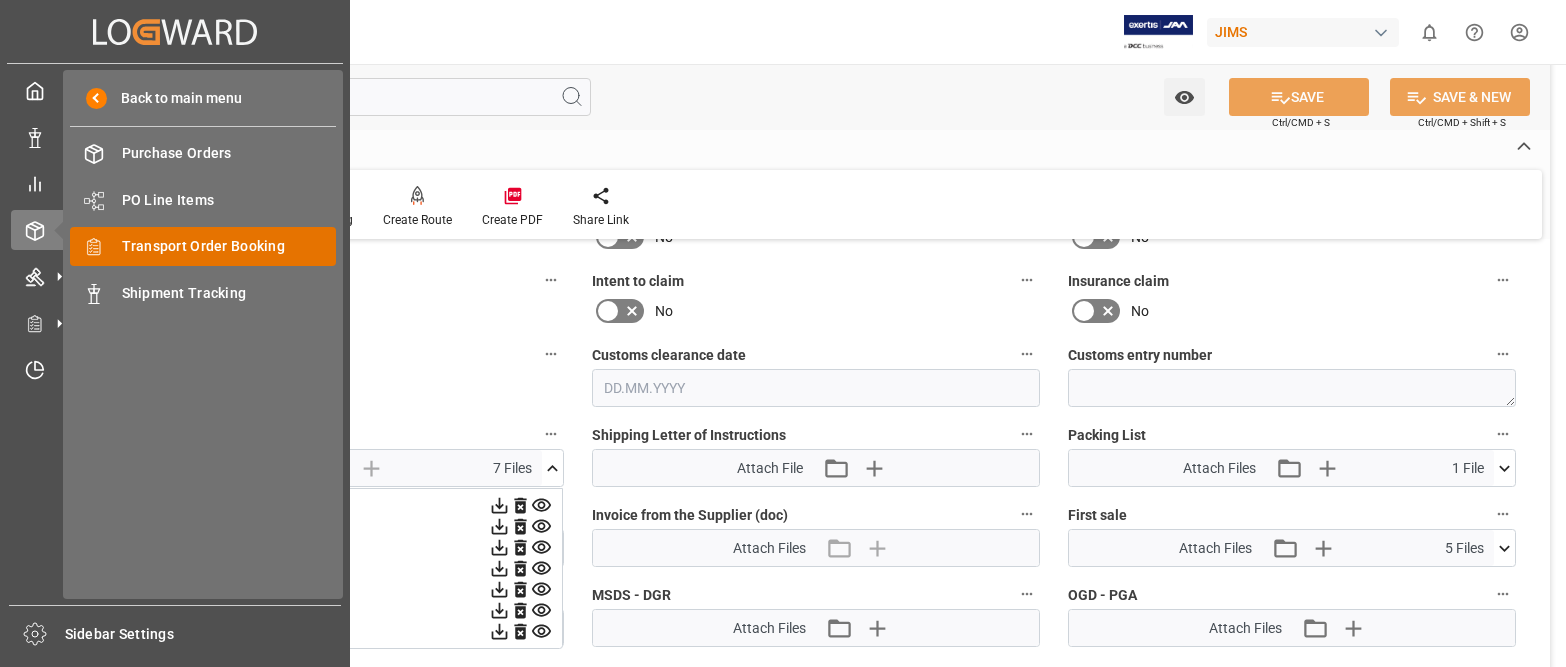 click on "Transport Order Booking Transport Order Booking" at bounding box center [203, 246] 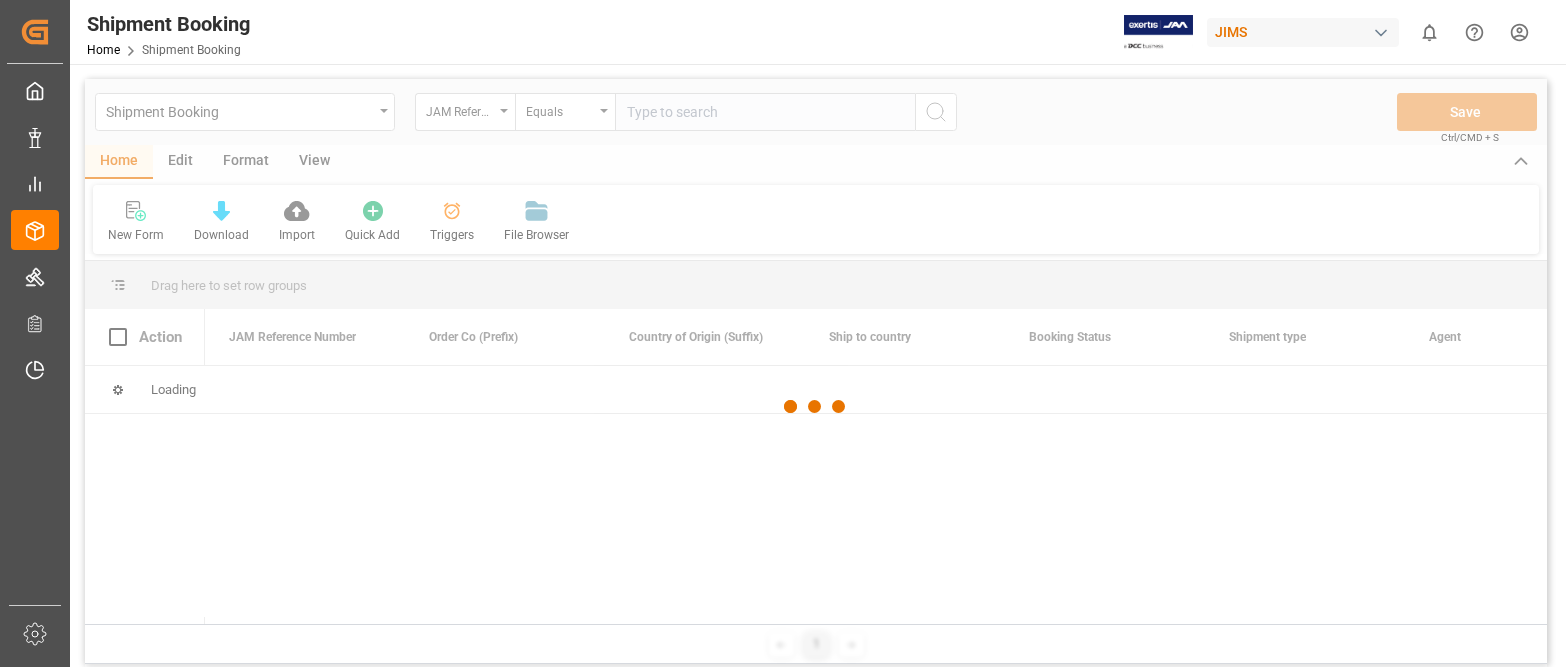 click at bounding box center (816, 406) 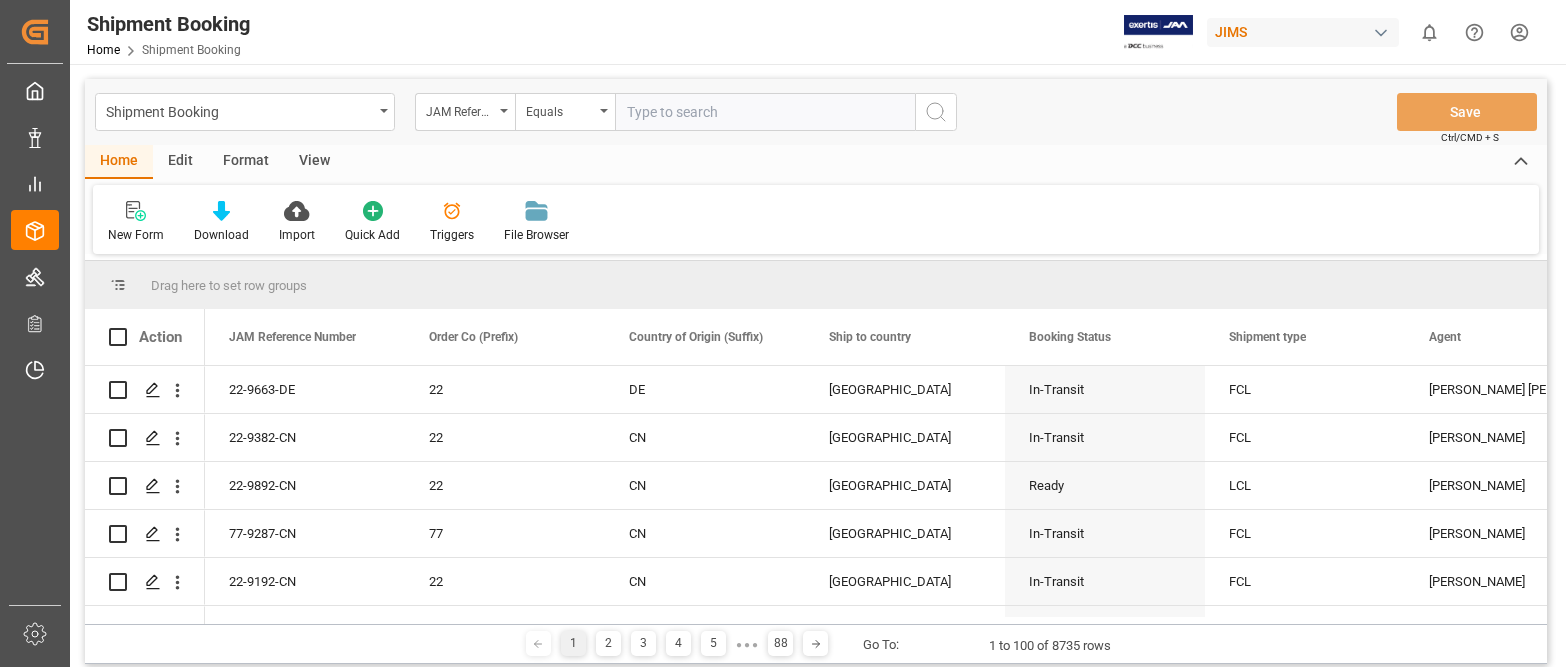 click at bounding box center (765, 112) 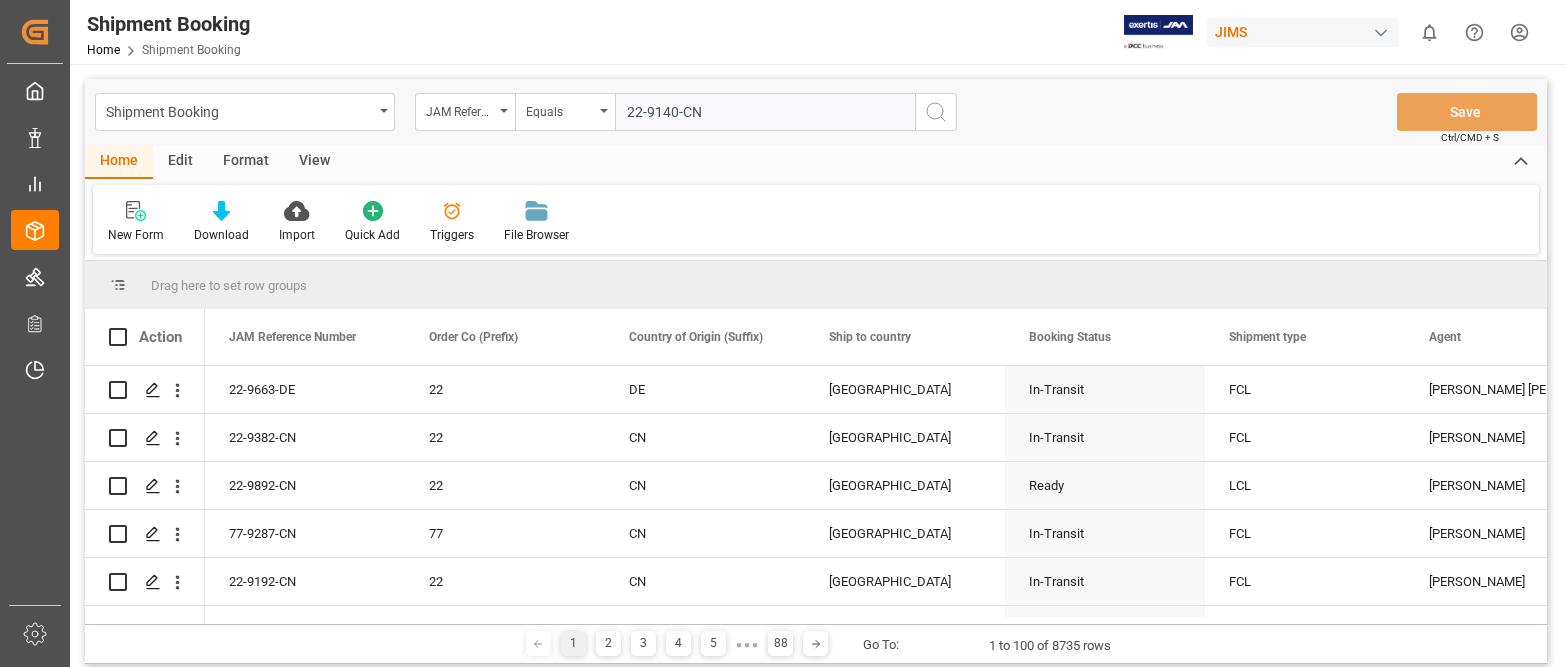 type on "22-9140-CN" 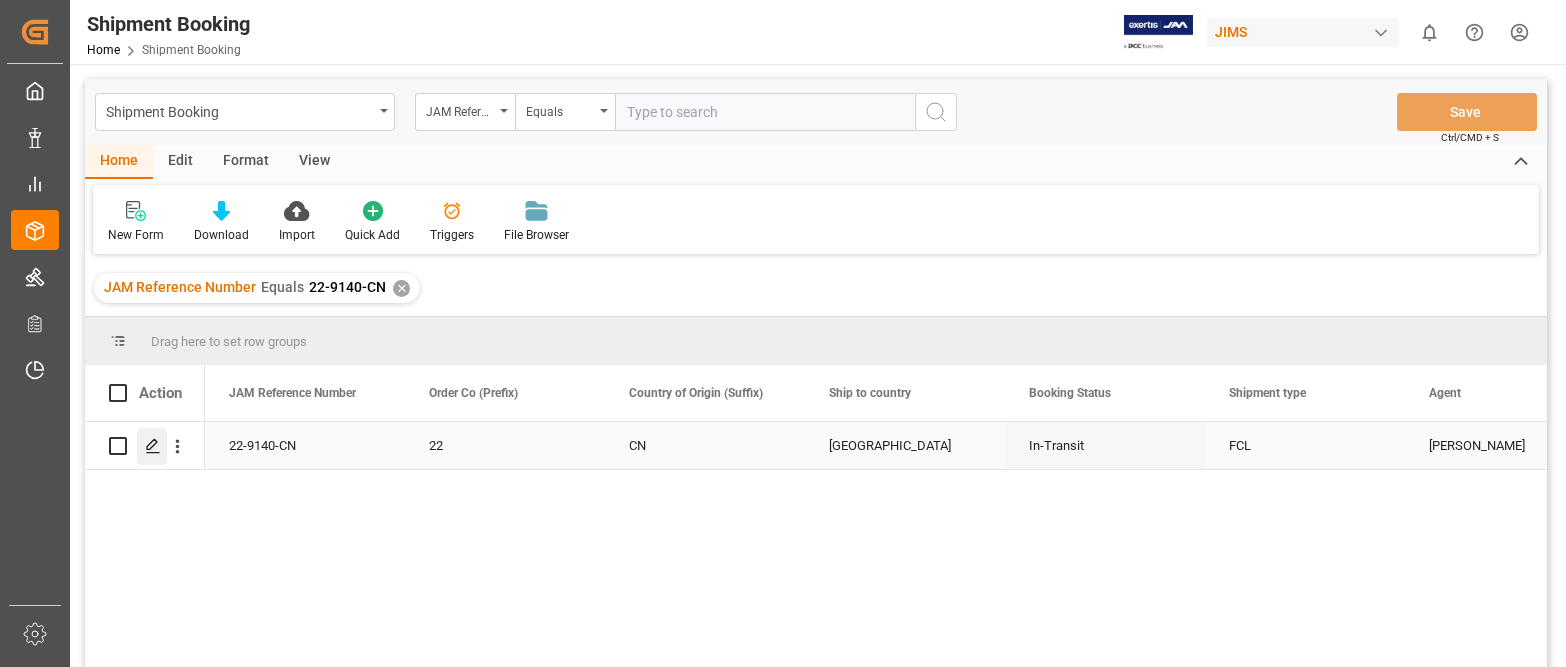 click 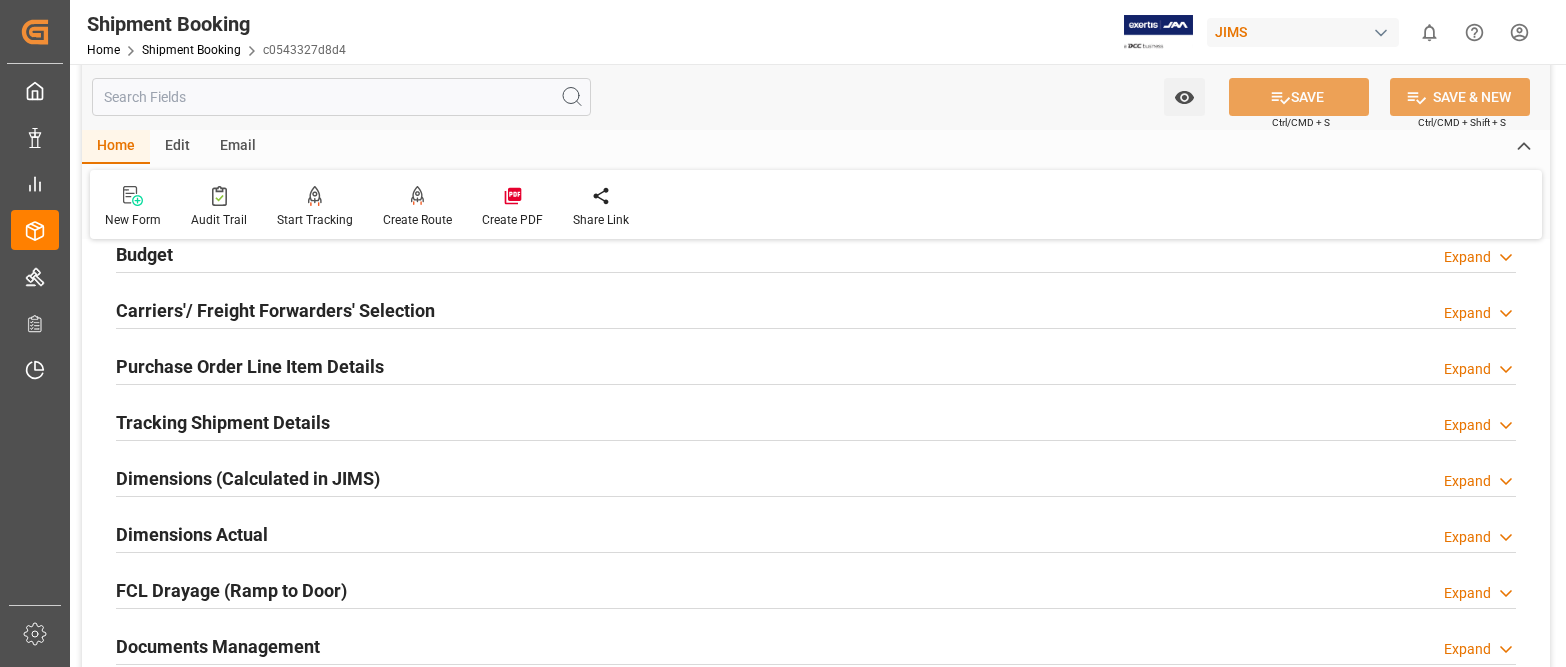scroll, scrollTop: 400, scrollLeft: 0, axis: vertical 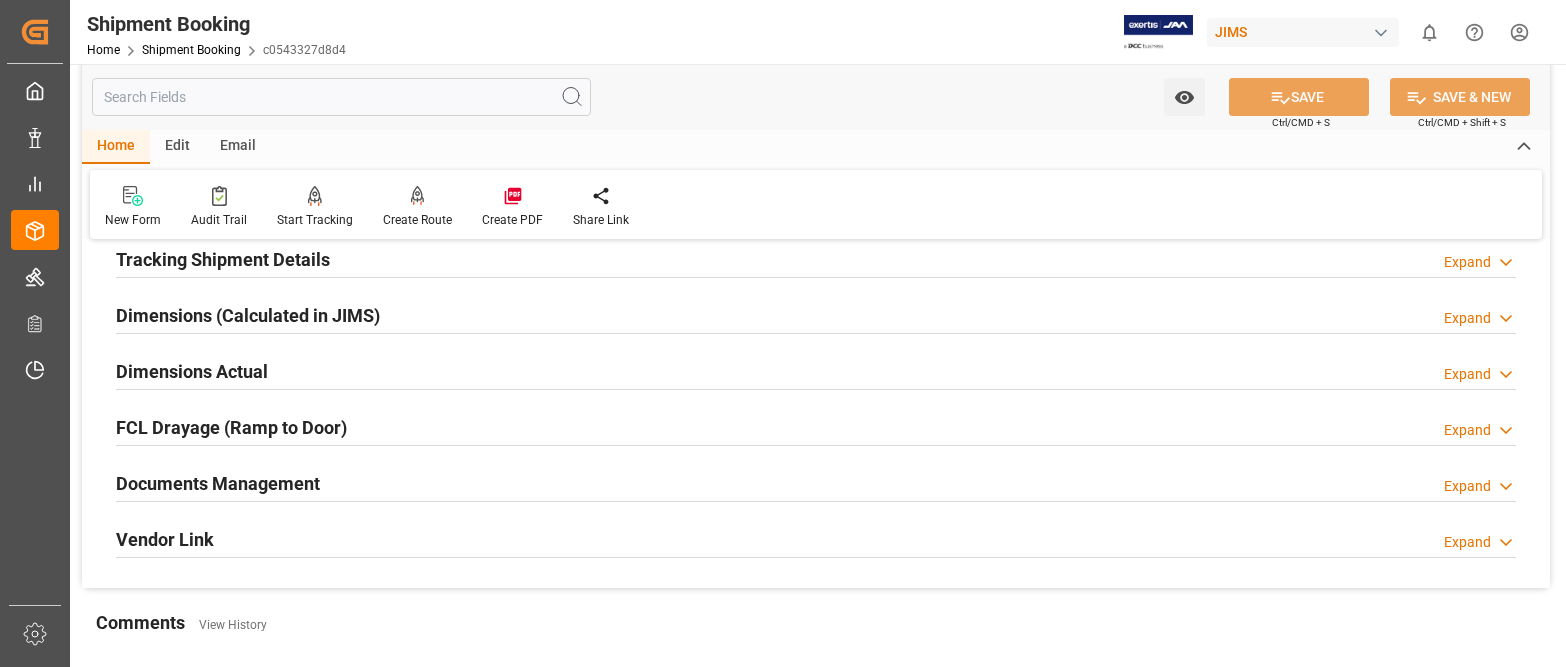 click on "Expand" at bounding box center (1467, 486) 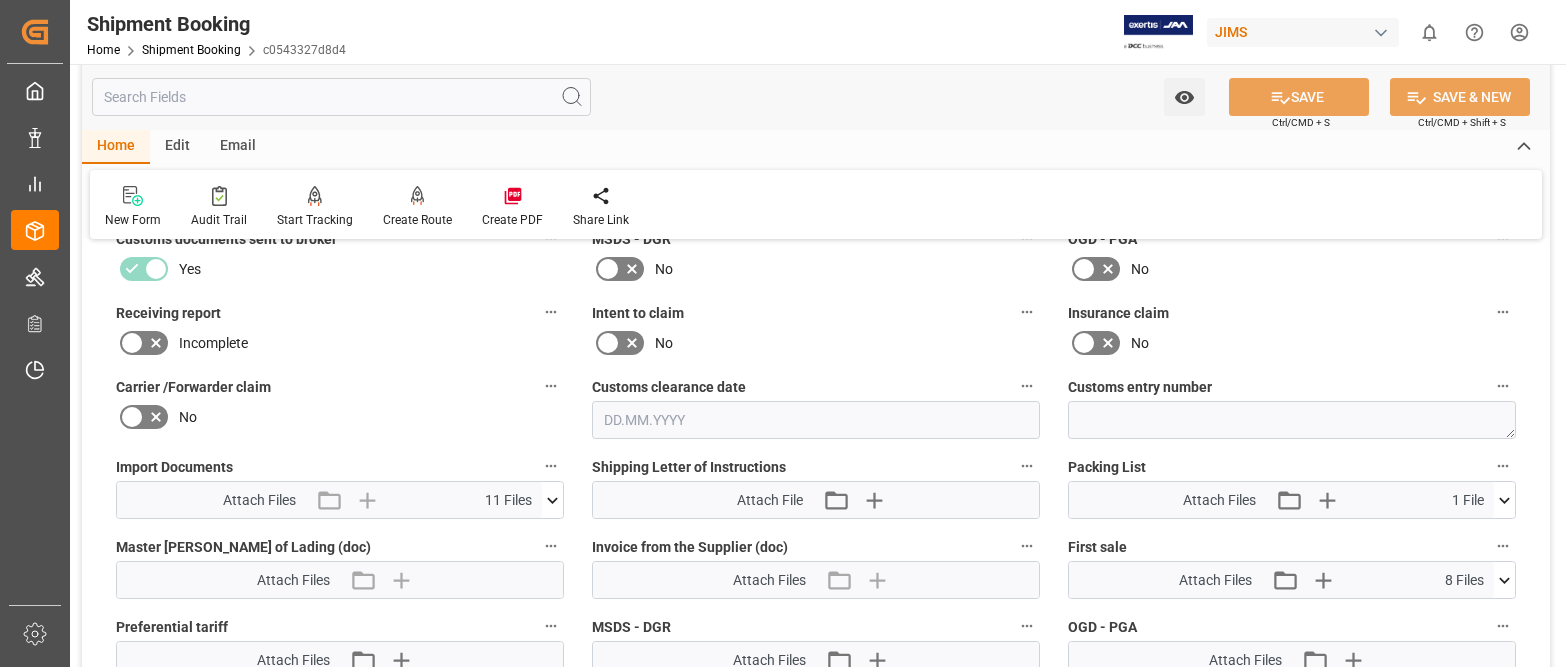 scroll, scrollTop: 800, scrollLeft: 0, axis: vertical 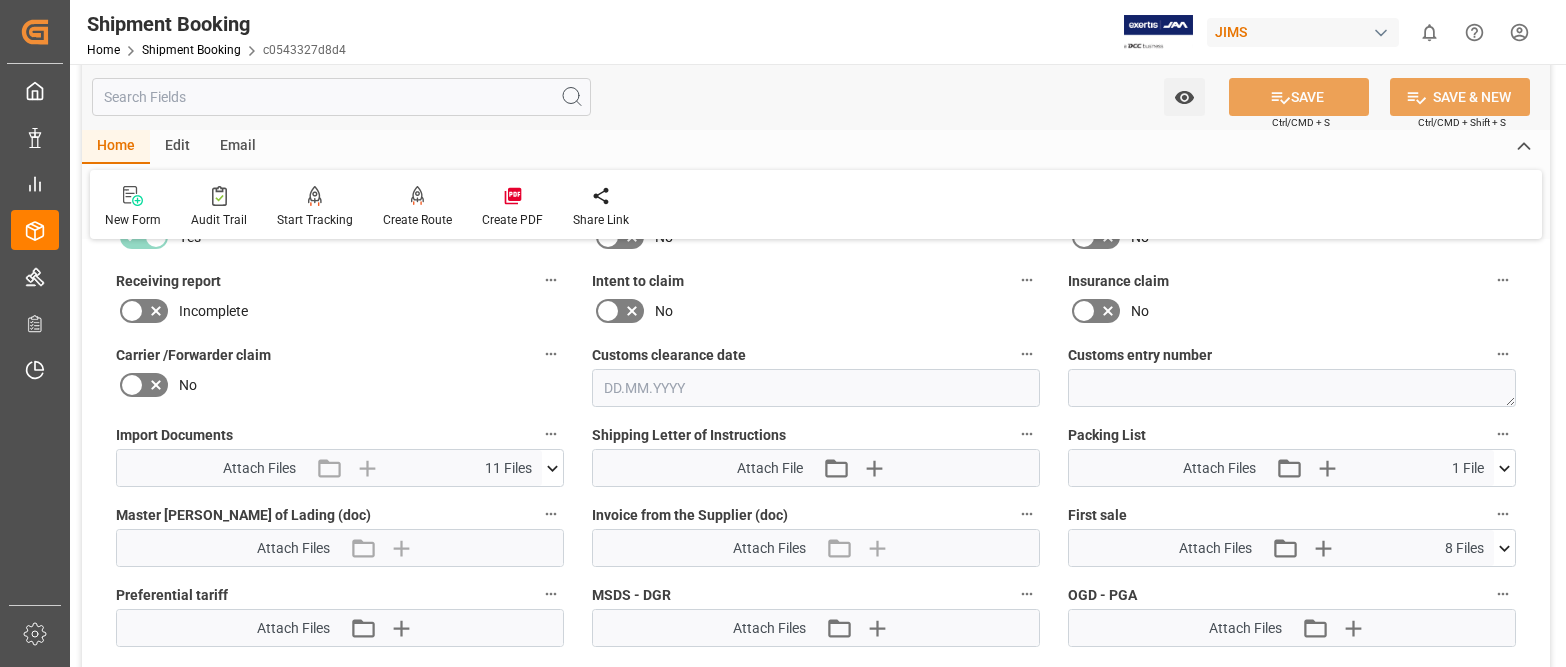 click 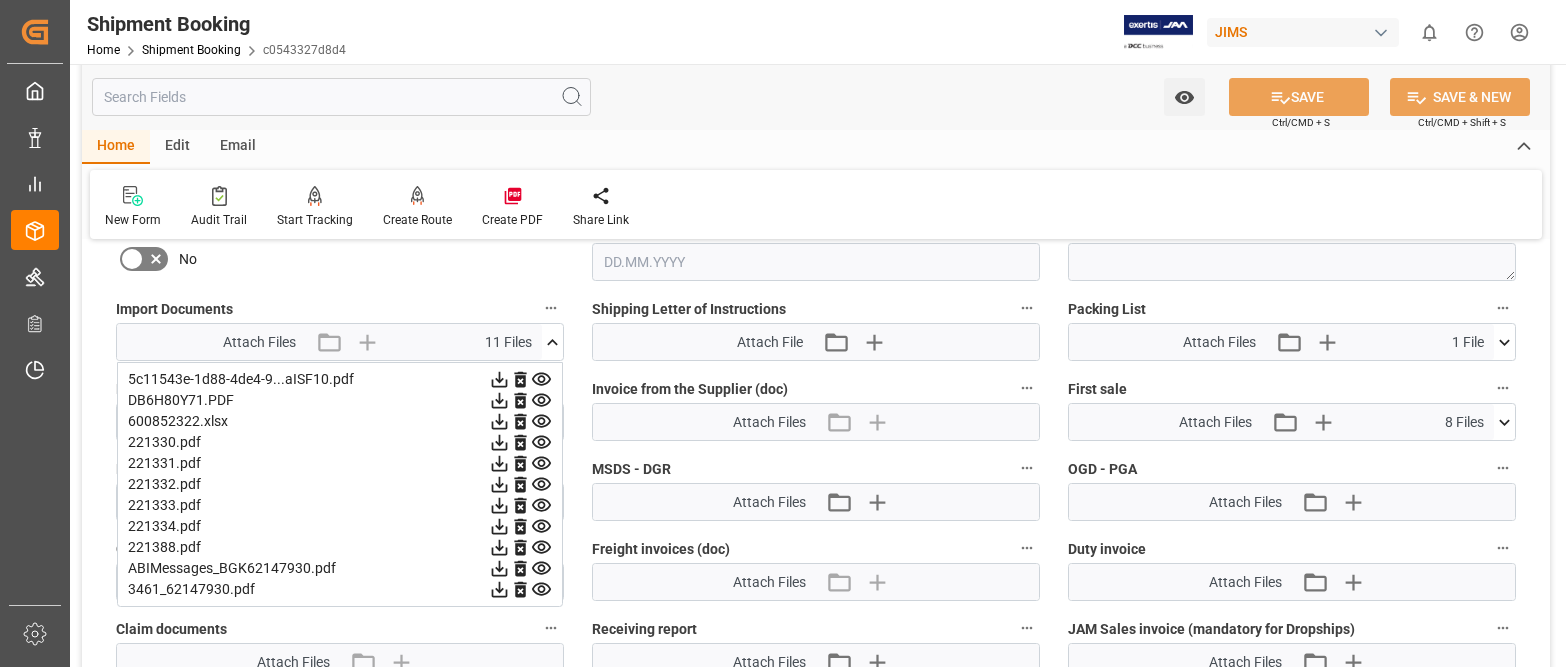 scroll, scrollTop: 1000, scrollLeft: 0, axis: vertical 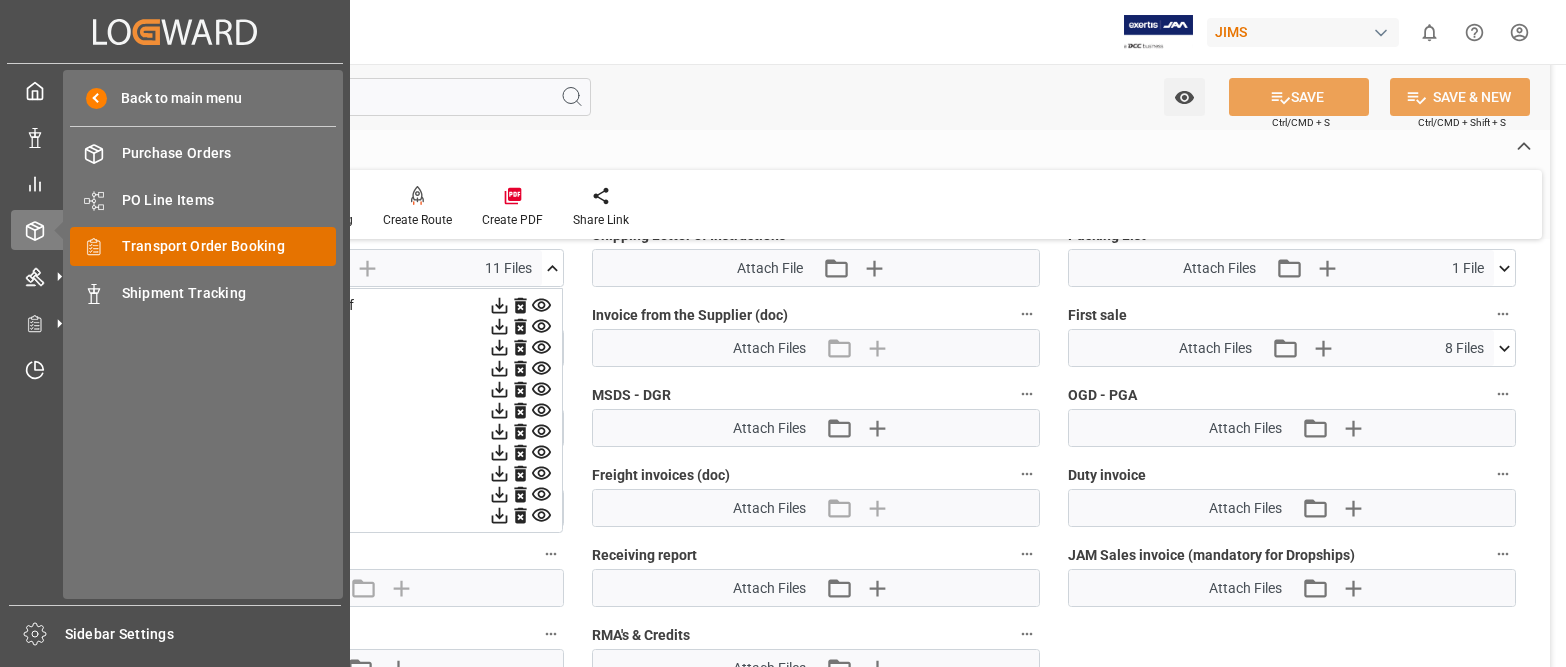 click on "Transport Order Booking" at bounding box center [229, 246] 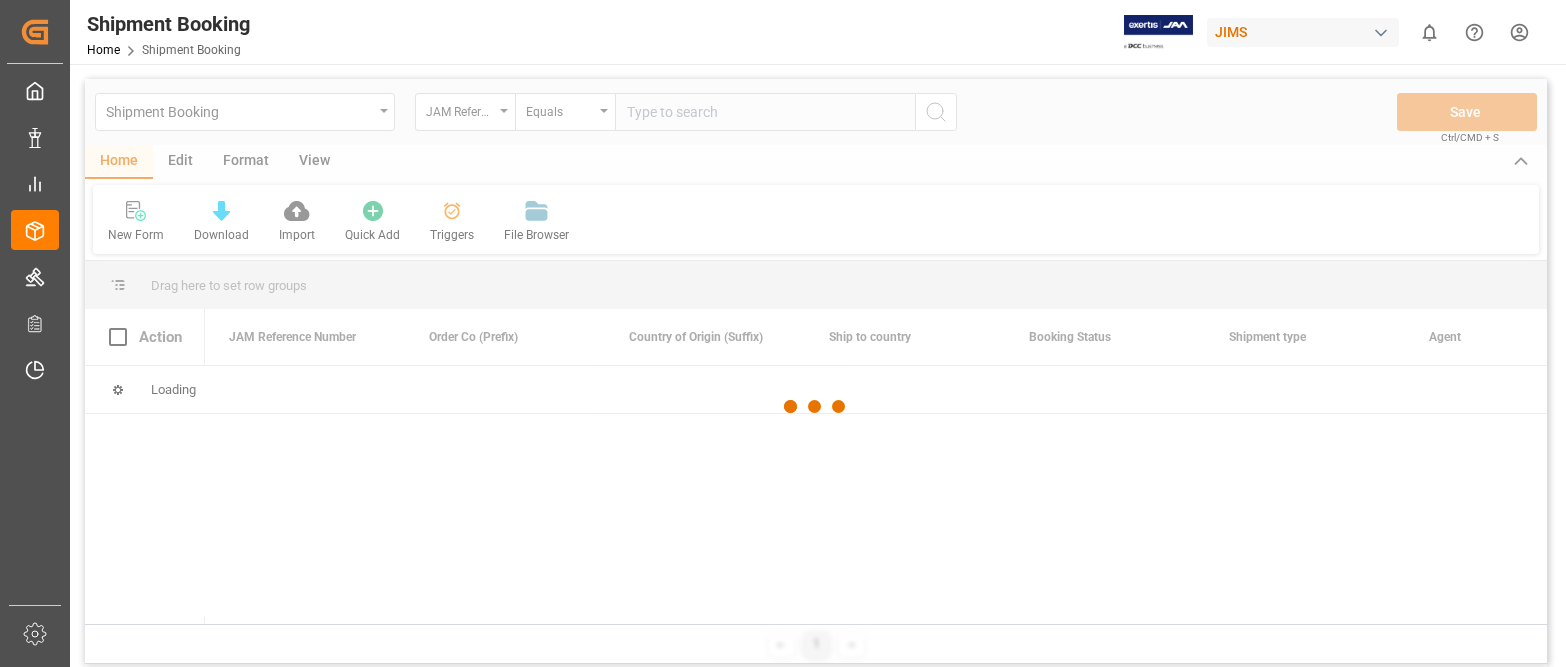 click at bounding box center [816, 406] 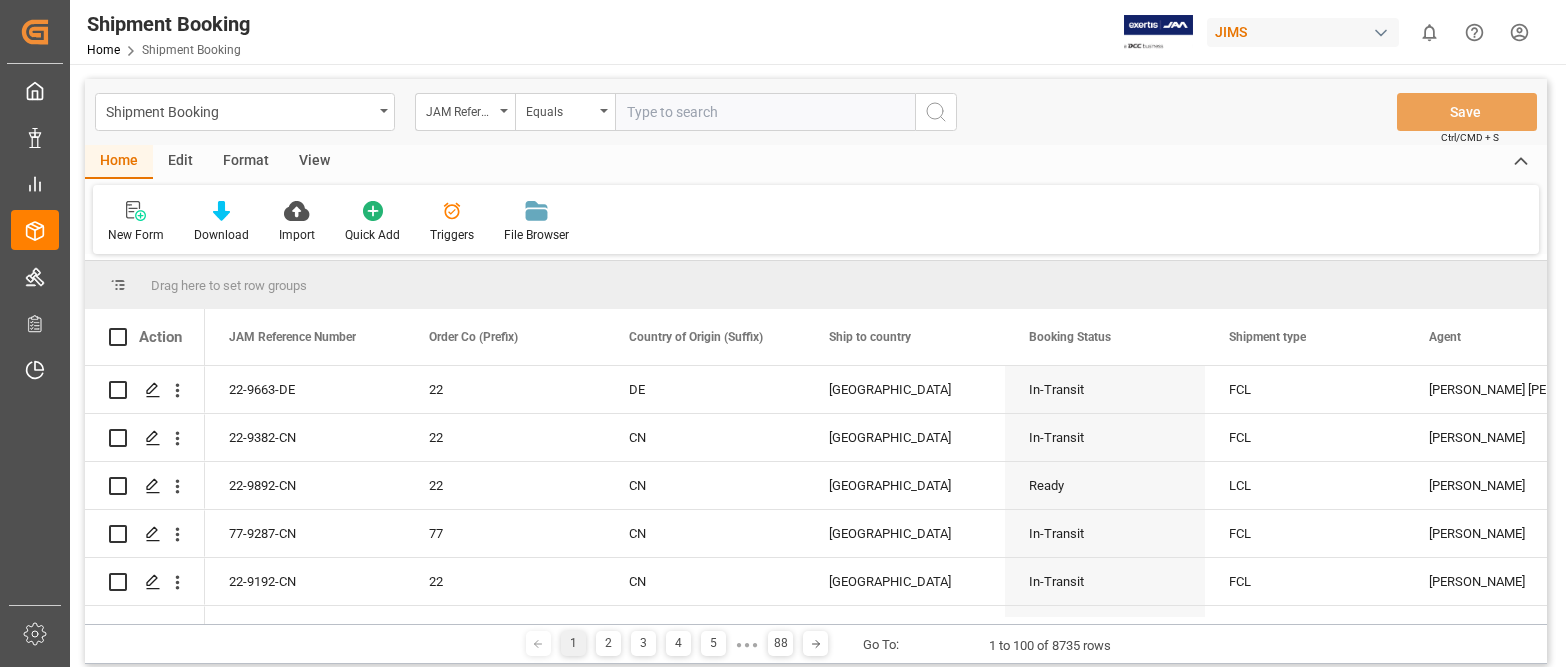 click at bounding box center [765, 112] 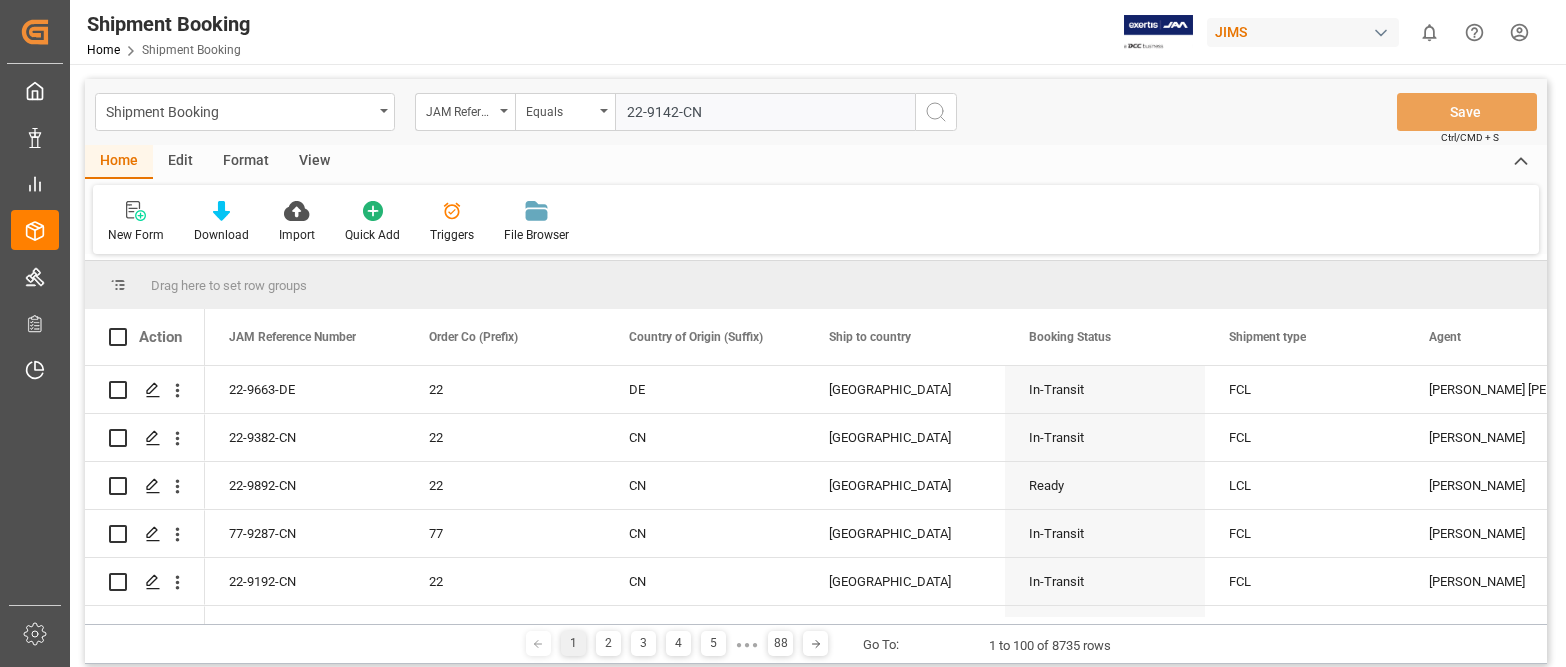 type on "22-9142-CN" 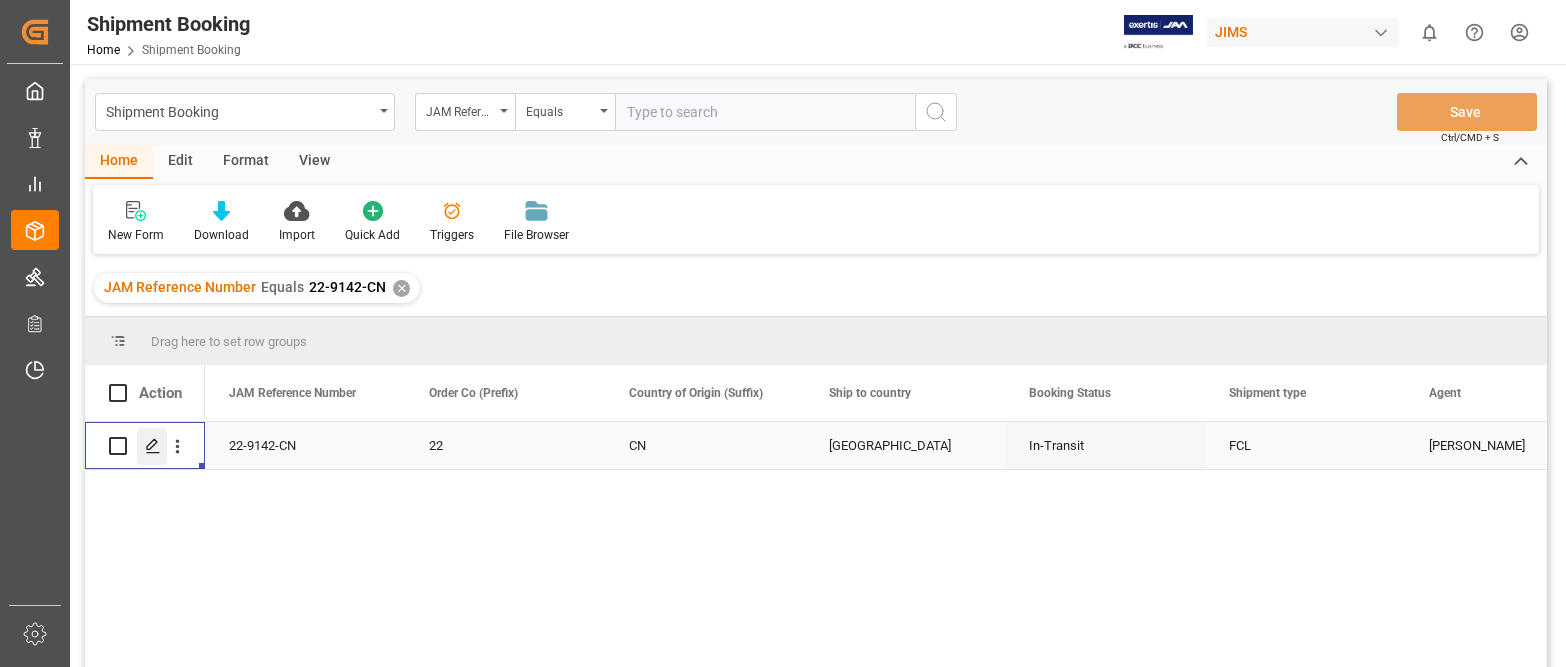 click 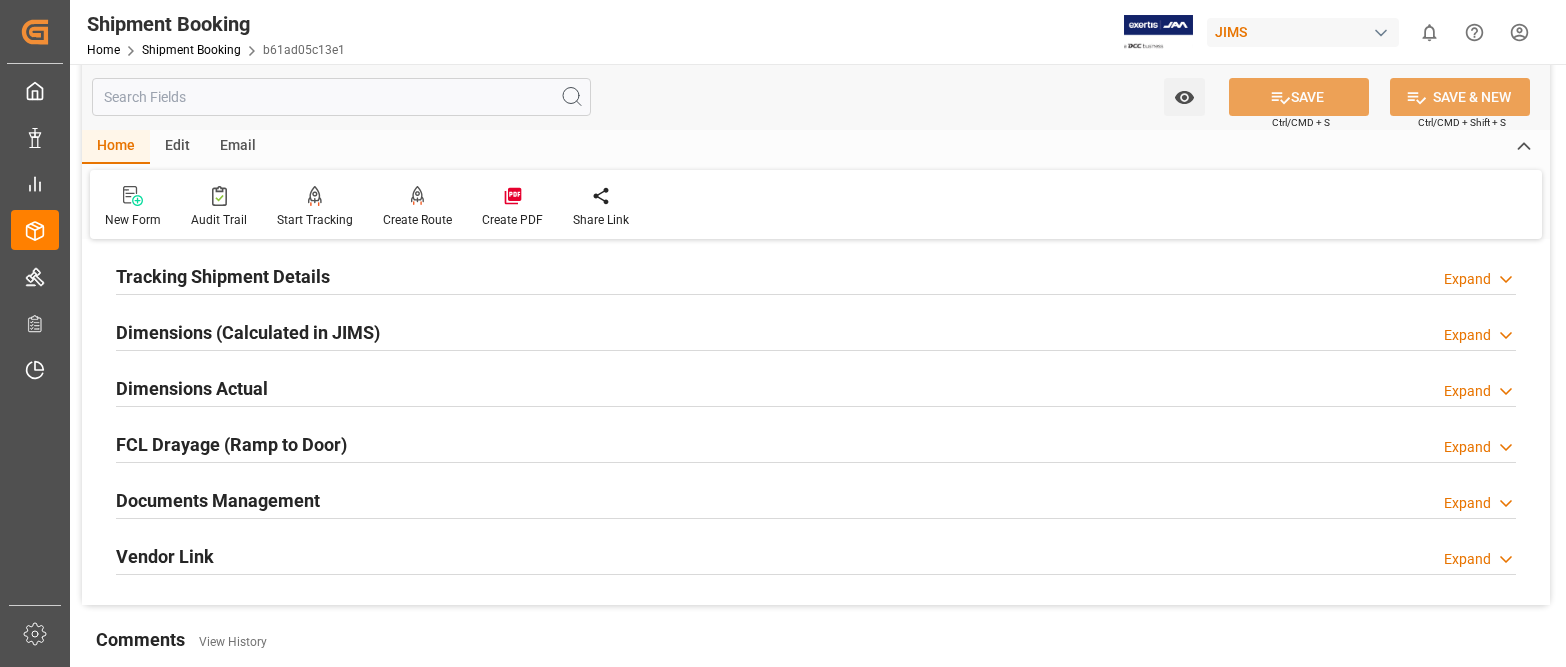 scroll, scrollTop: 400, scrollLeft: 0, axis: vertical 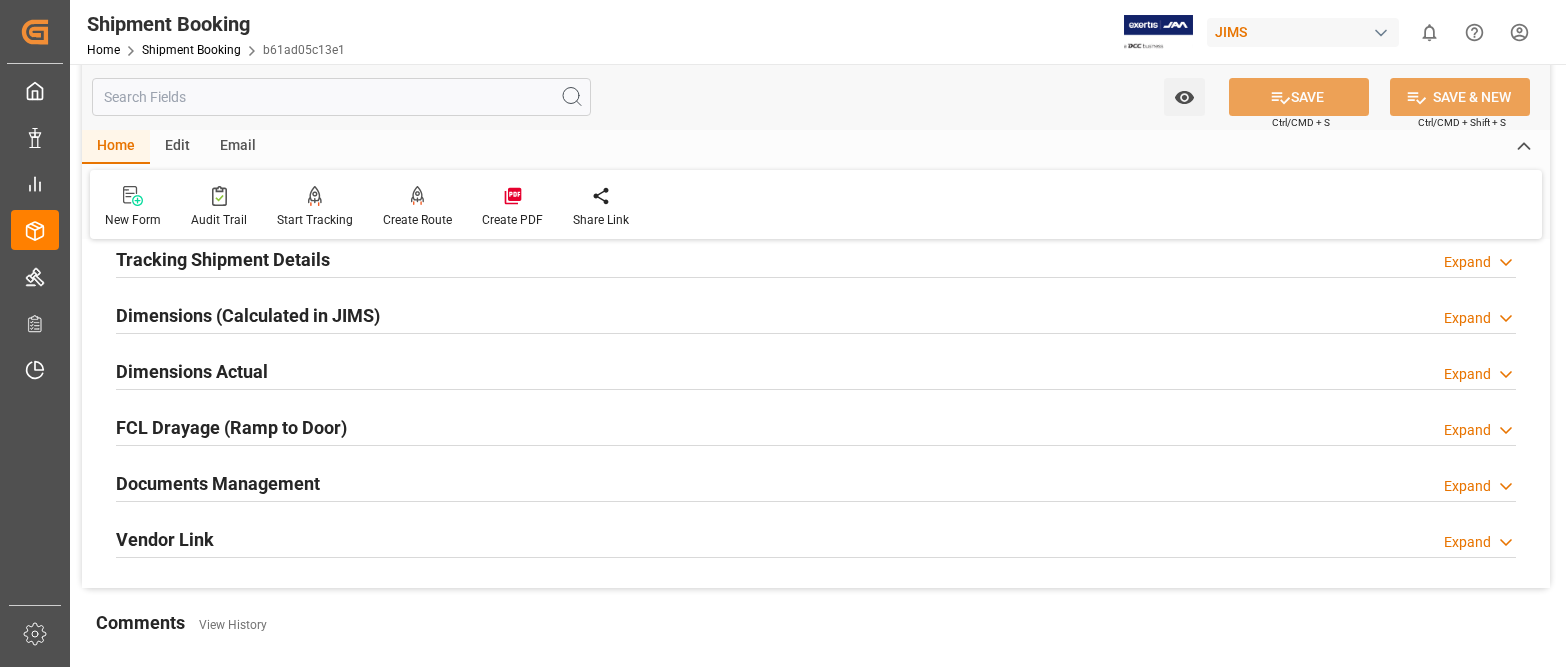 click on "Expand" at bounding box center (1467, 486) 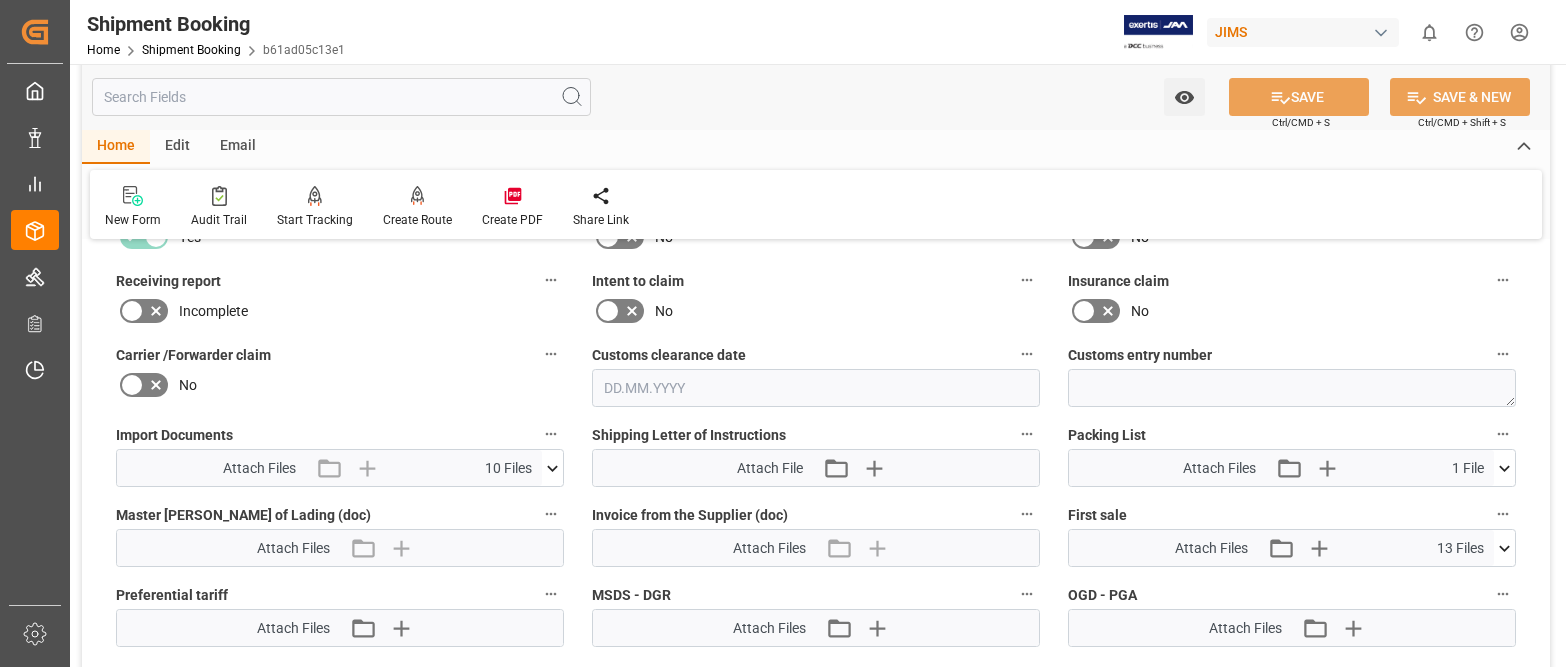 scroll, scrollTop: 900, scrollLeft: 0, axis: vertical 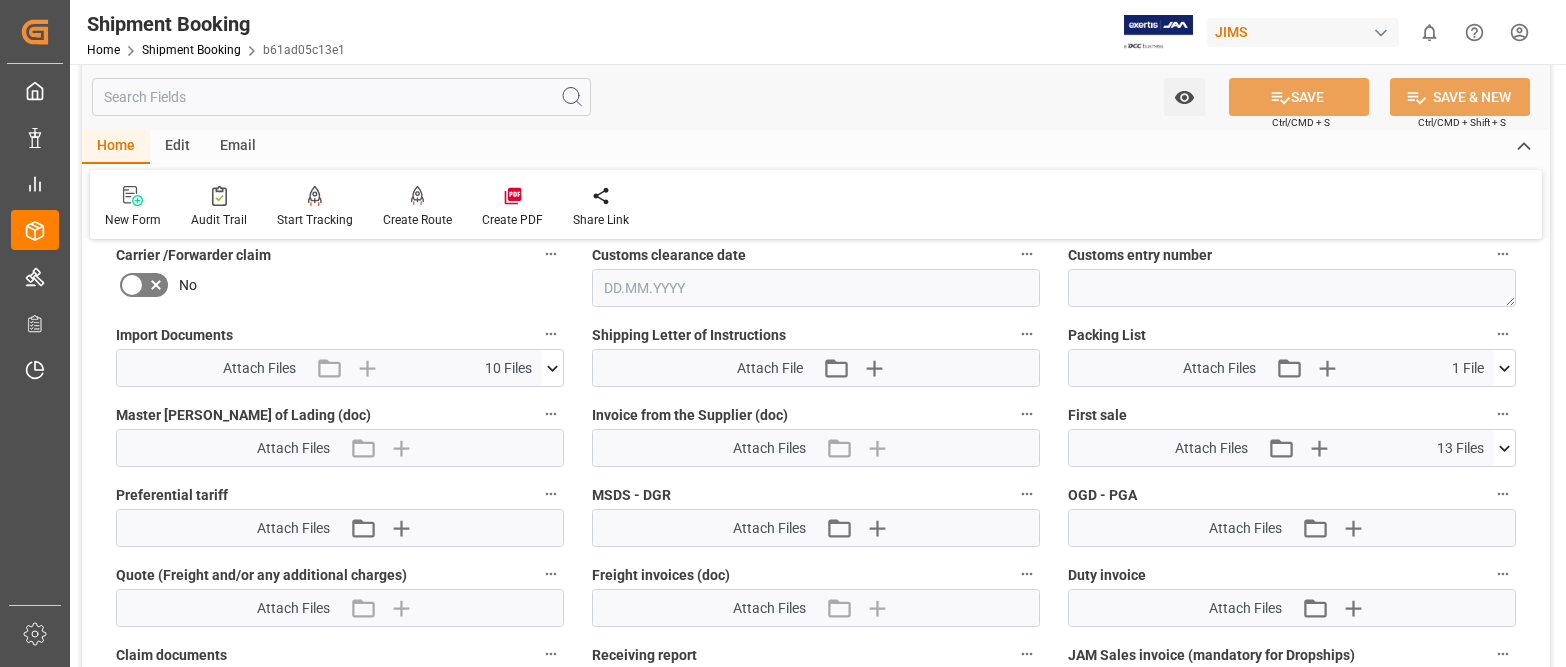 click 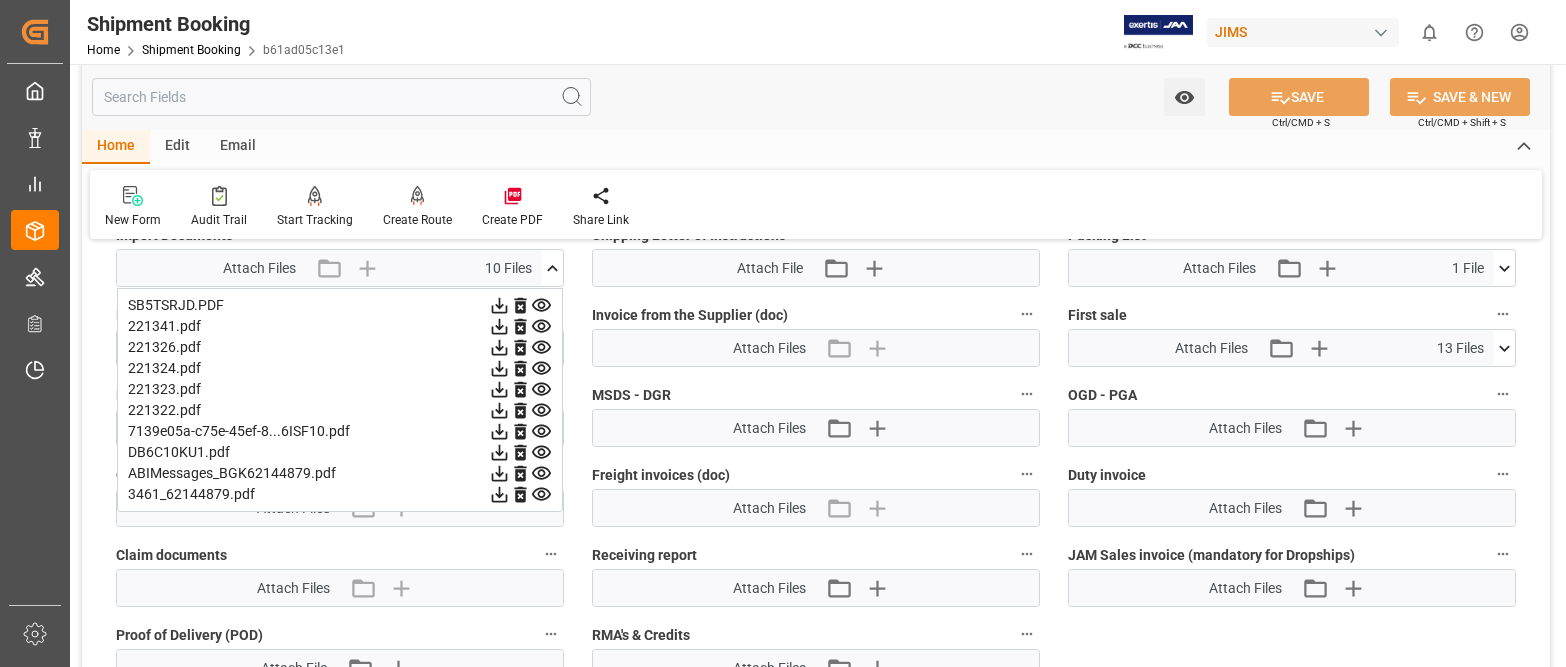 scroll, scrollTop: 900, scrollLeft: 0, axis: vertical 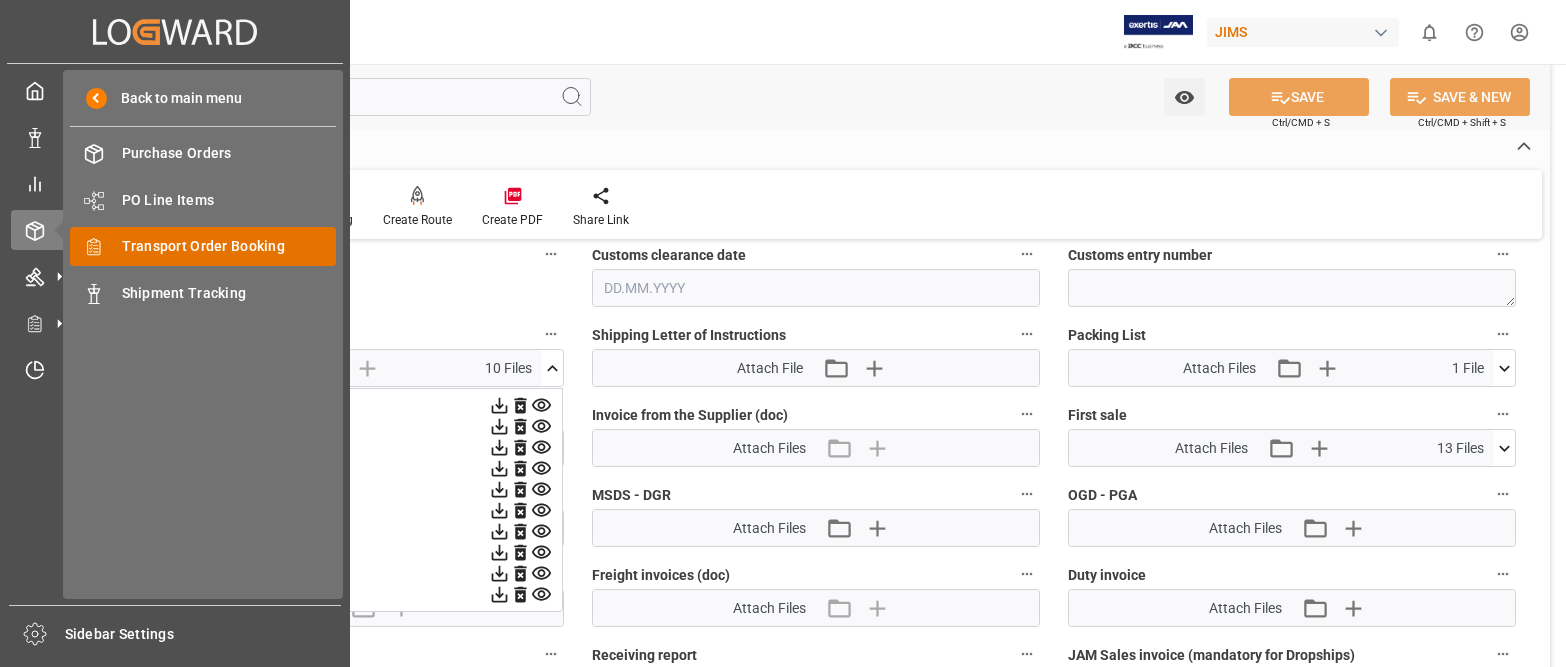 click on "Transport Order Booking" at bounding box center (229, 246) 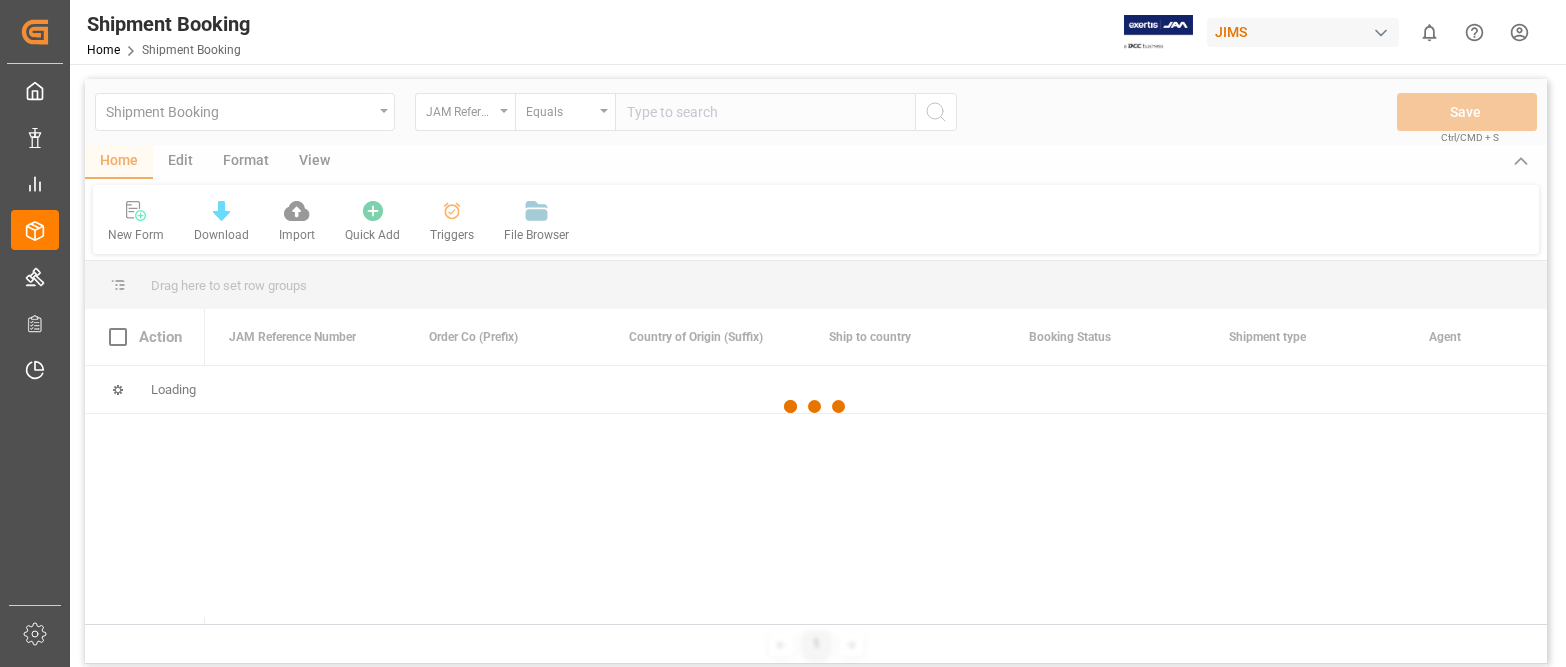 click at bounding box center [816, 406] 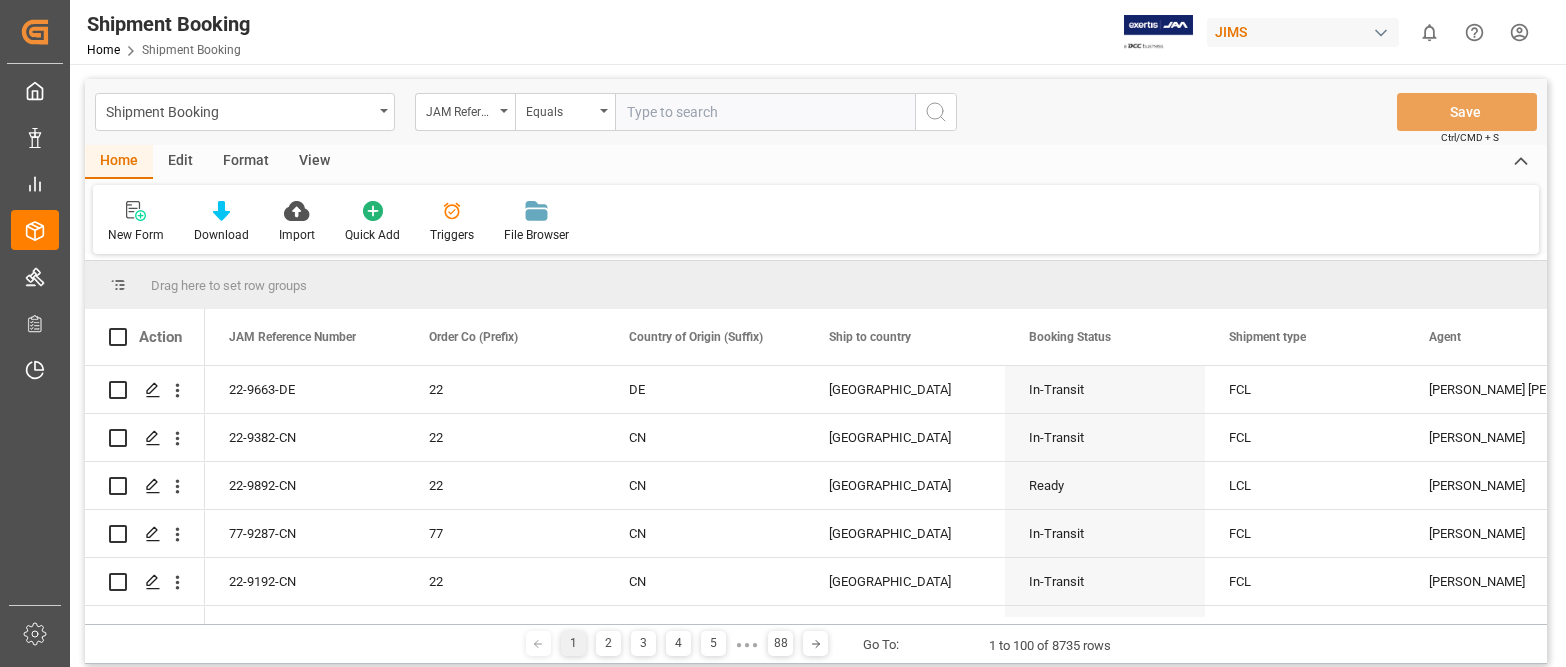 click at bounding box center [765, 112] 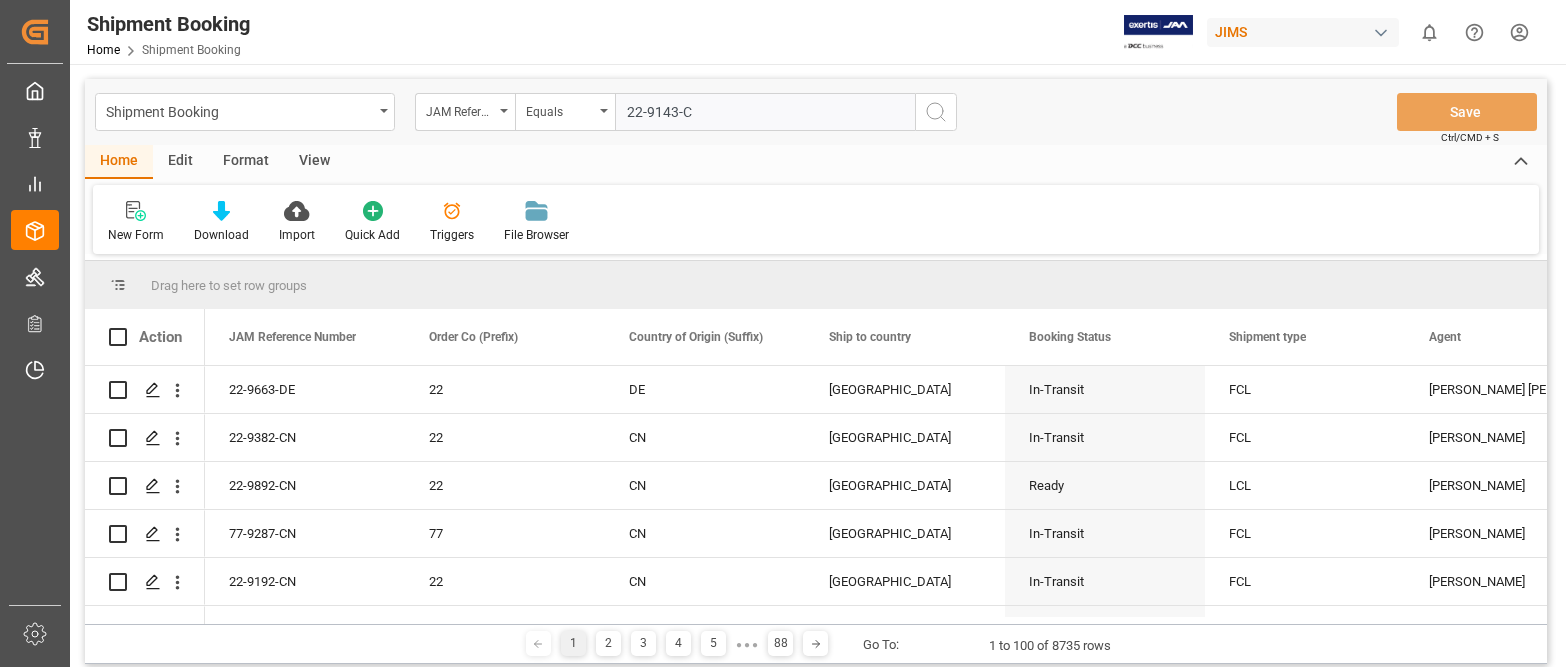 type on "22-9143-CN" 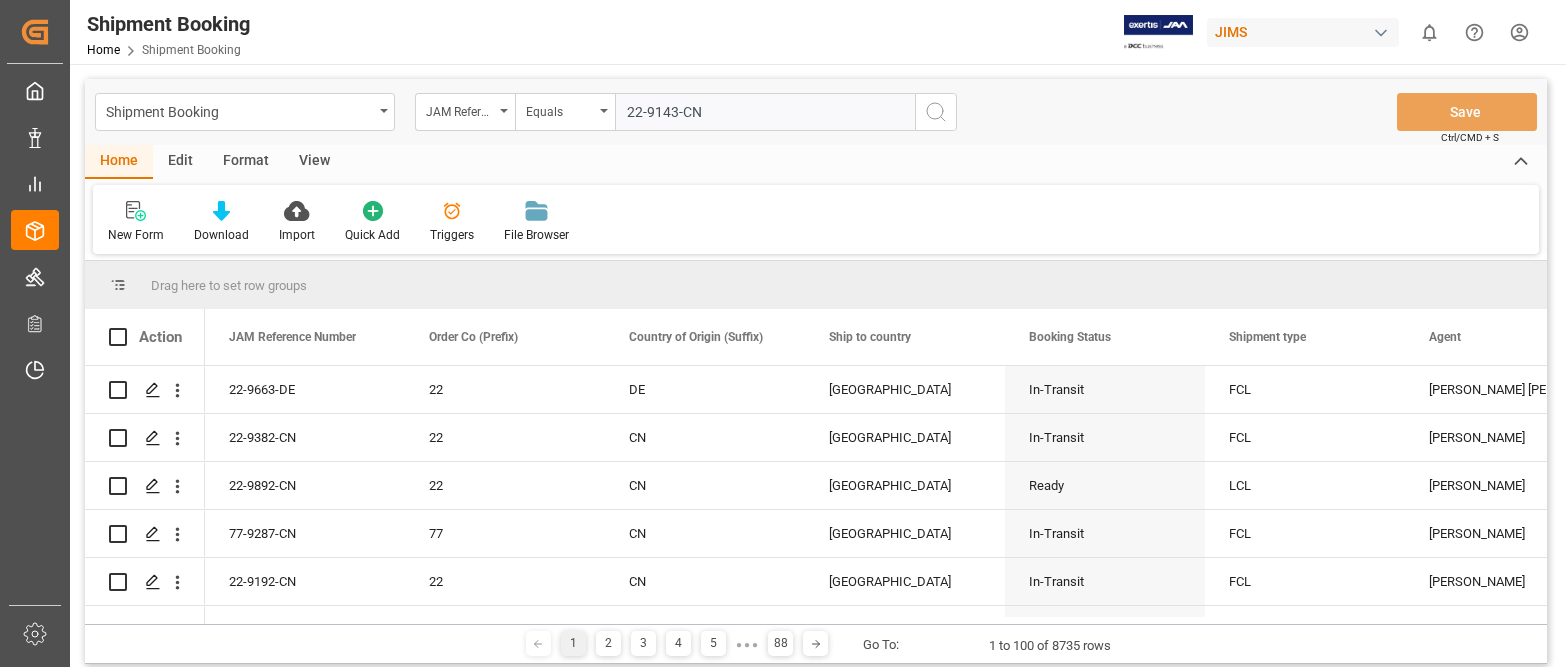 type 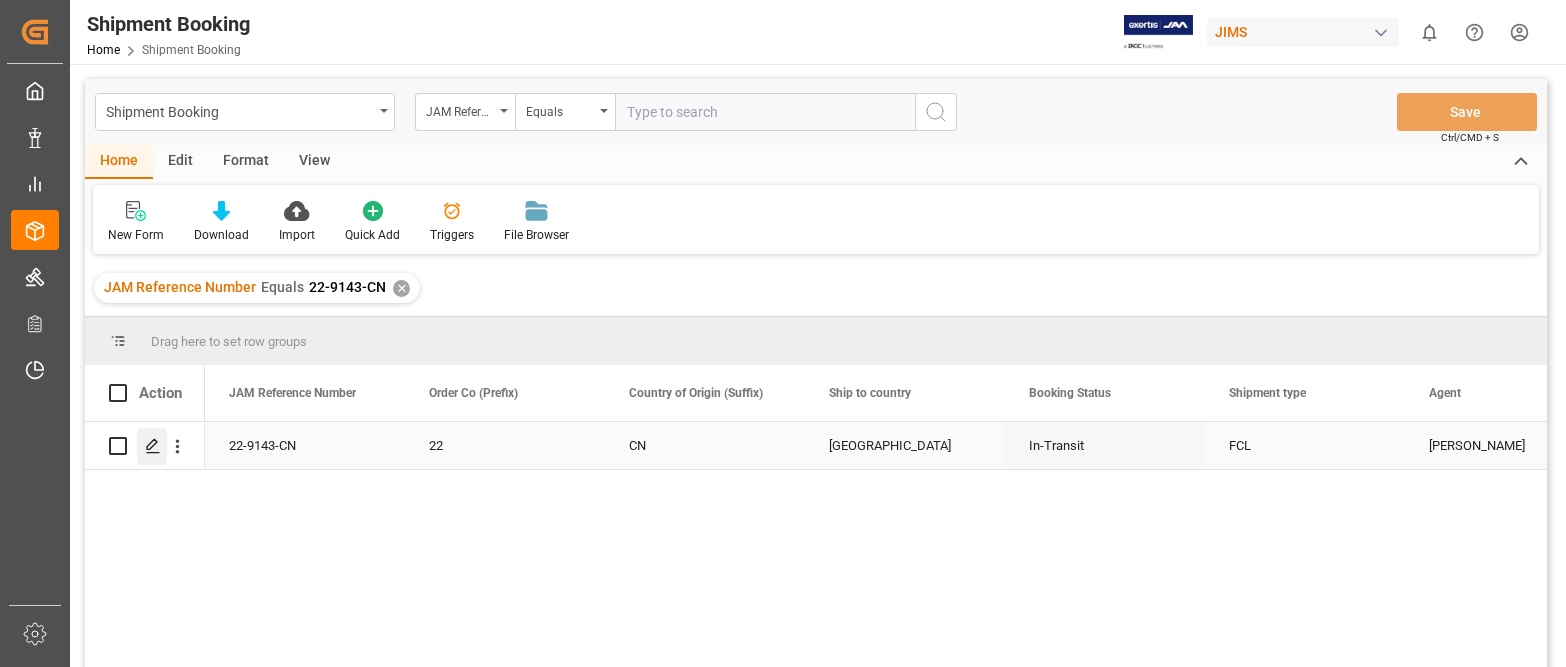 click 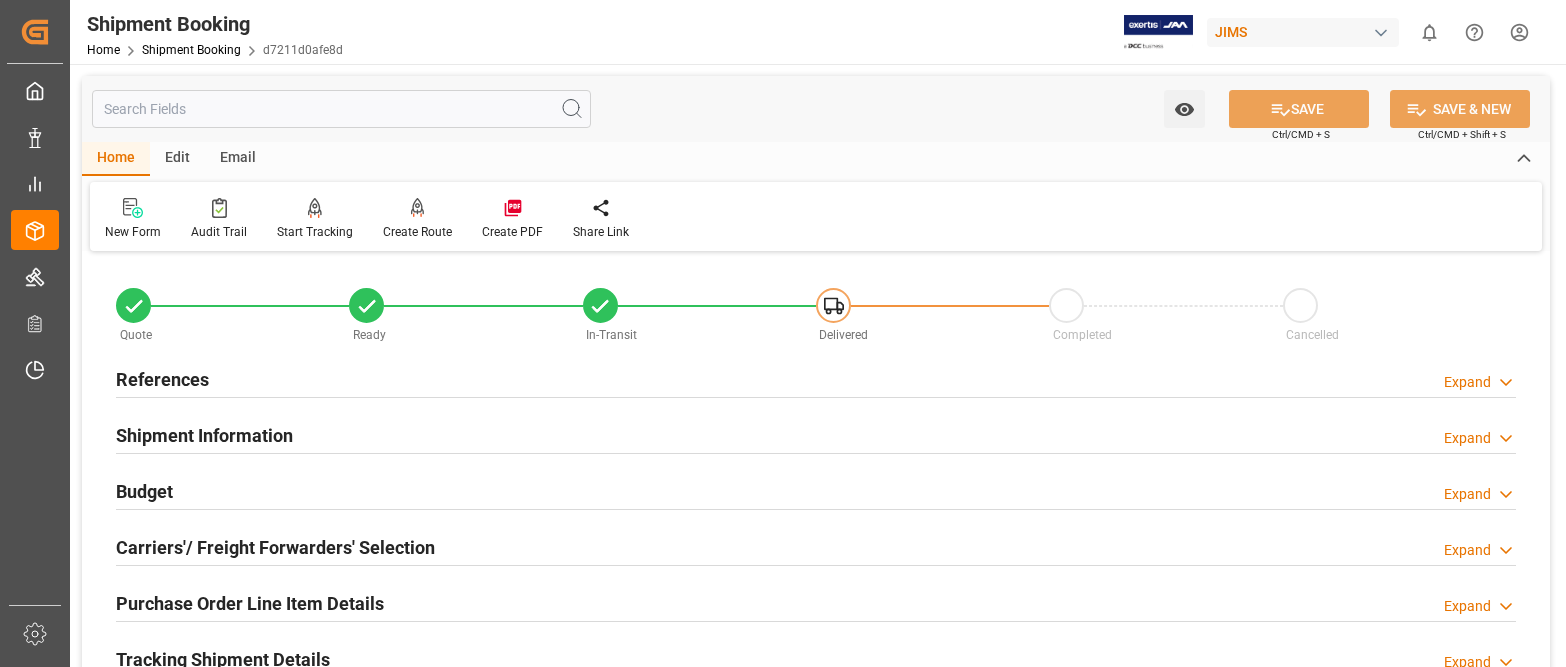 scroll, scrollTop: 600, scrollLeft: 0, axis: vertical 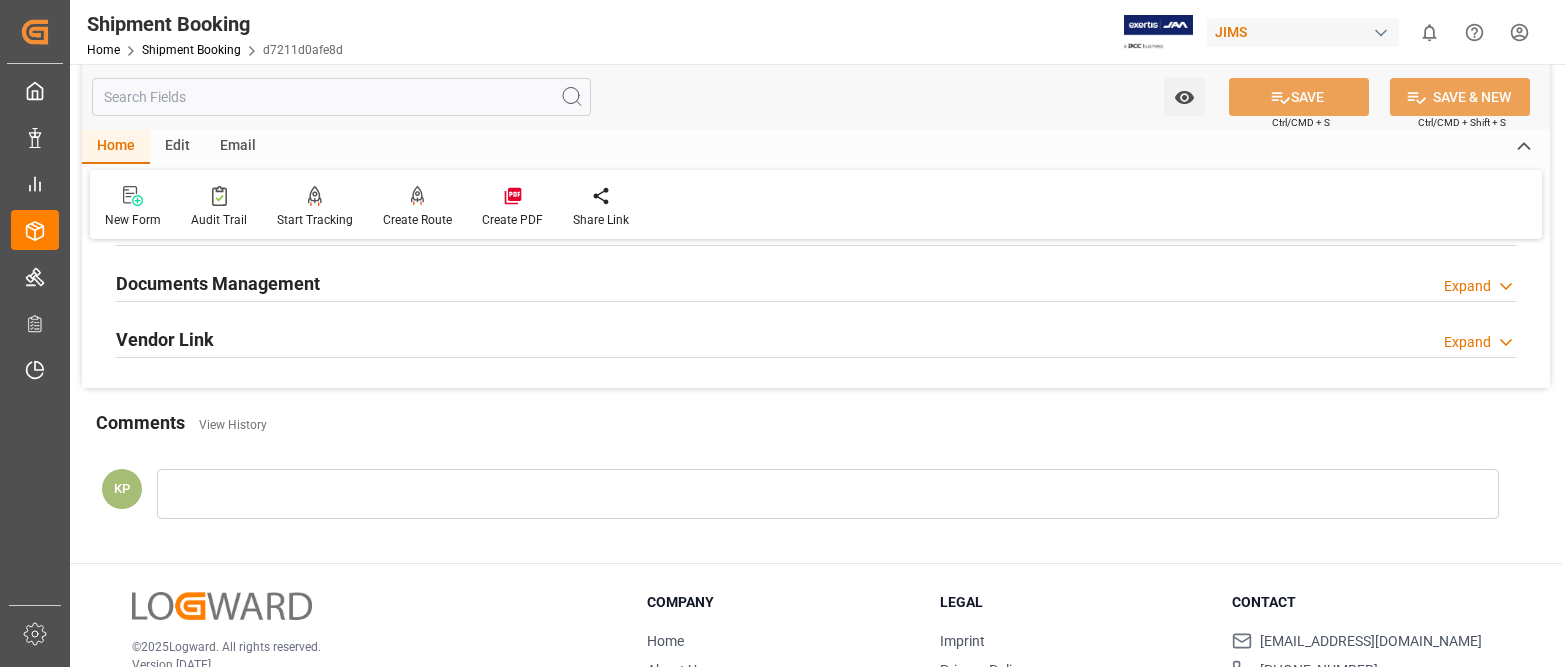 click on "Expand" at bounding box center (1467, 286) 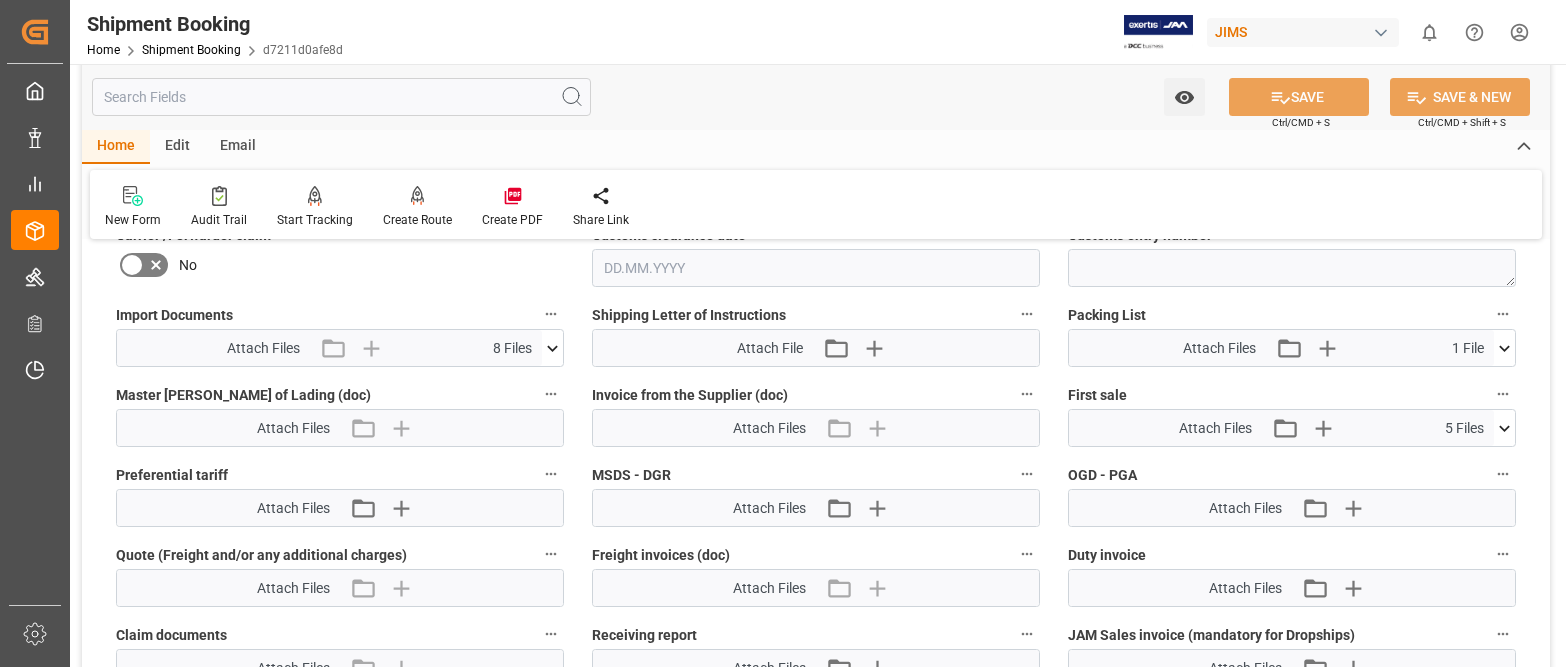 scroll, scrollTop: 1000, scrollLeft: 0, axis: vertical 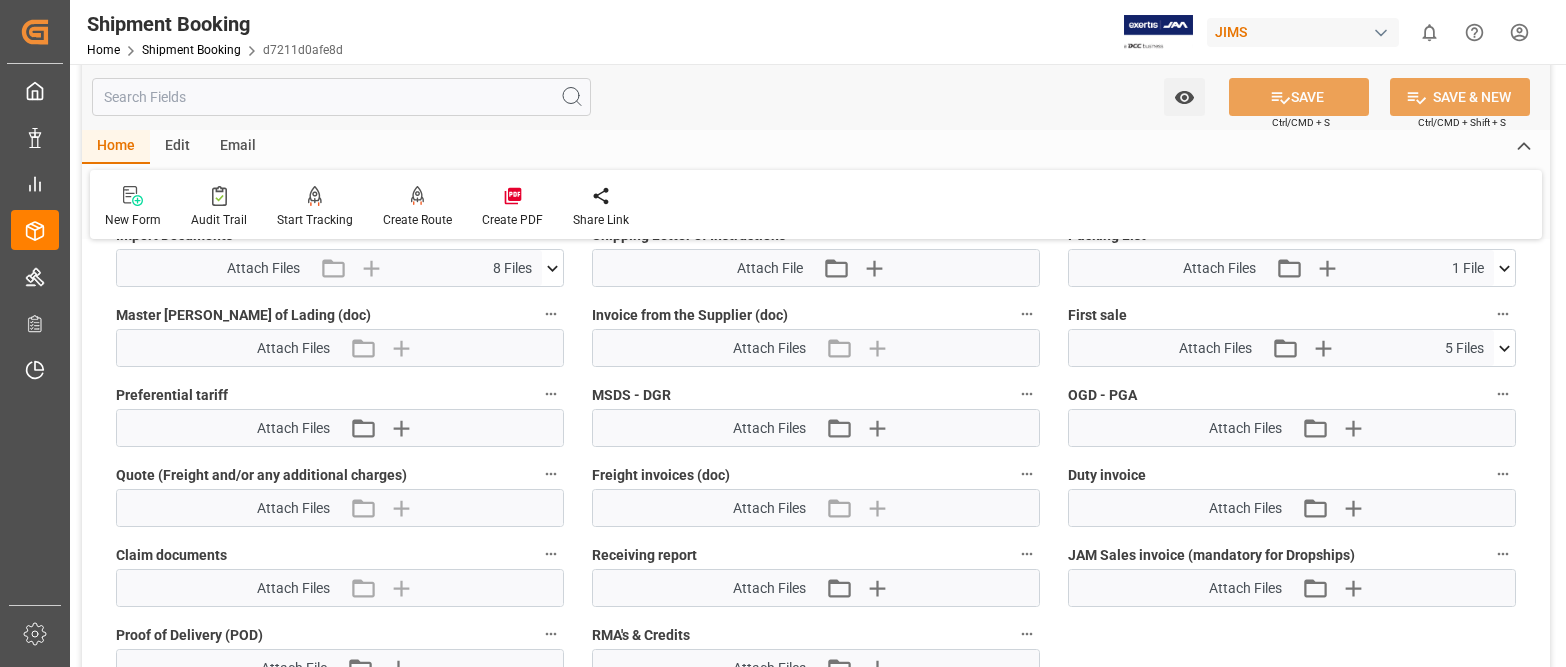 click 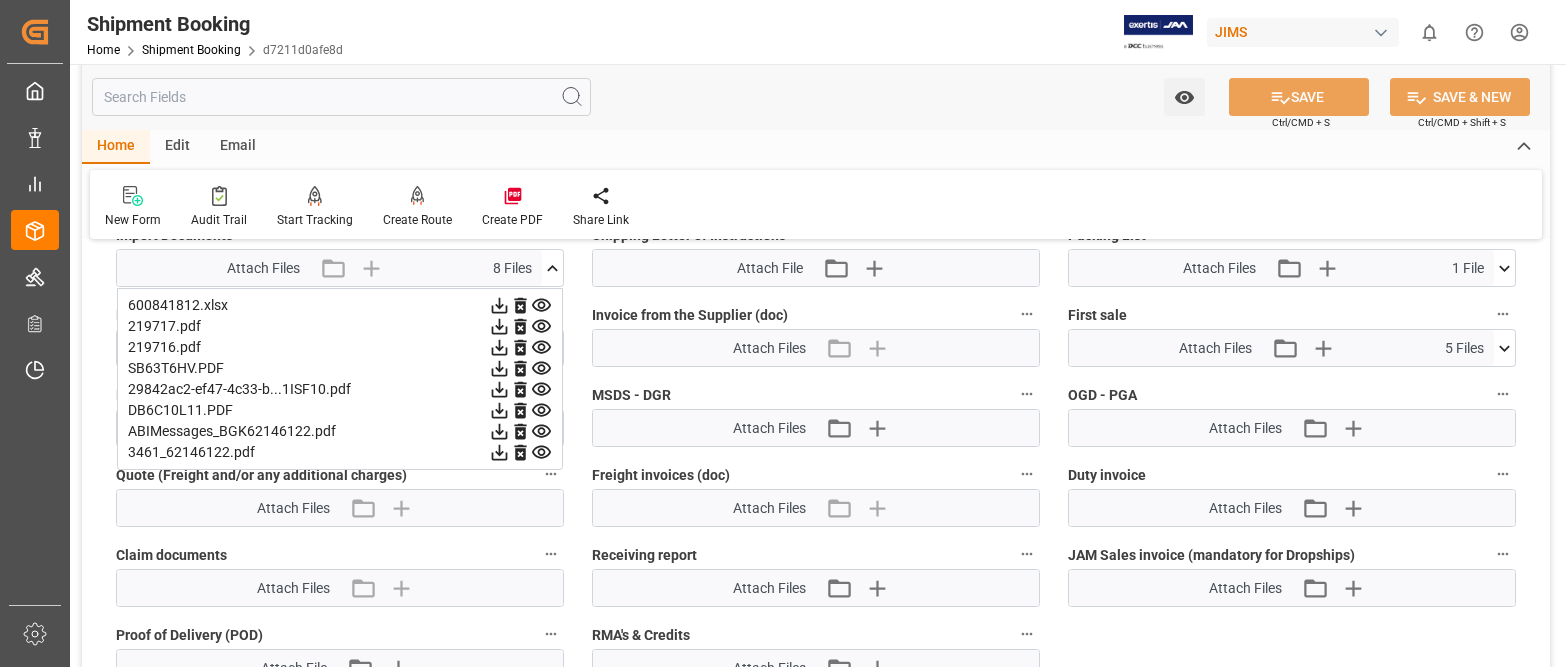 scroll, scrollTop: 900, scrollLeft: 0, axis: vertical 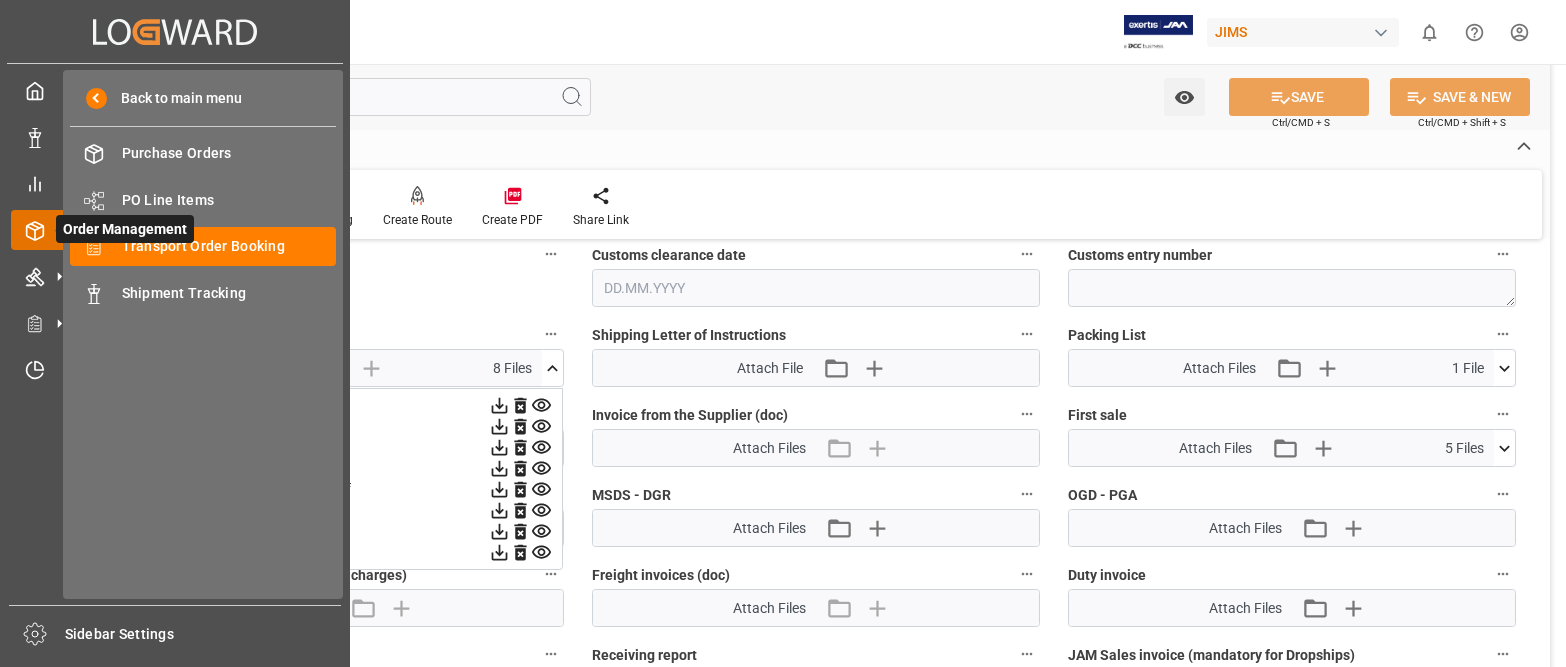 drag, startPoint x: 30, startPoint y: 222, endPoint x: 134, endPoint y: 226, distance: 104.0769 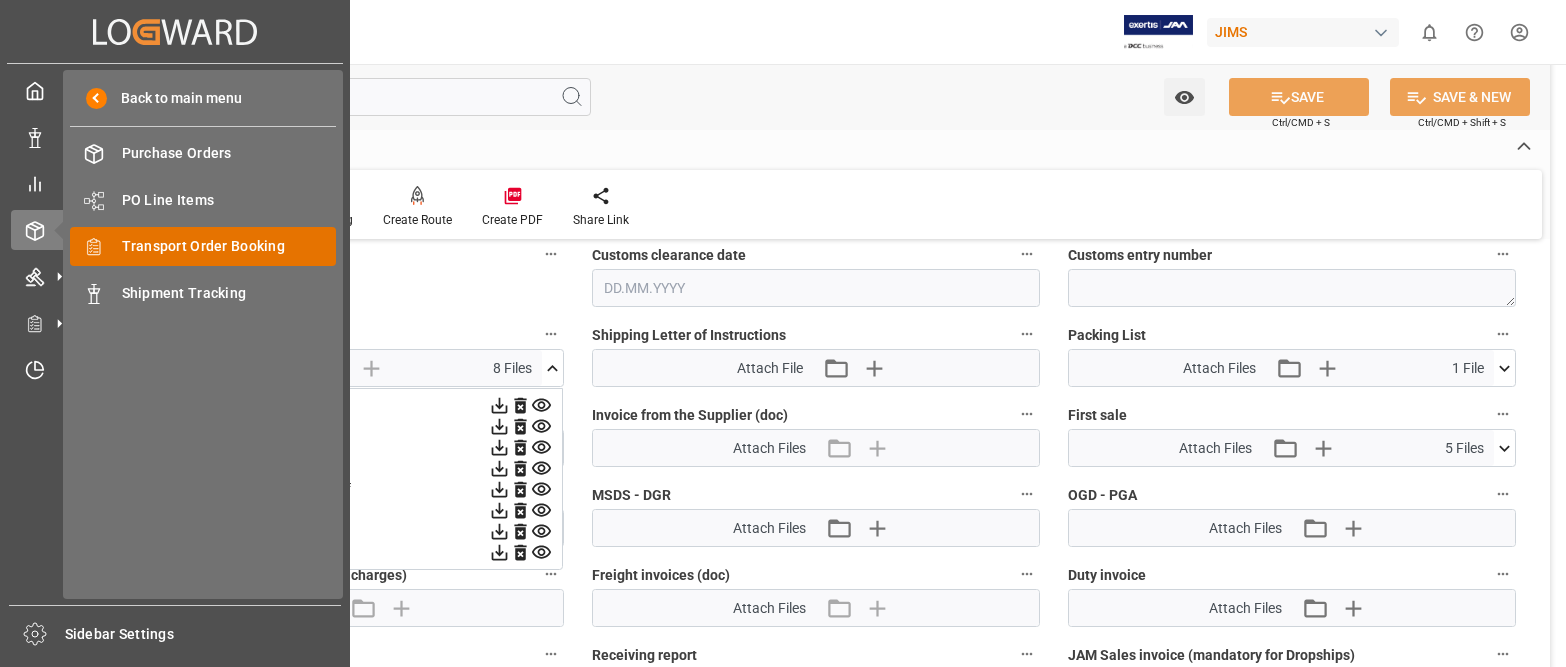 click on "Transport Order Booking" at bounding box center [229, 246] 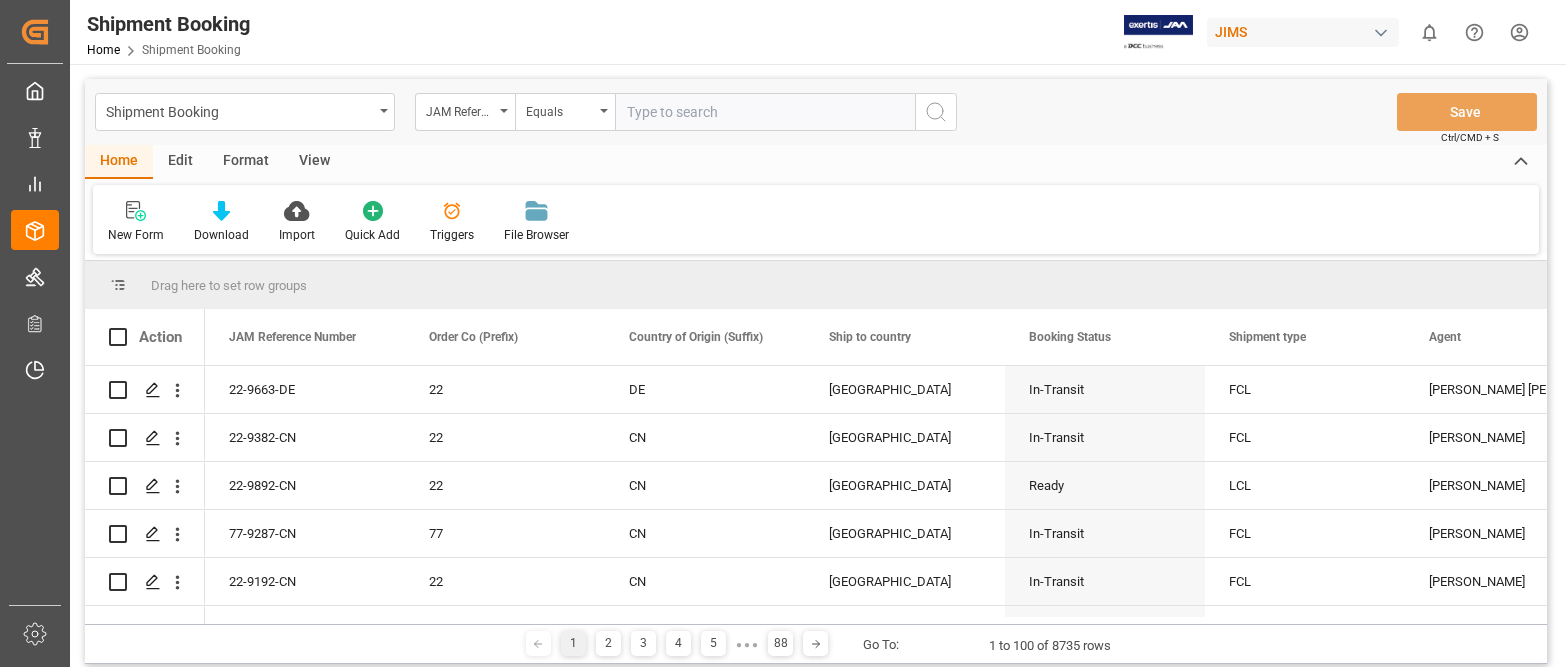 click at bounding box center [765, 112] 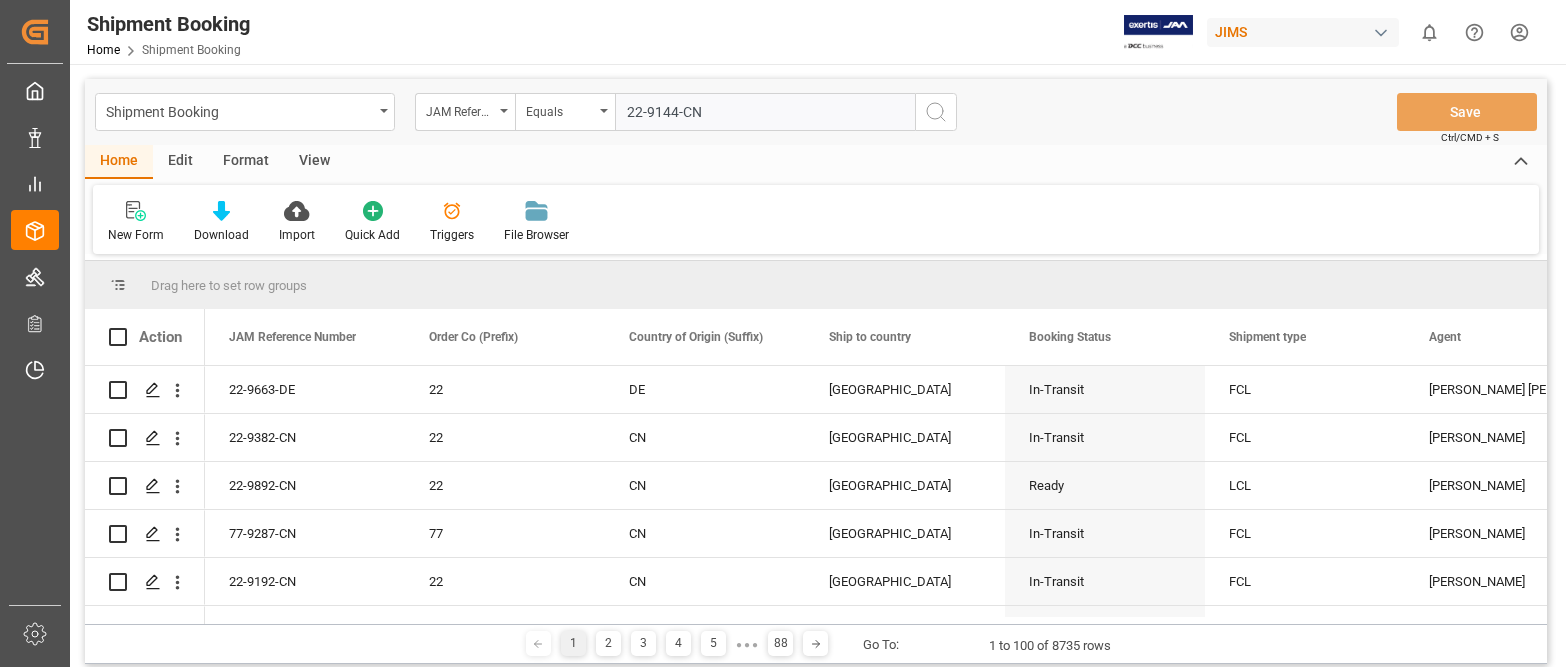 type on "22-9144-CN" 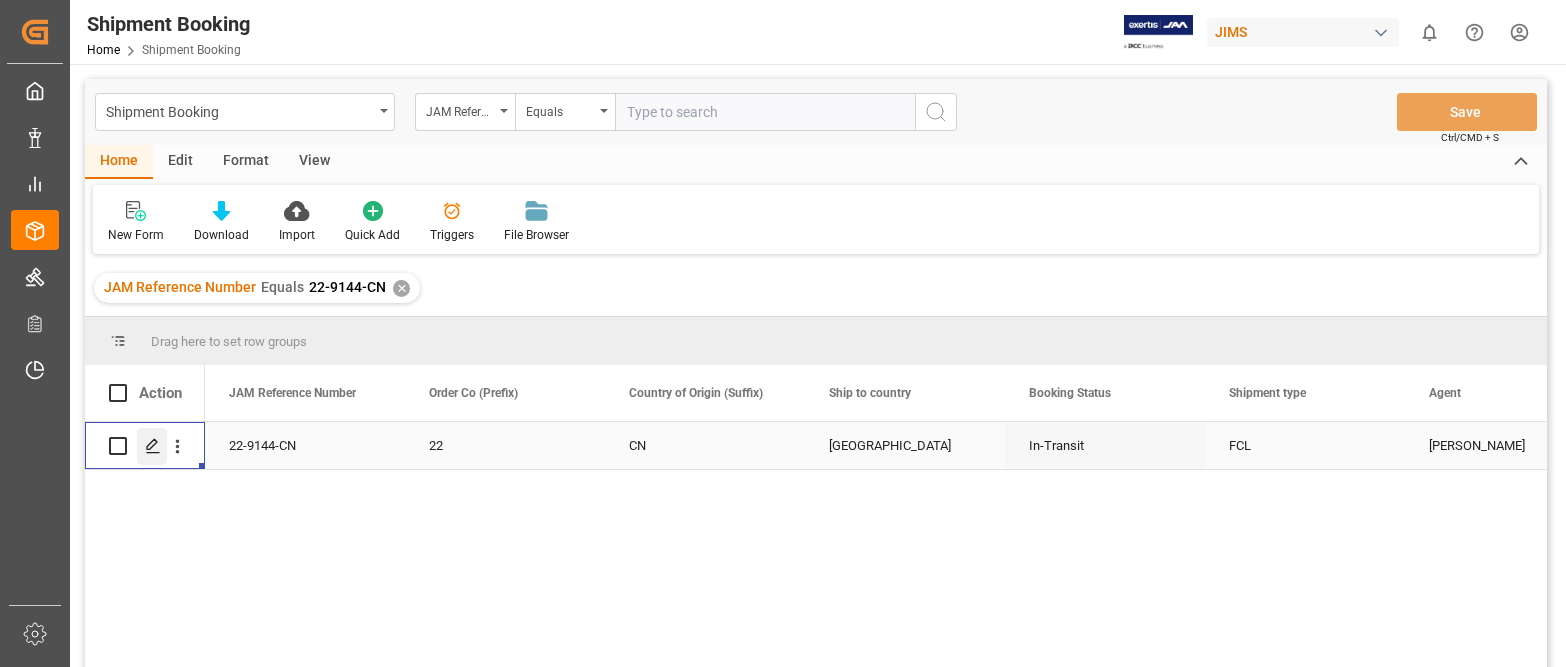 click 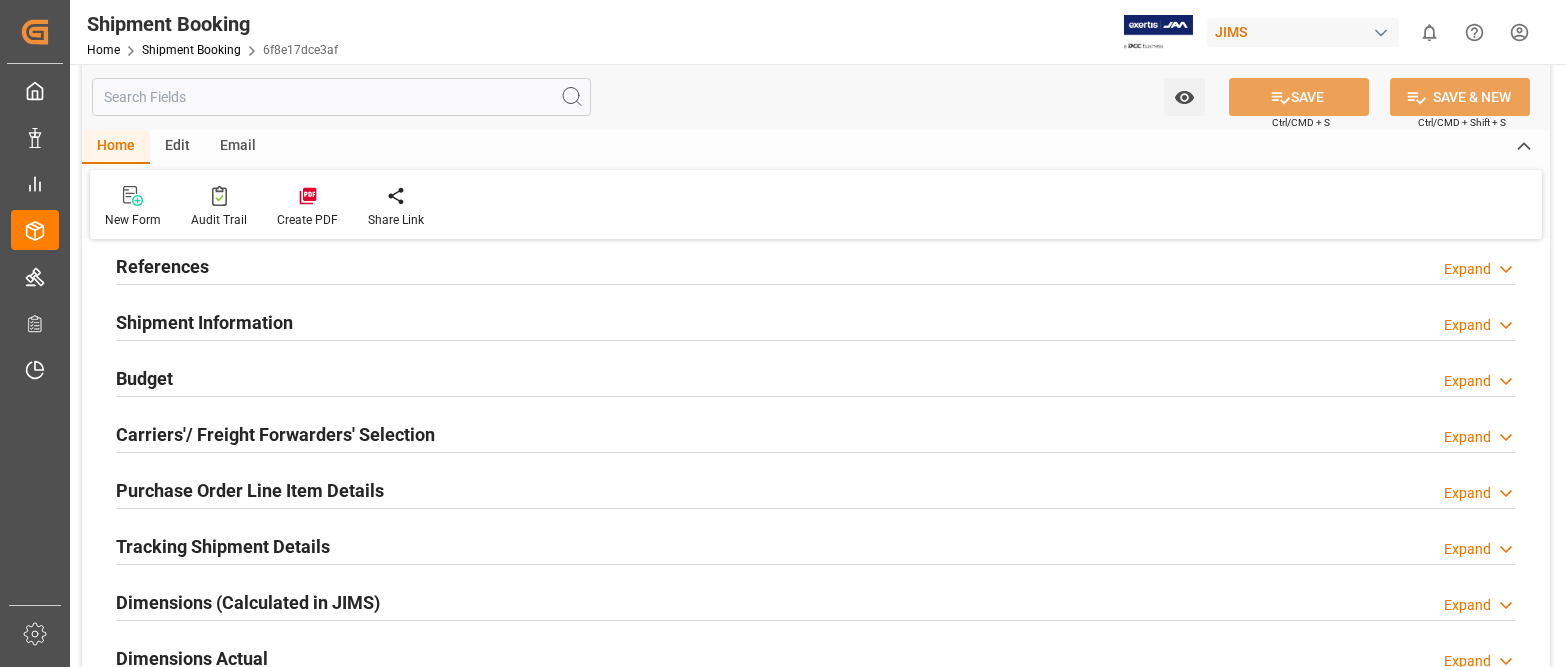scroll, scrollTop: 400, scrollLeft: 0, axis: vertical 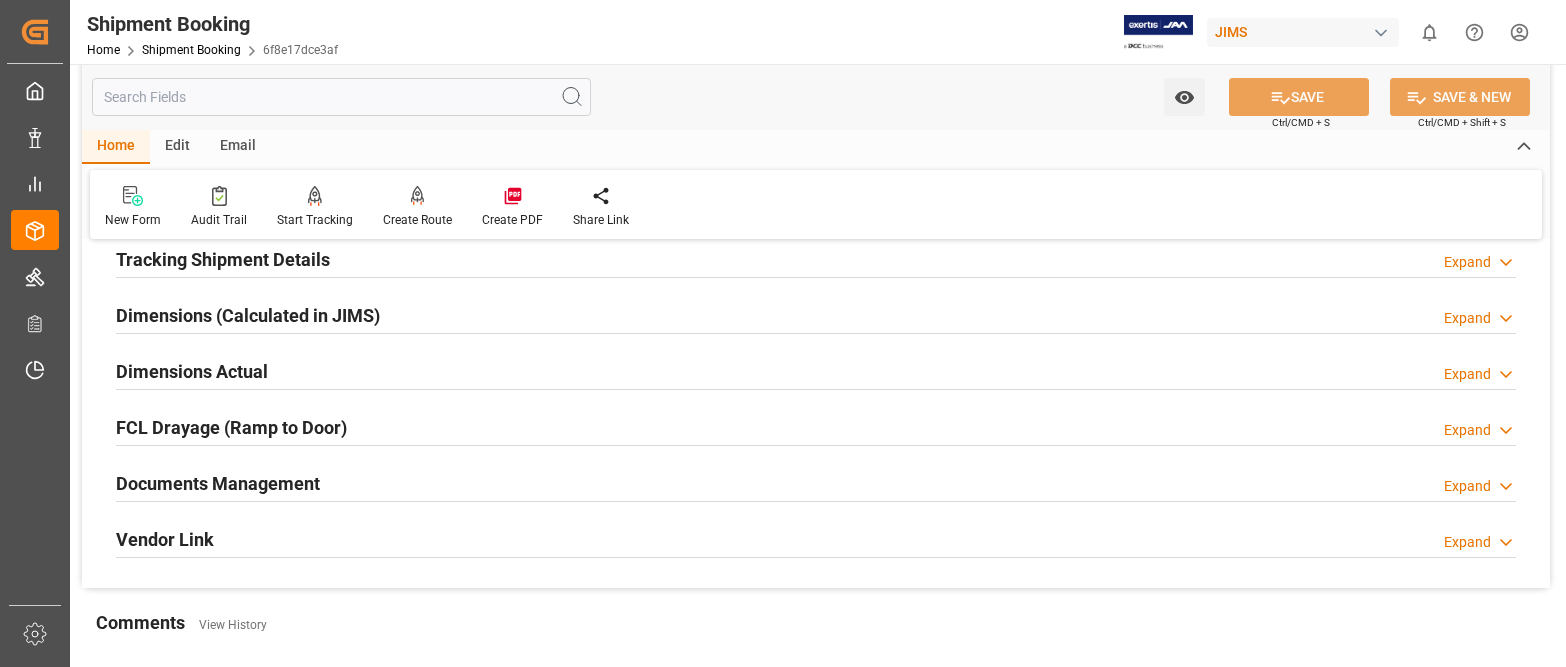 click on "Expand" at bounding box center [1467, 486] 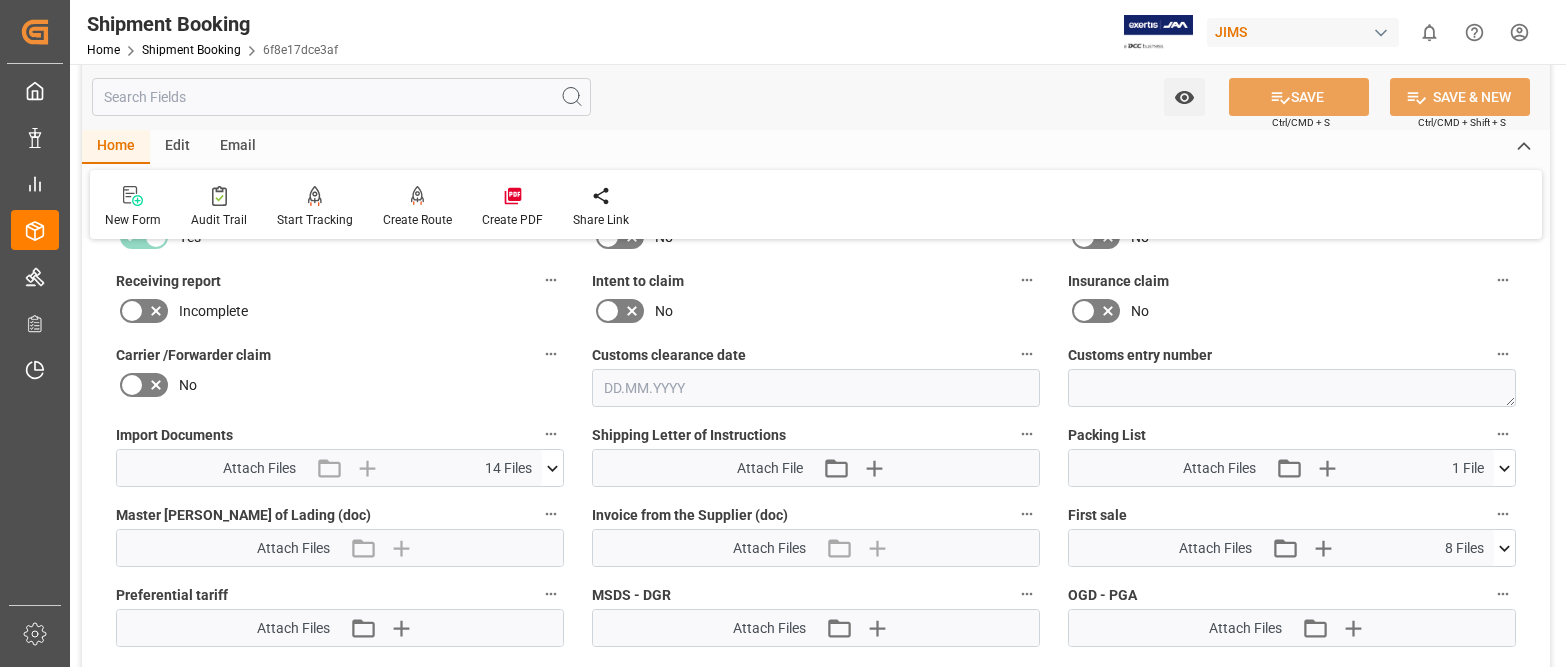 scroll, scrollTop: 900, scrollLeft: 0, axis: vertical 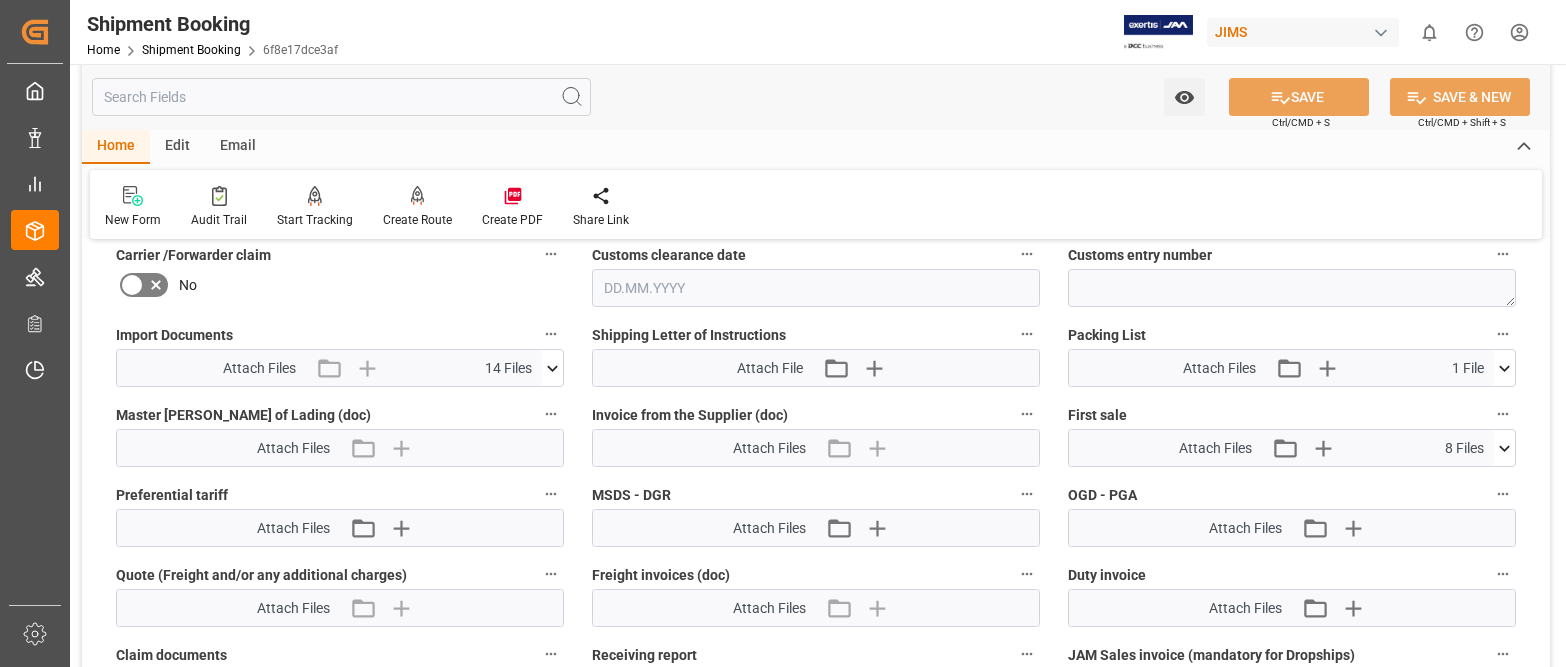 click 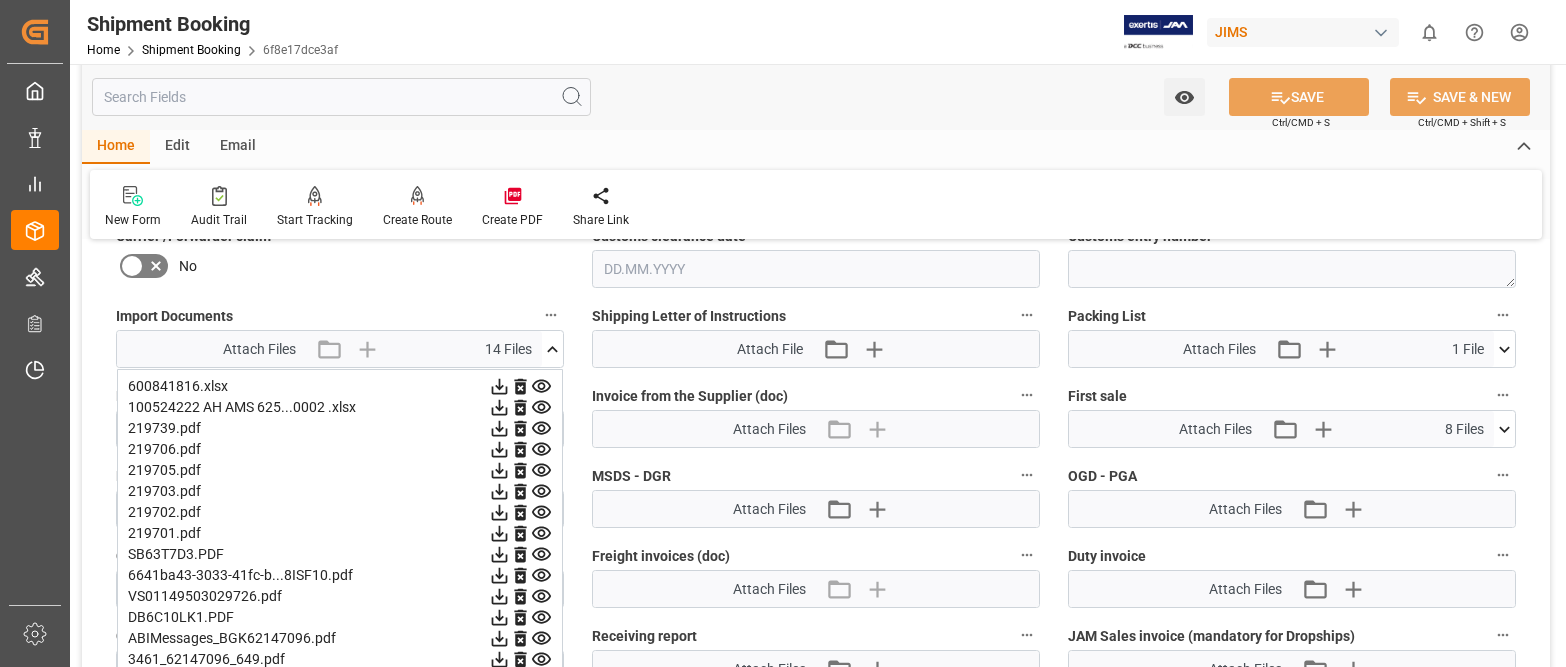 scroll, scrollTop: 900, scrollLeft: 0, axis: vertical 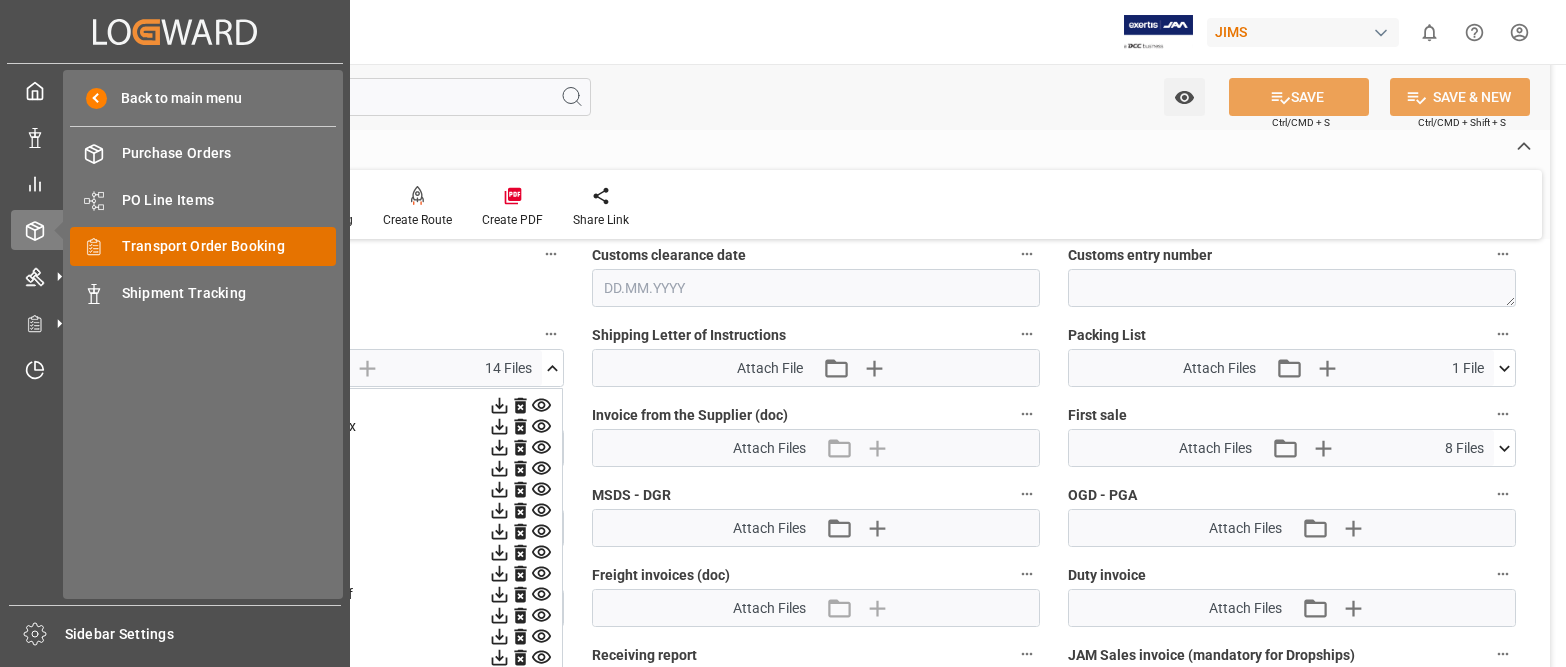 click on "Transport Order Booking" at bounding box center [229, 246] 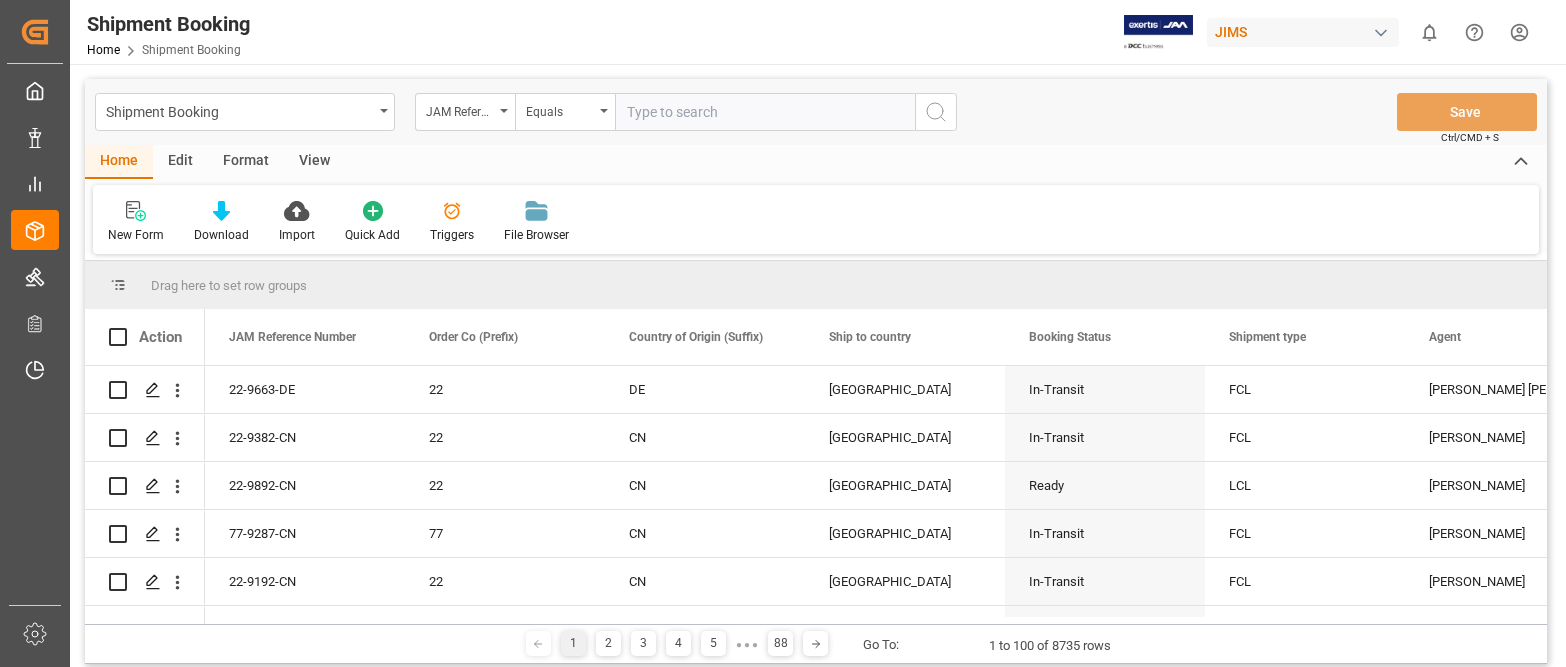 click at bounding box center (765, 112) 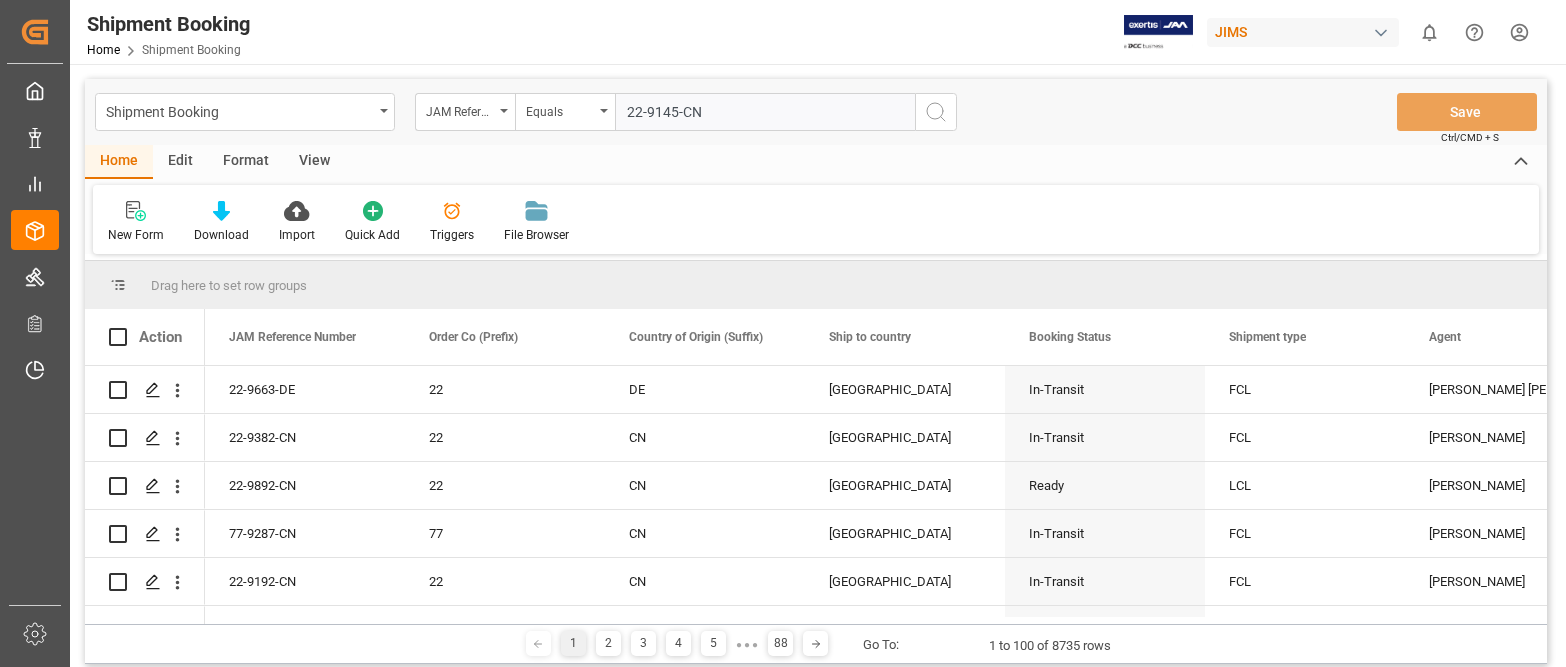 type on "22-9145-CN" 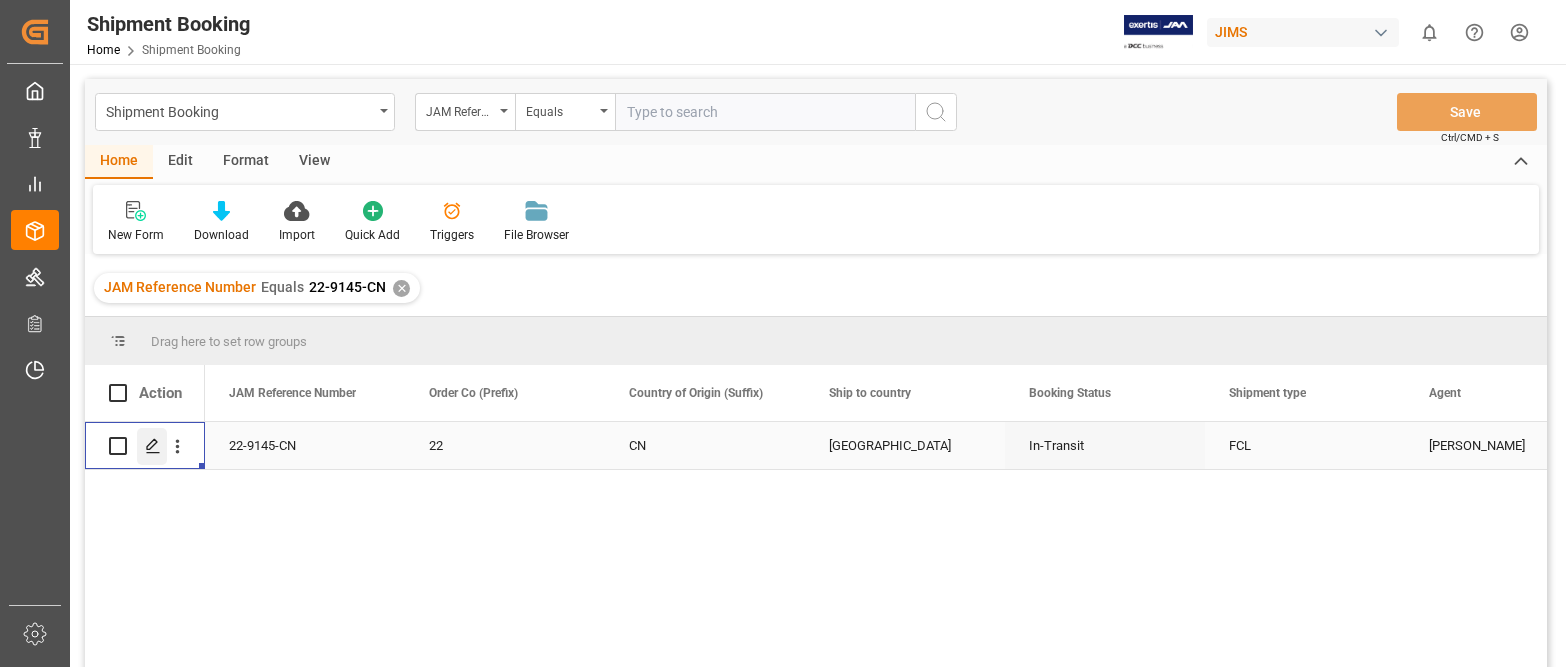 click 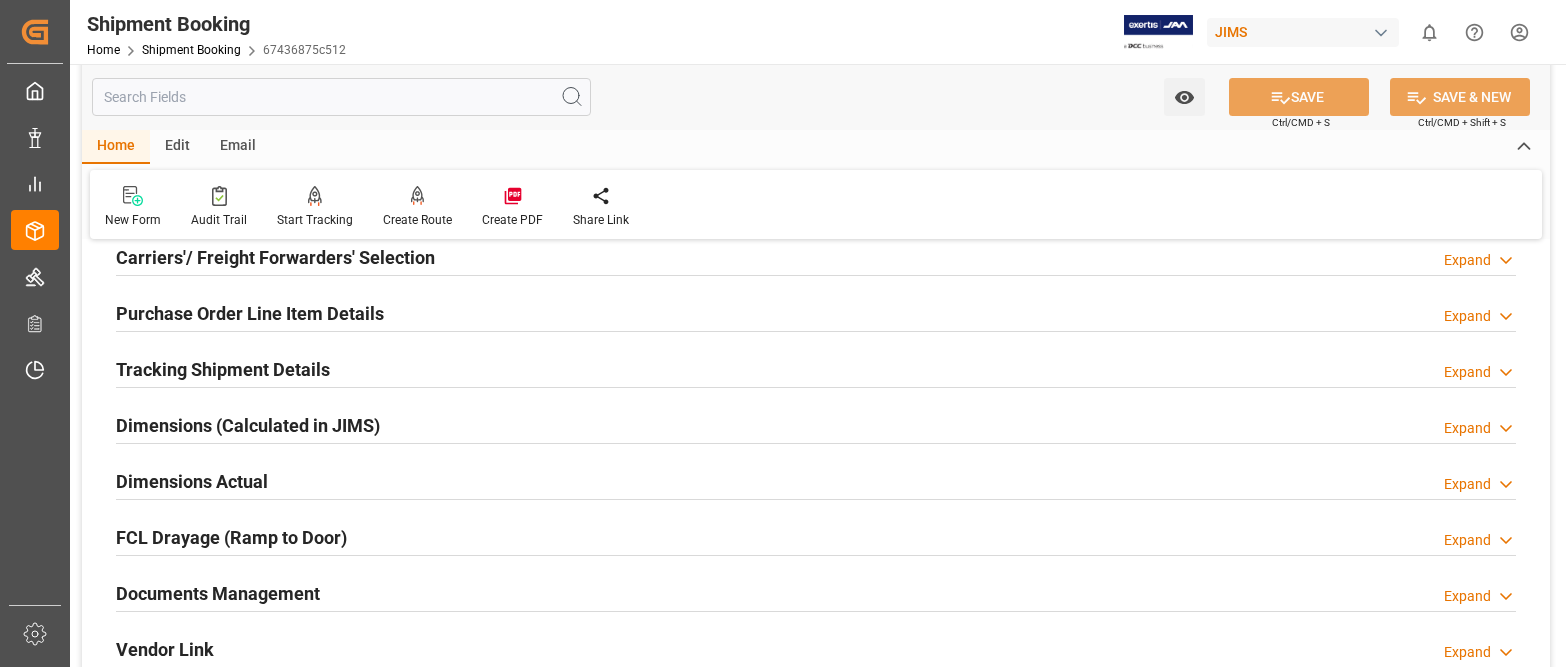 scroll, scrollTop: 300, scrollLeft: 0, axis: vertical 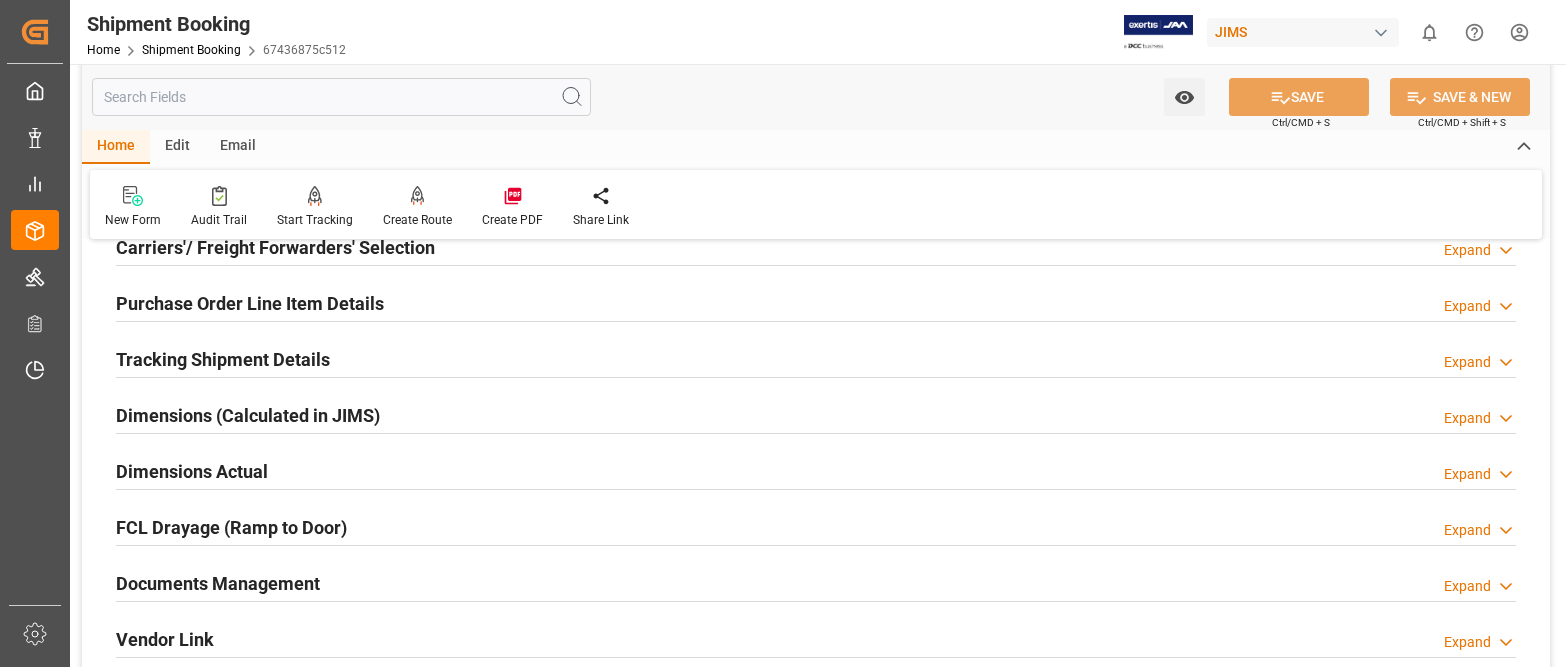 click on "Expand" at bounding box center [1467, 586] 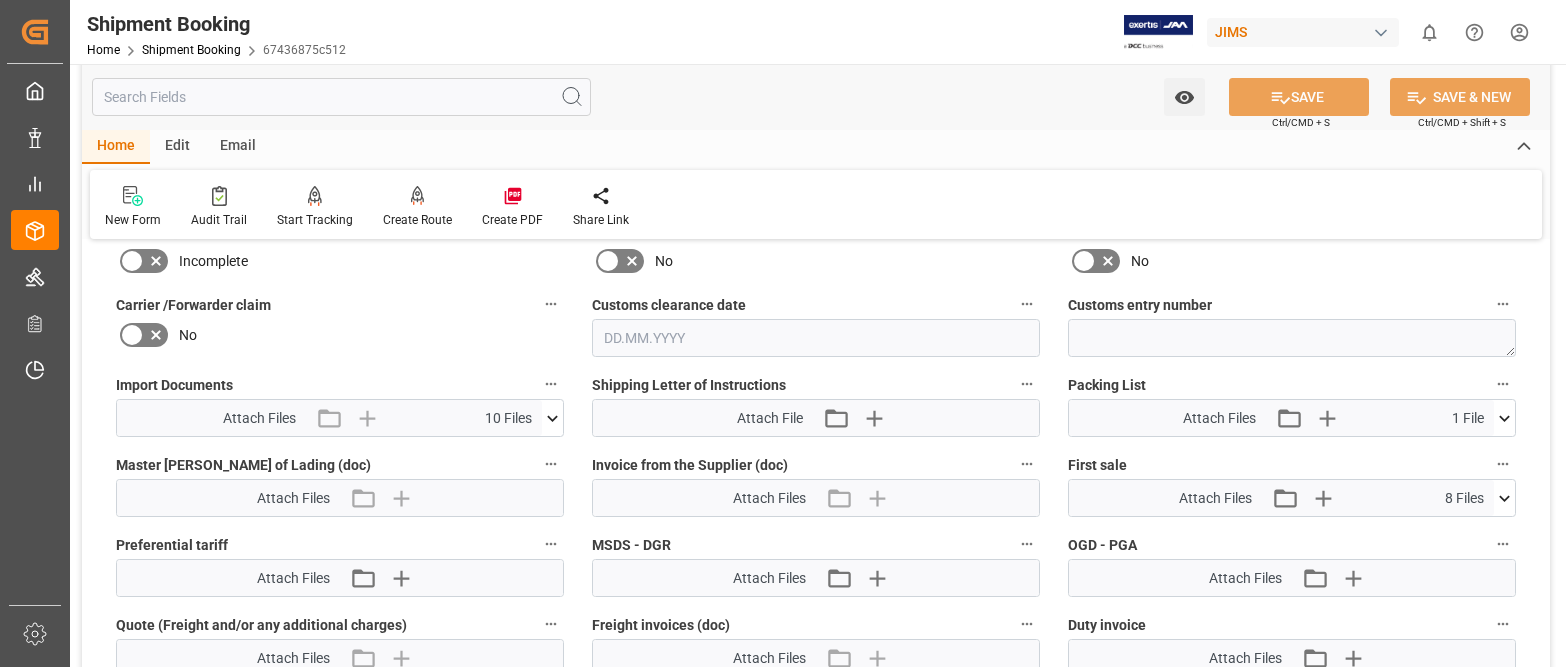 scroll, scrollTop: 900, scrollLeft: 0, axis: vertical 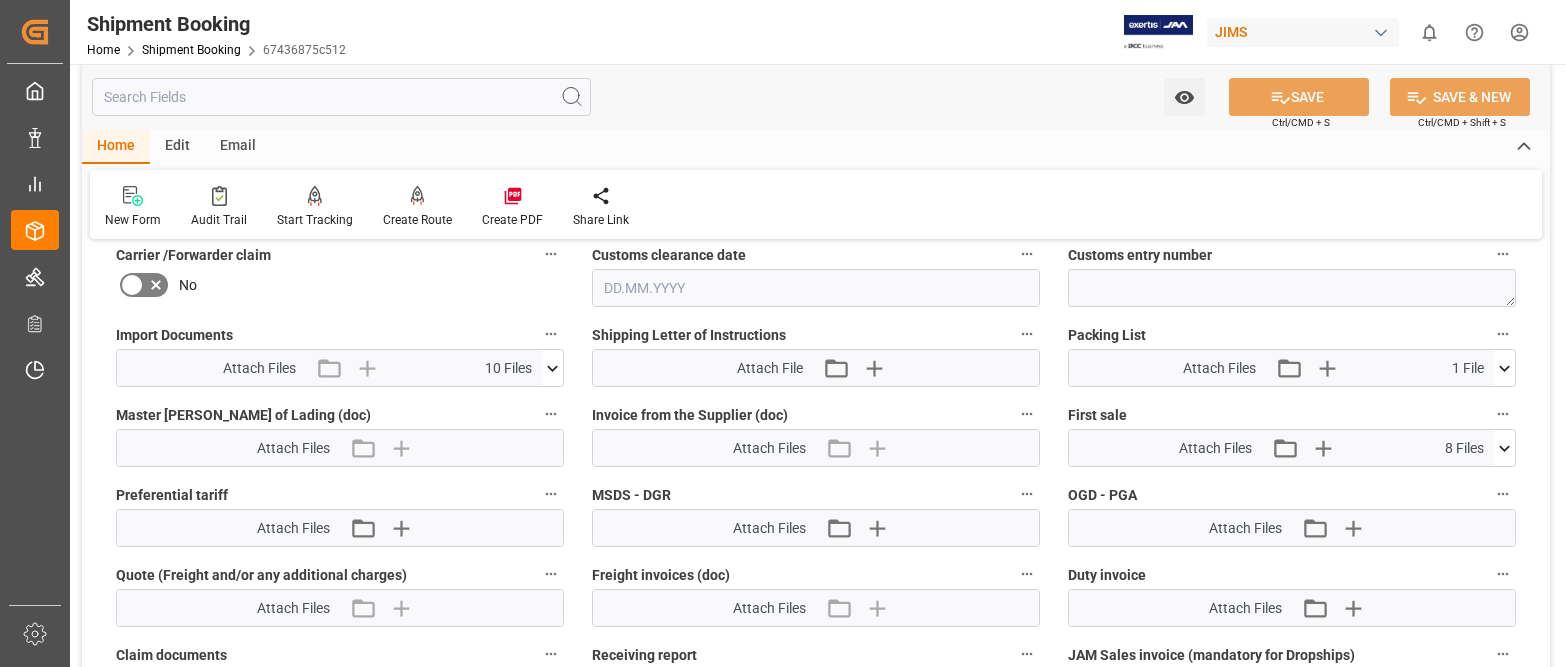 click 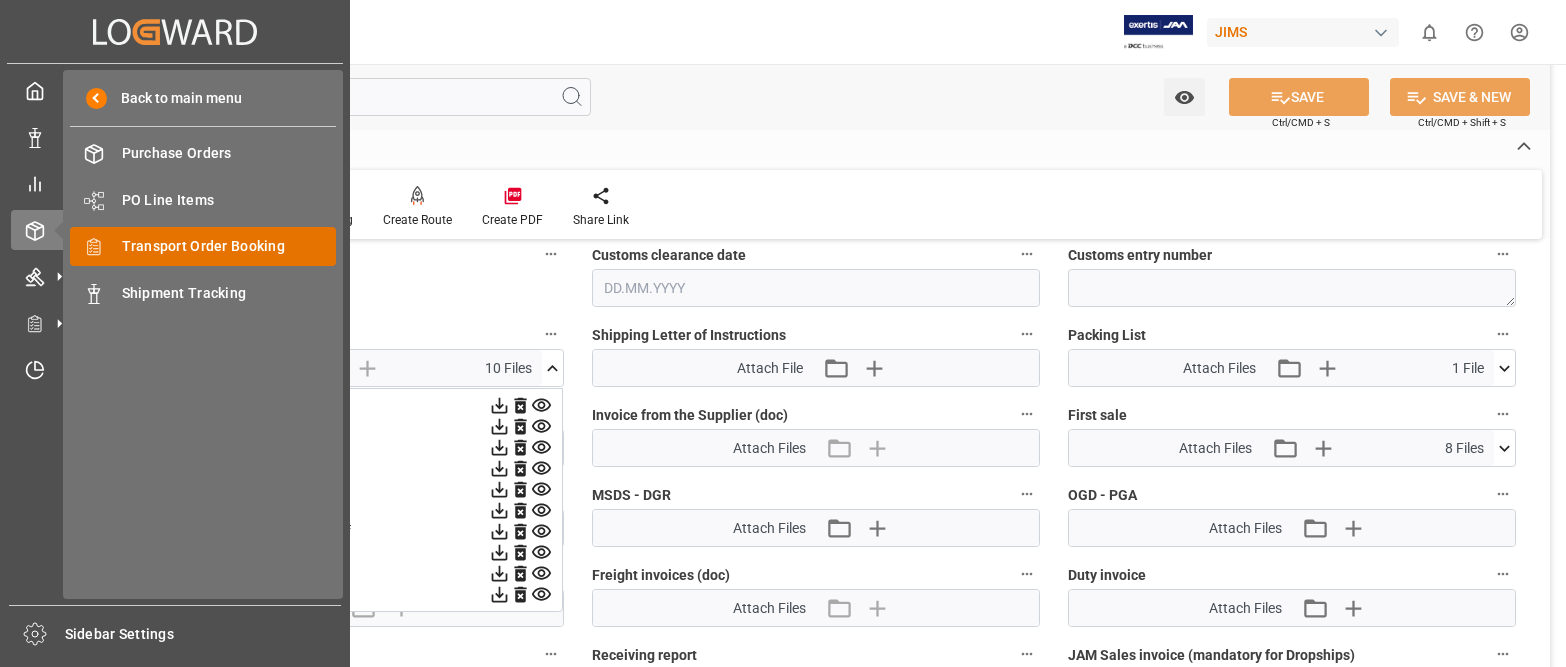 click on "Transport Order Booking" at bounding box center (229, 246) 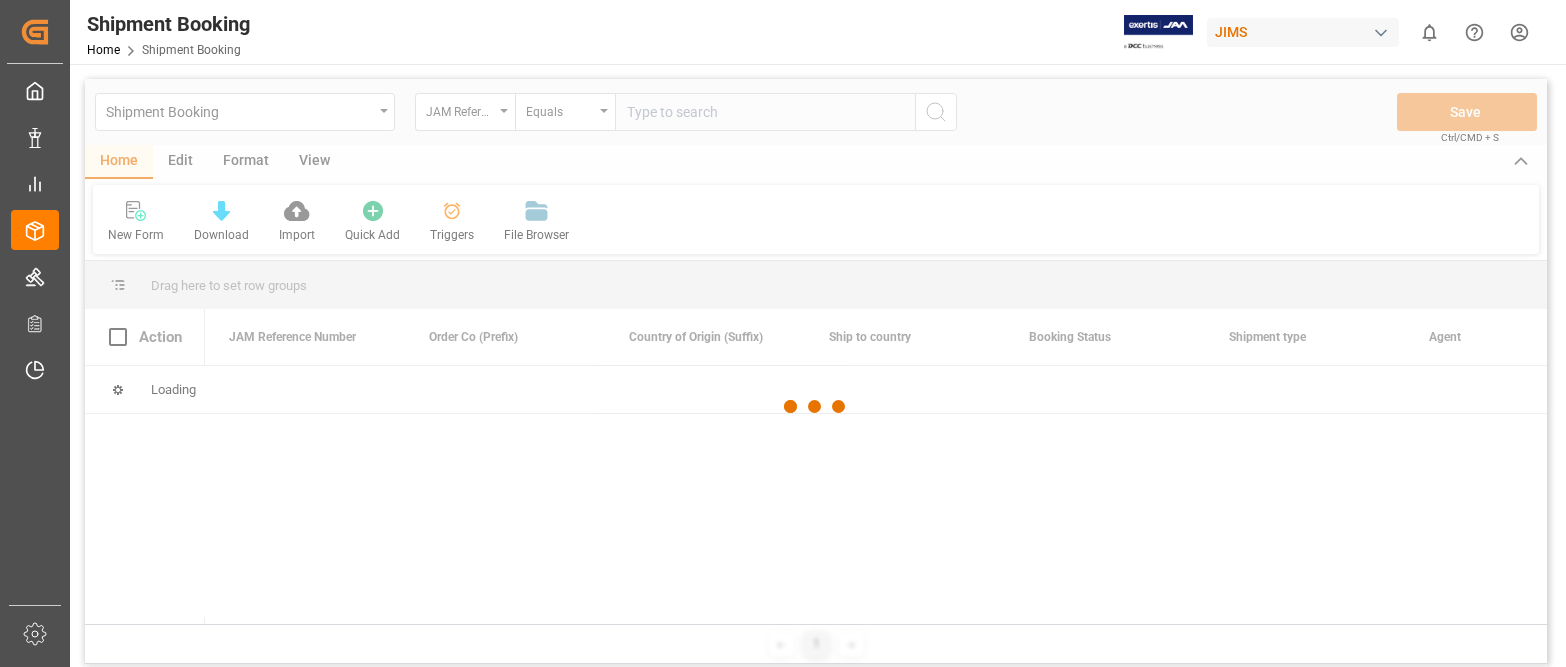 click at bounding box center [816, 406] 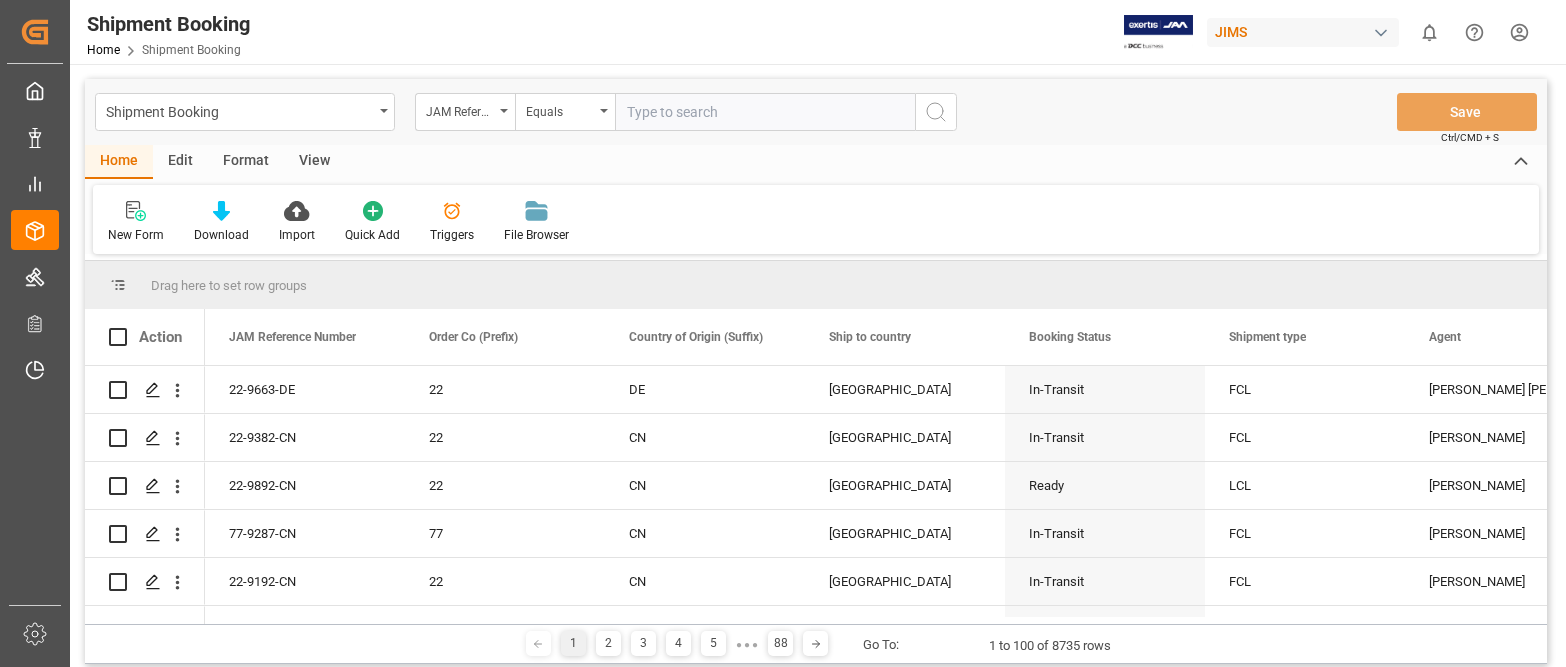 click at bounding box center (765, 112) 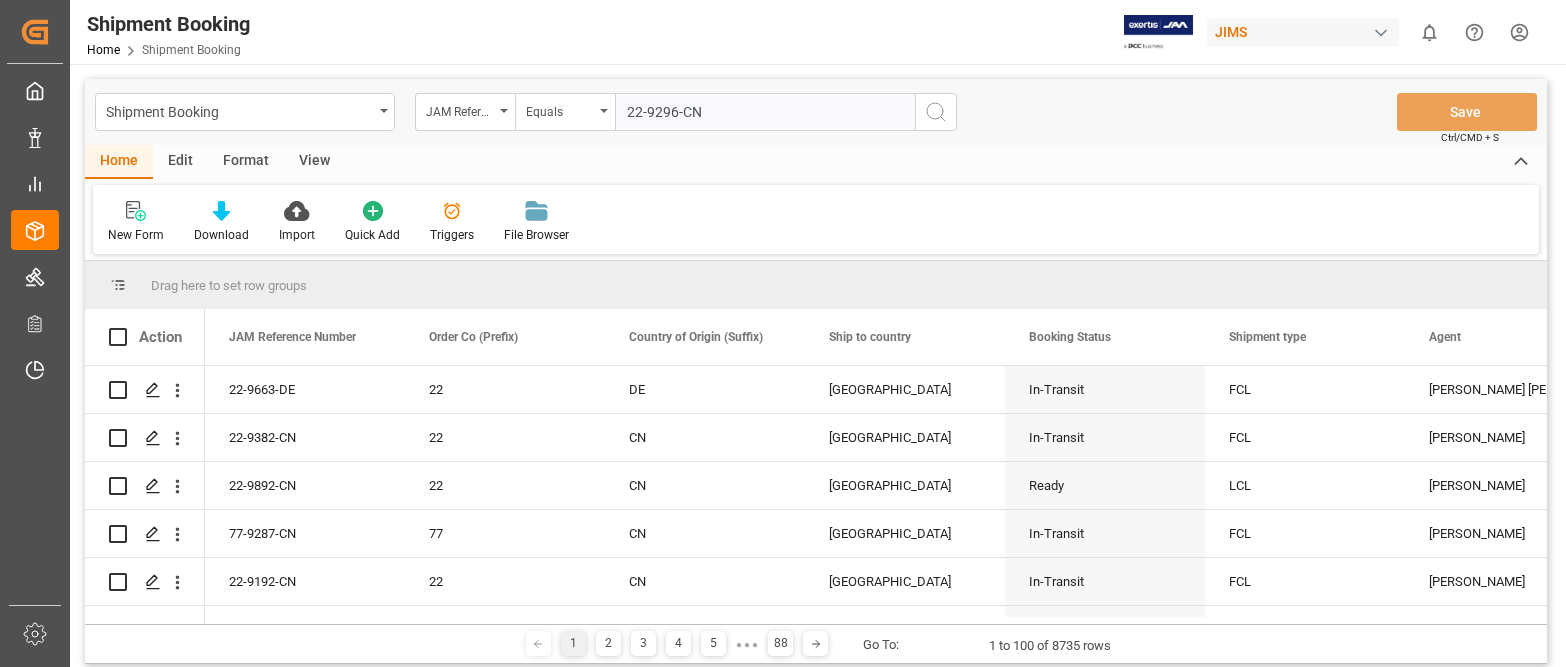 type on "22-9296-CN" 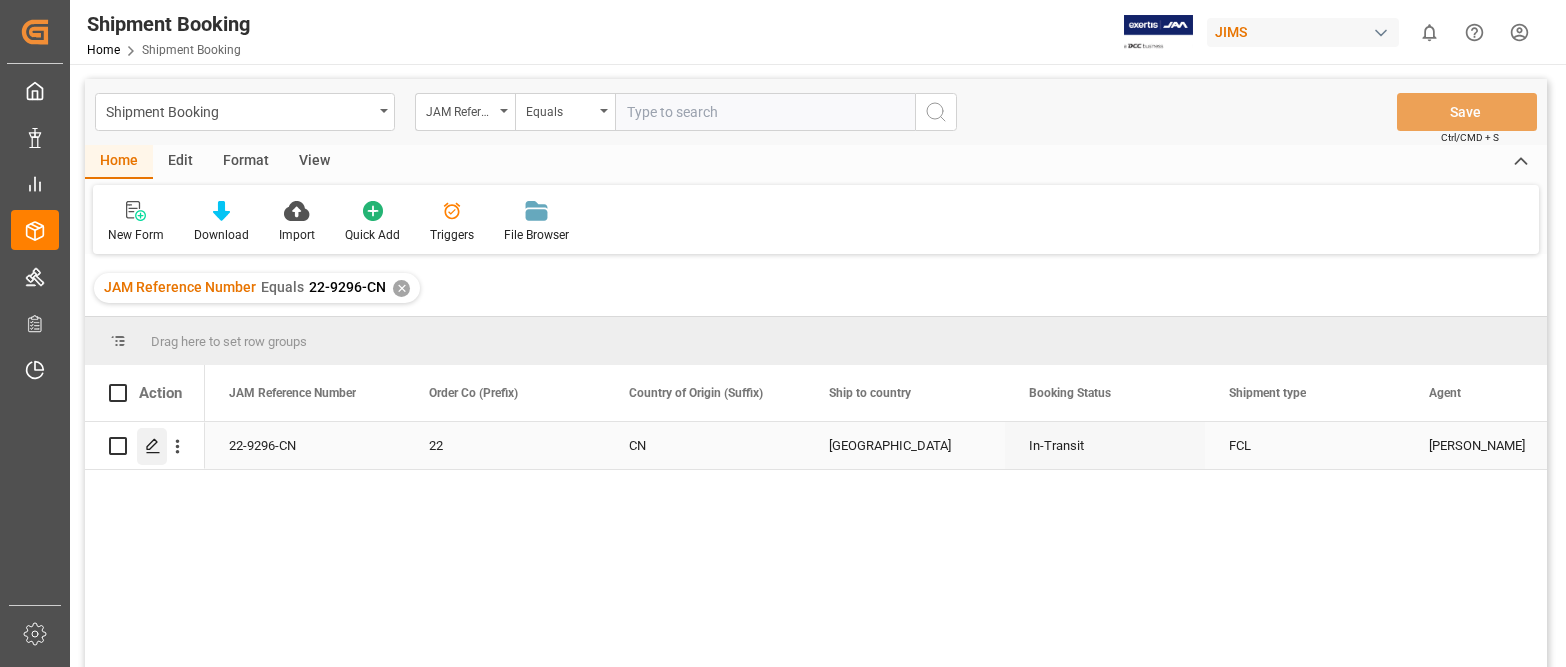 click 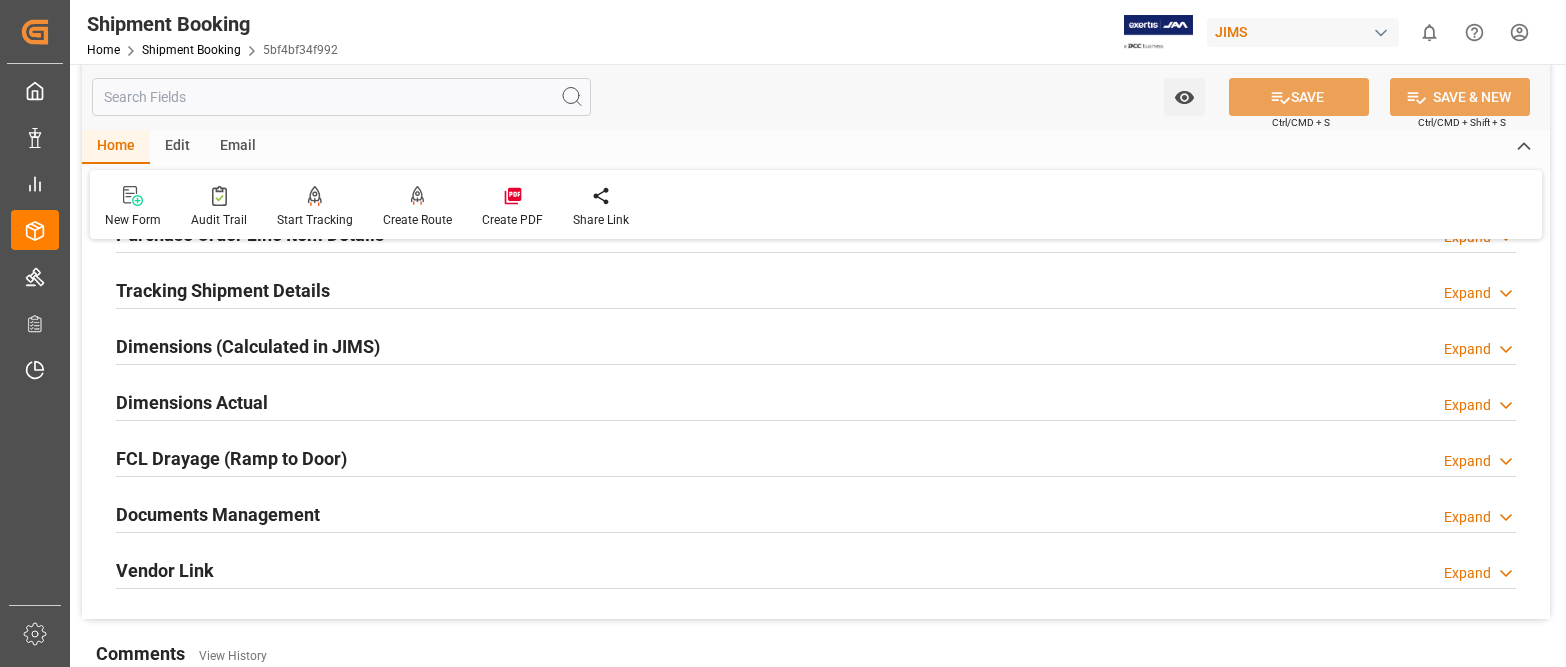 scroll, scrollTop: 400, scrollLeft: 0, axis: vertical 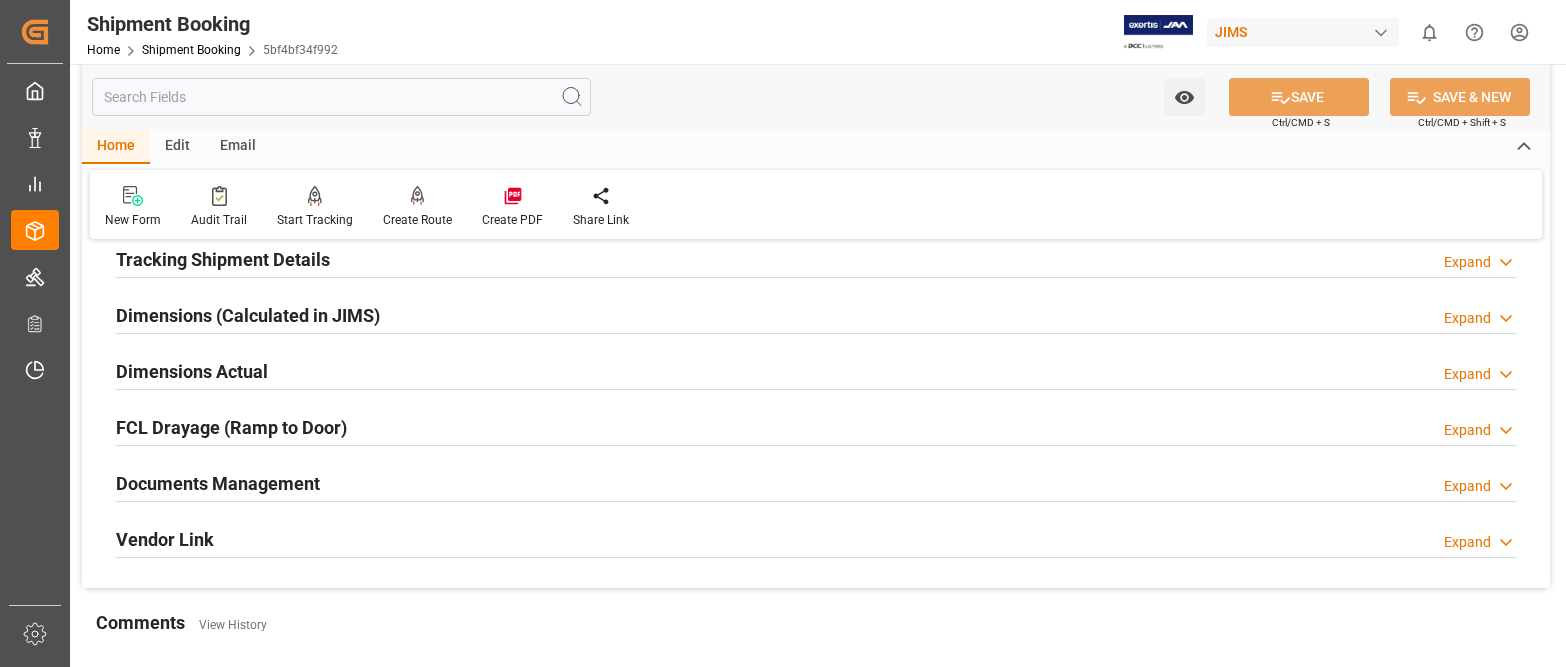 click on "Expand" at bounding box center [1467, 486] 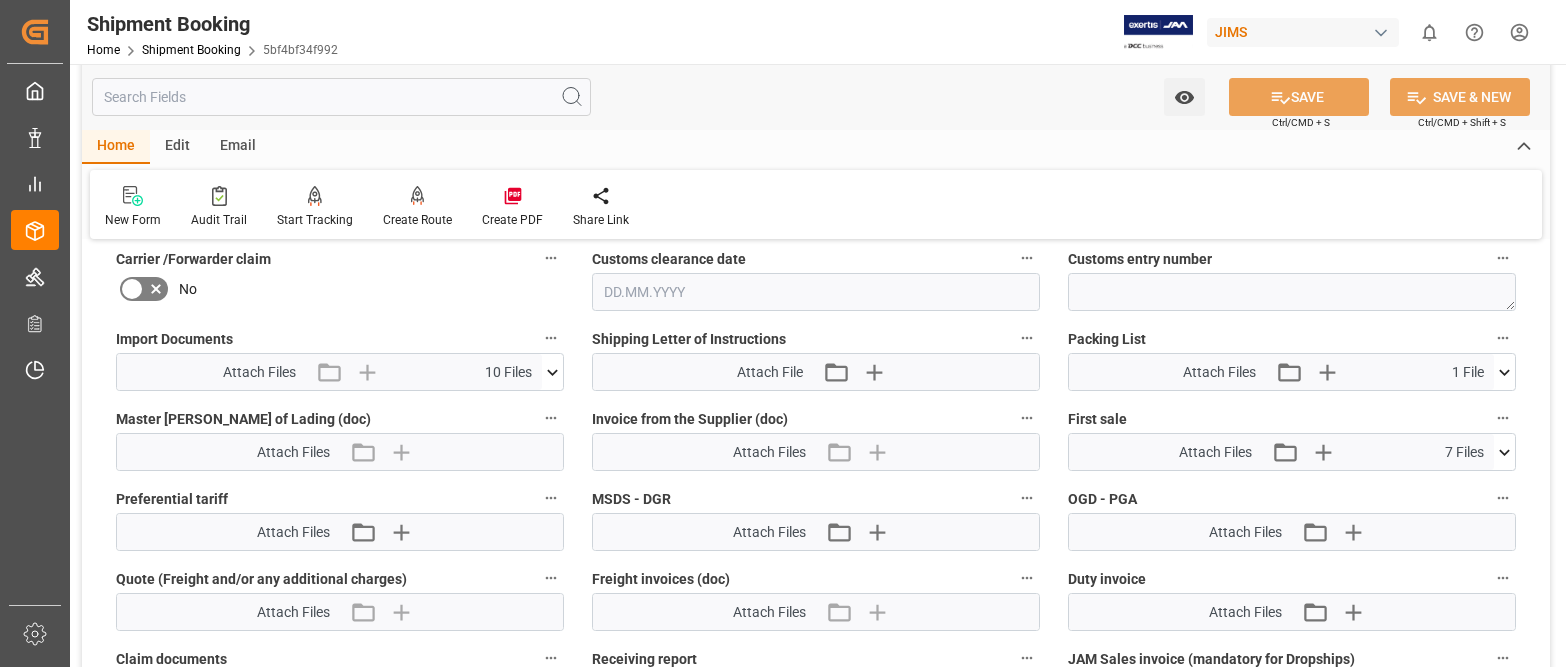 scroll, scrollTop: 900, scrollLeft: 0, axis: vertical 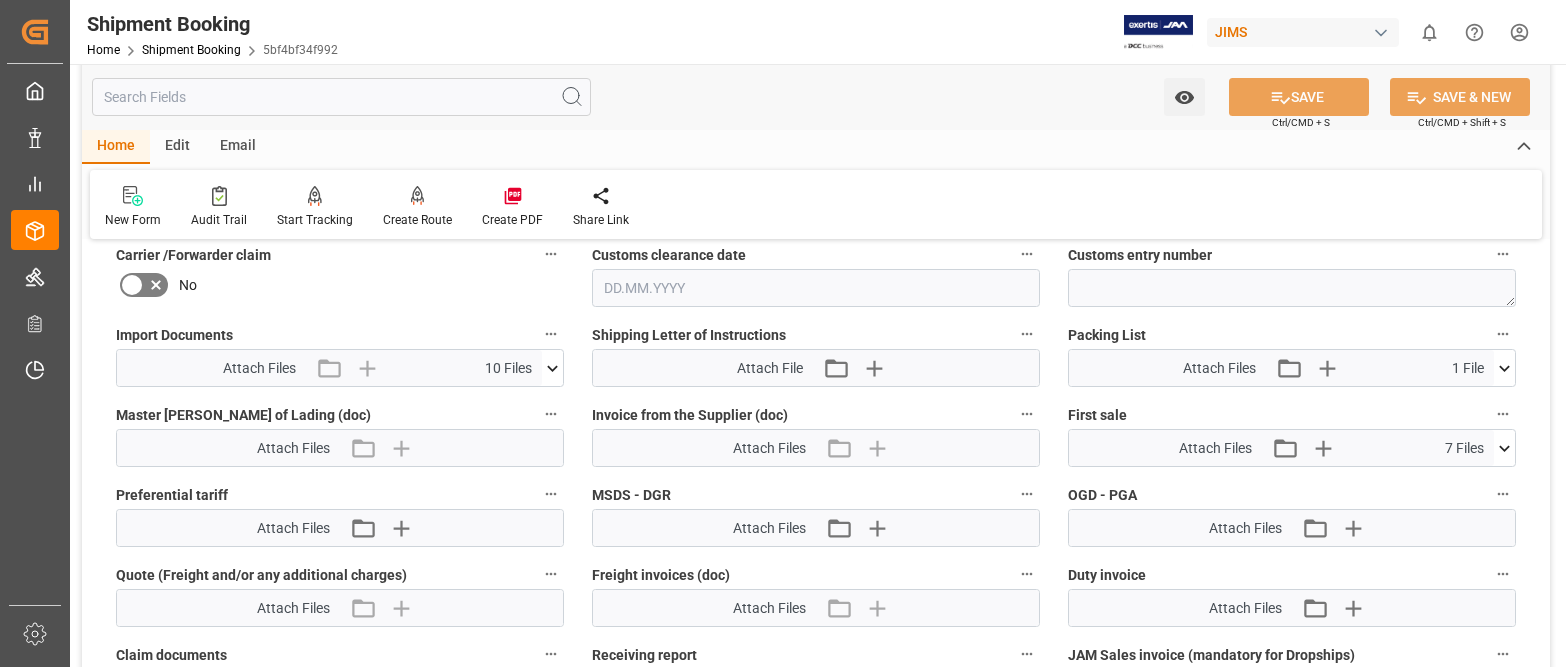 click 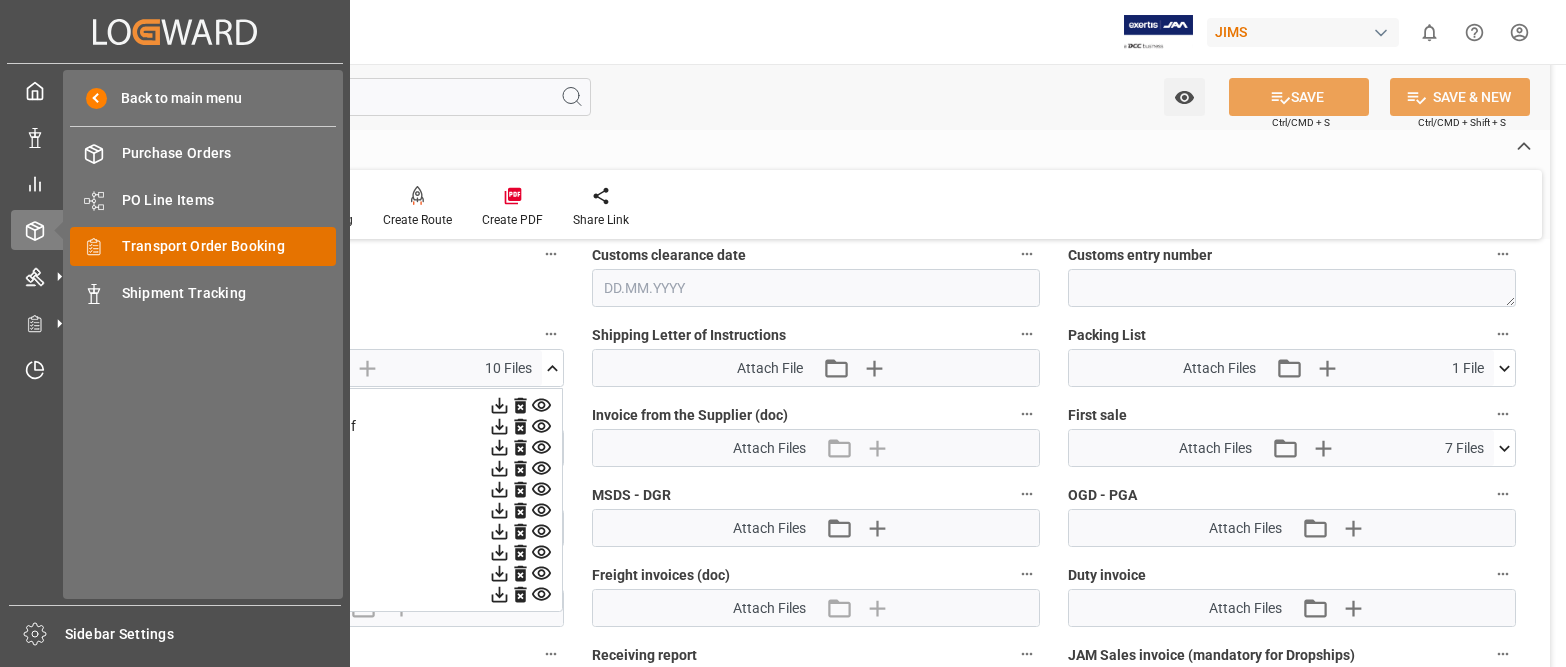 click on "Transport Order Booking" at bounding box center [229, 246] 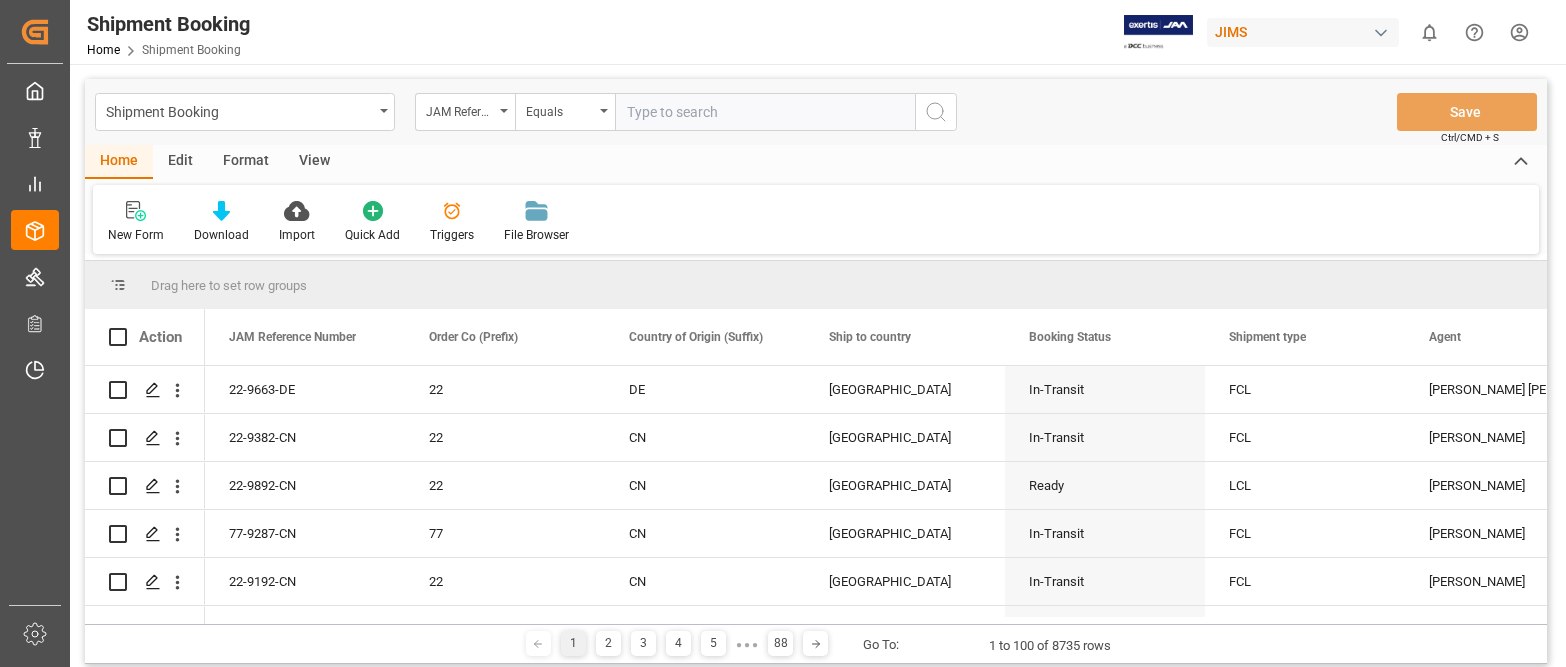 click at bounding box center (765, 112) 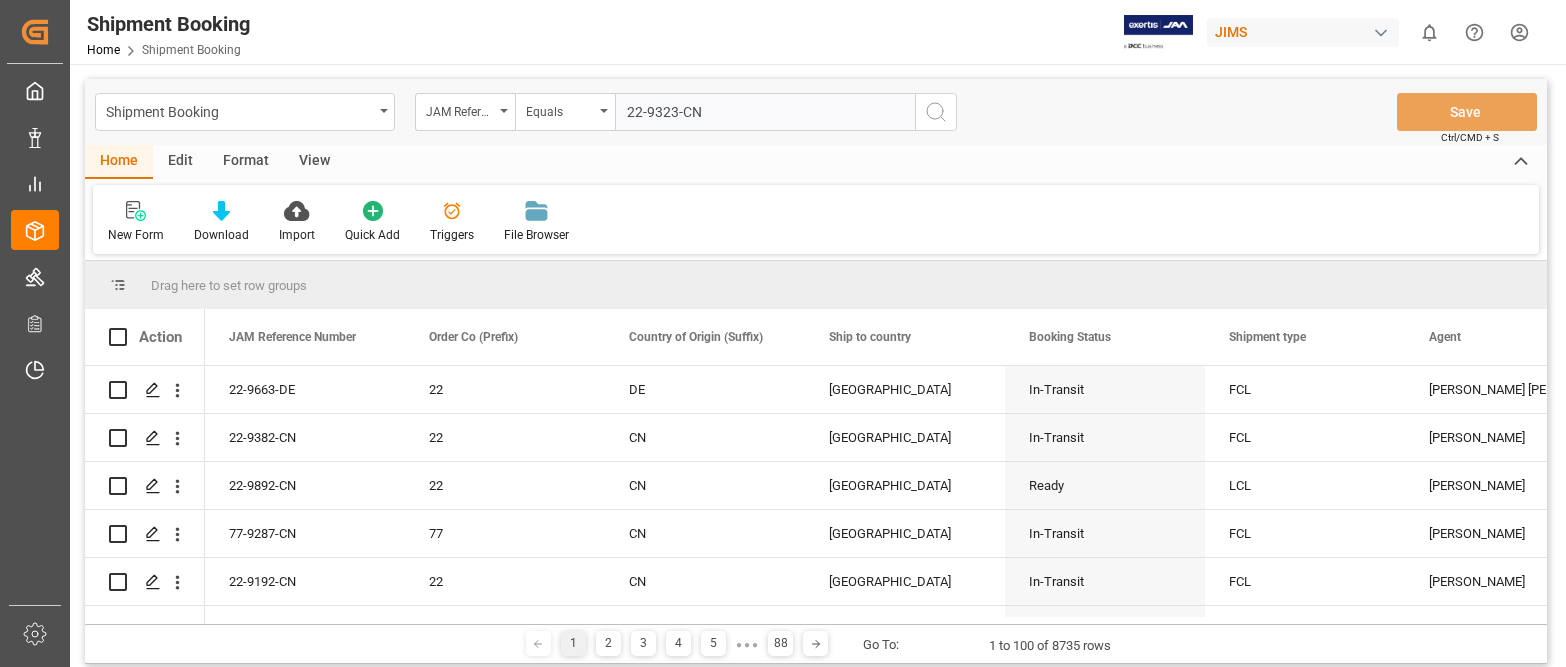 type on "22-9323-CN" 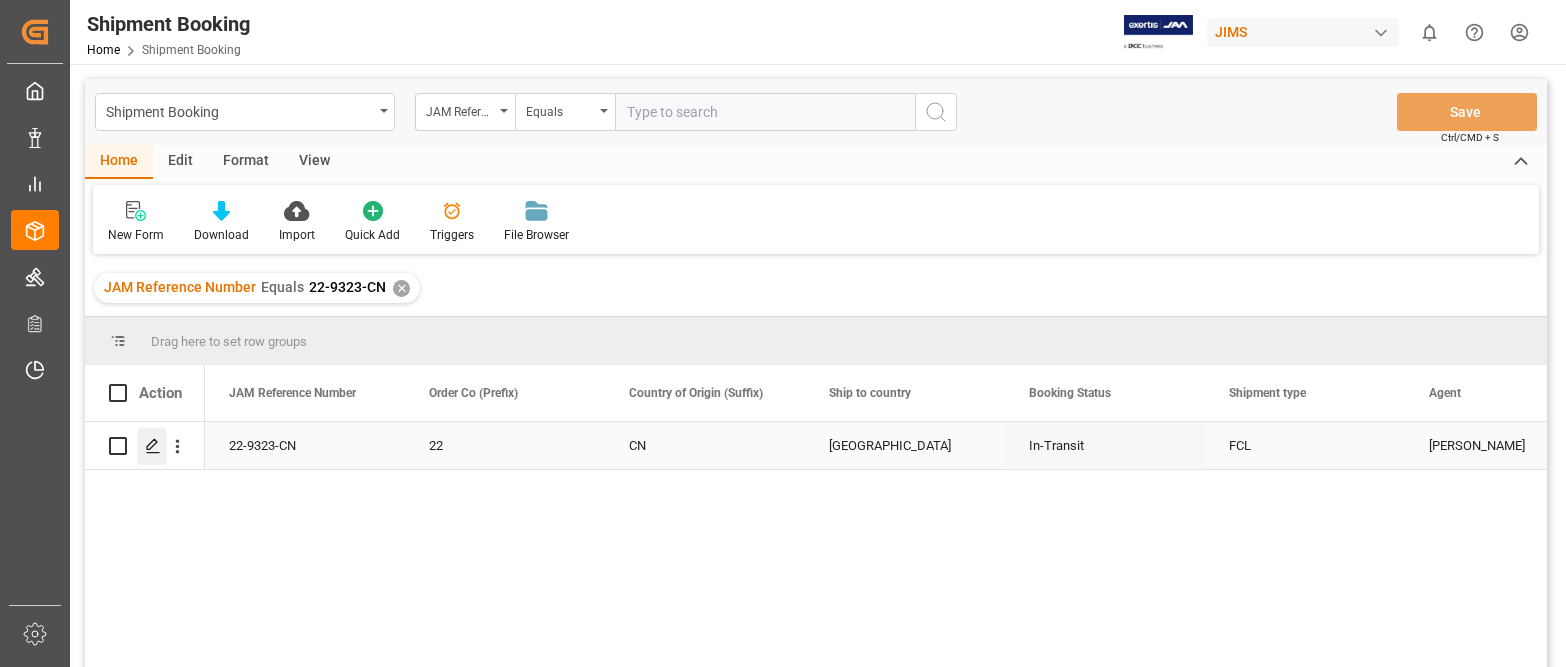 click 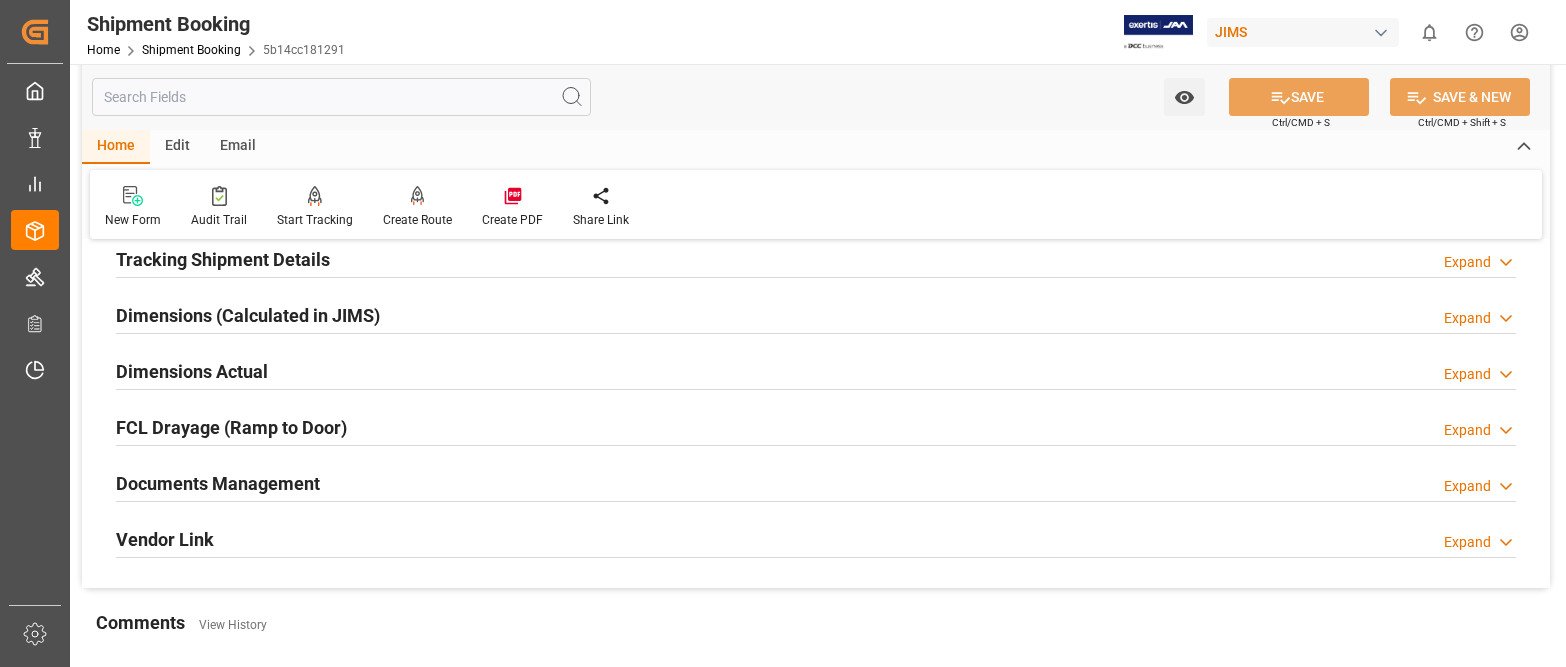 scroll, scrollTop: 600, scrollLeft: 0, axis: vertical 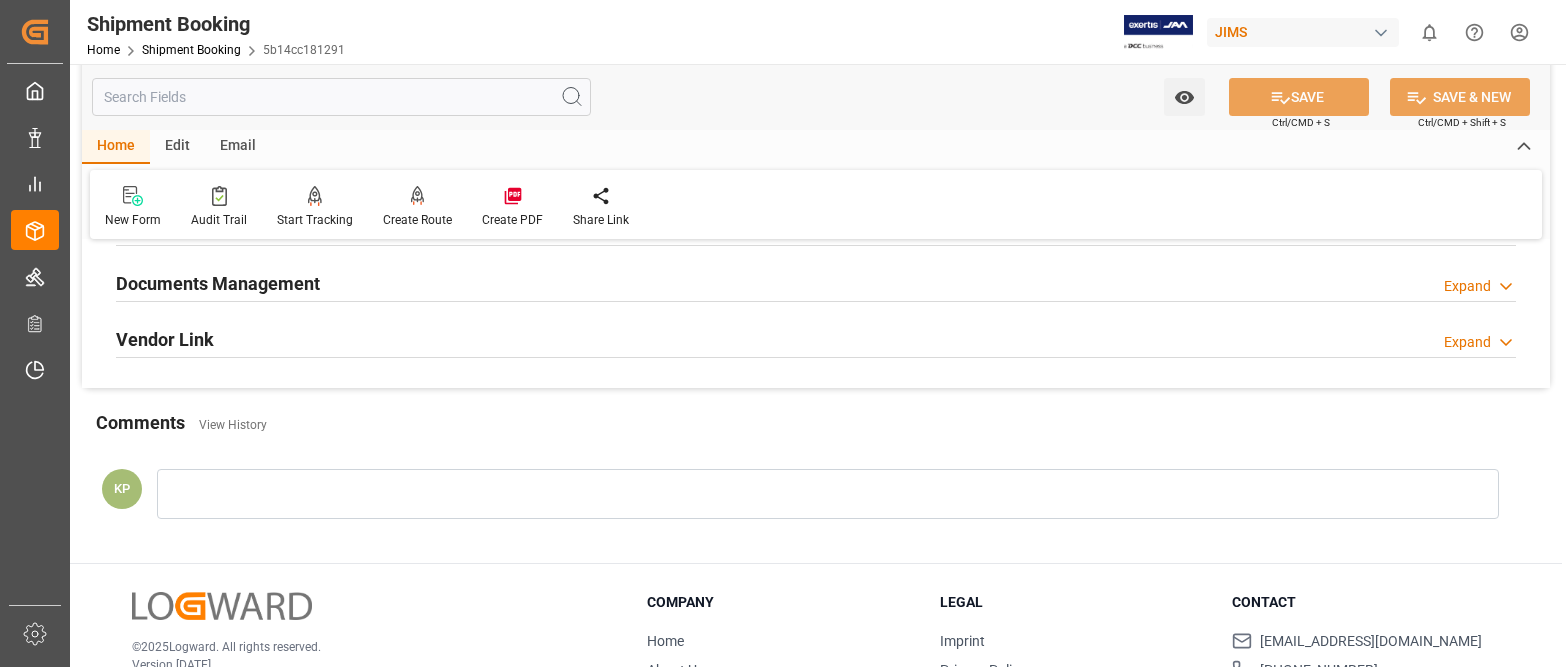 click on "Expand" at bounding box center [1467, 286] 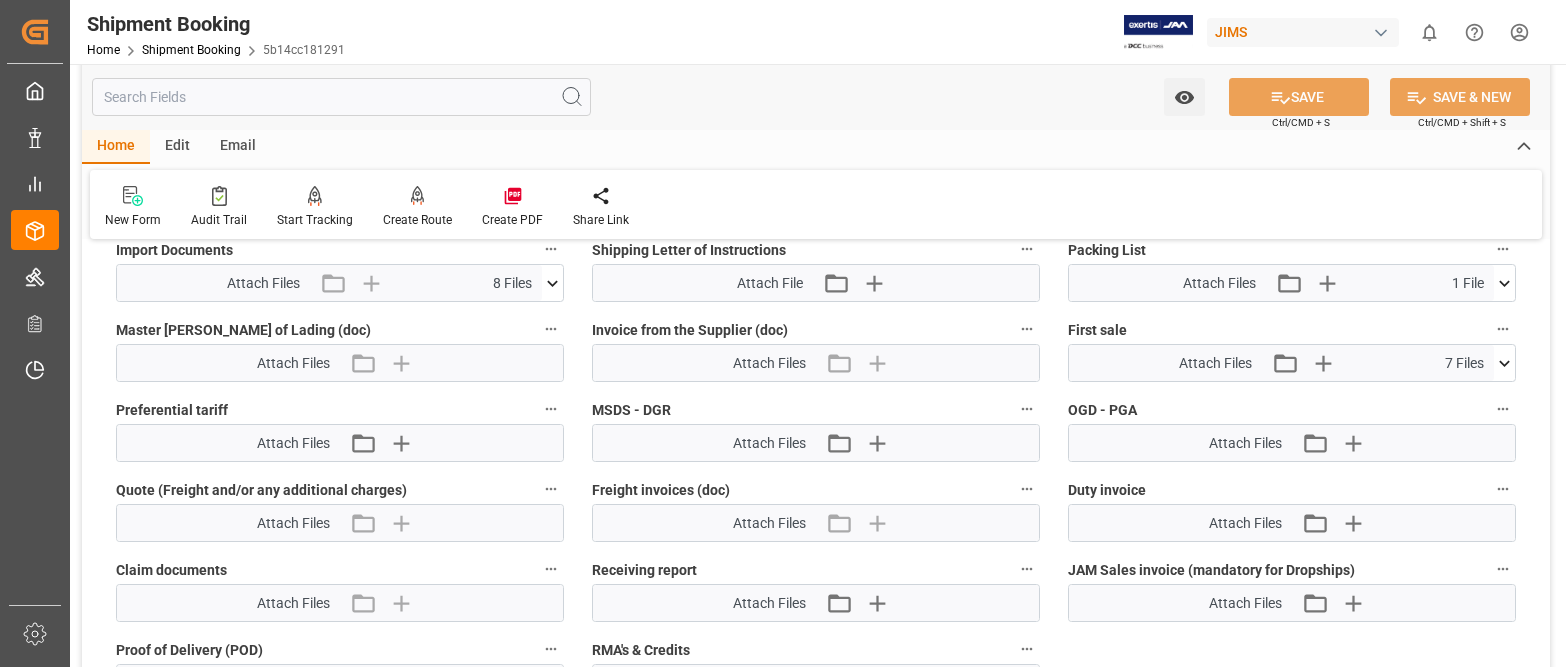 scroll, scrollTop: 1000, scrollLeft: 0, axis: vertical 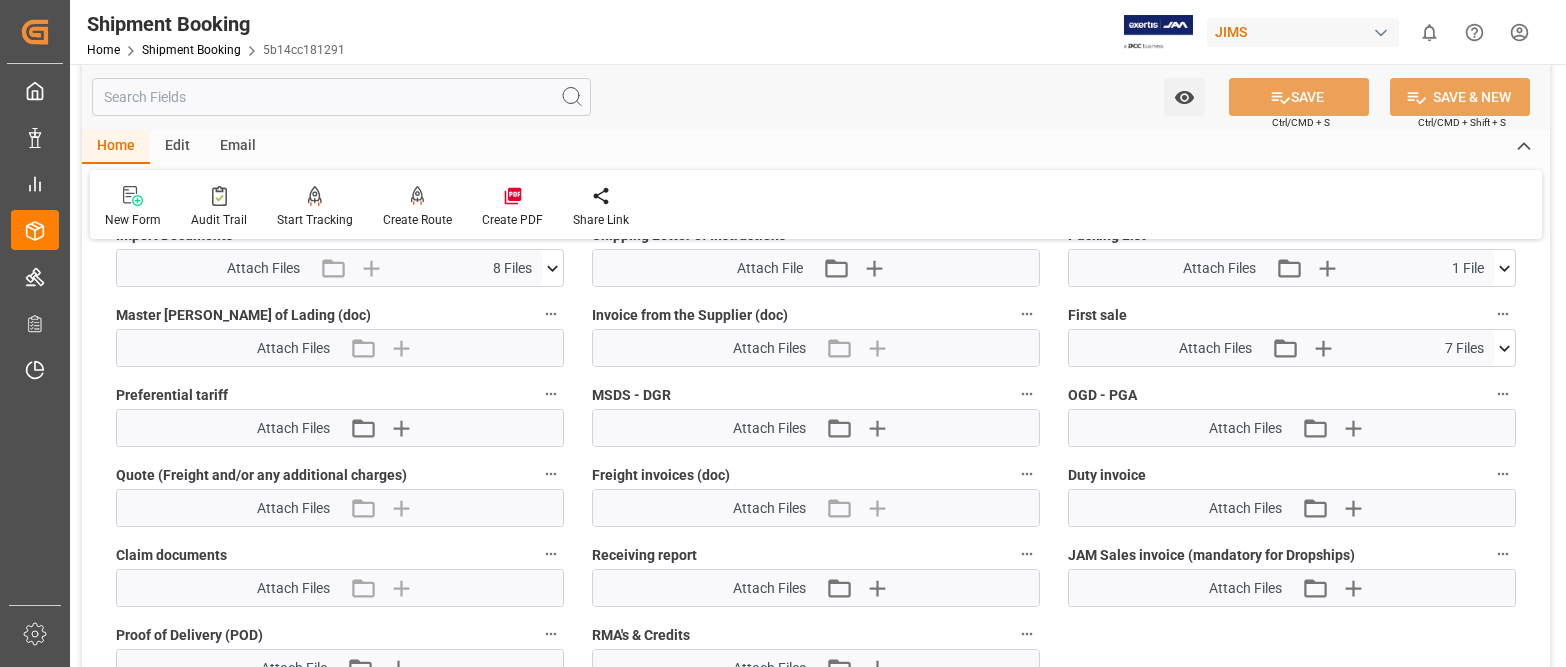 click 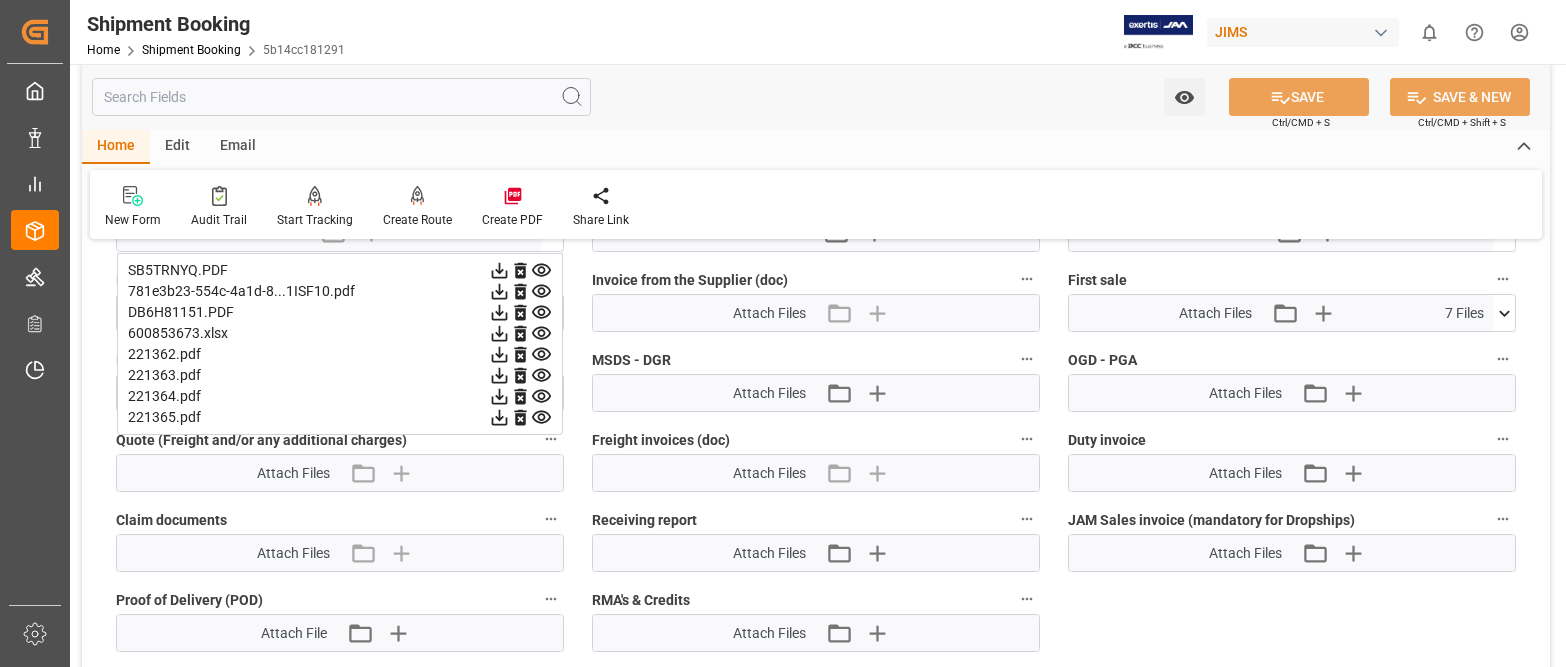 scroll, scrollTop: 1000, scrollLeft: 0, axis: vertical 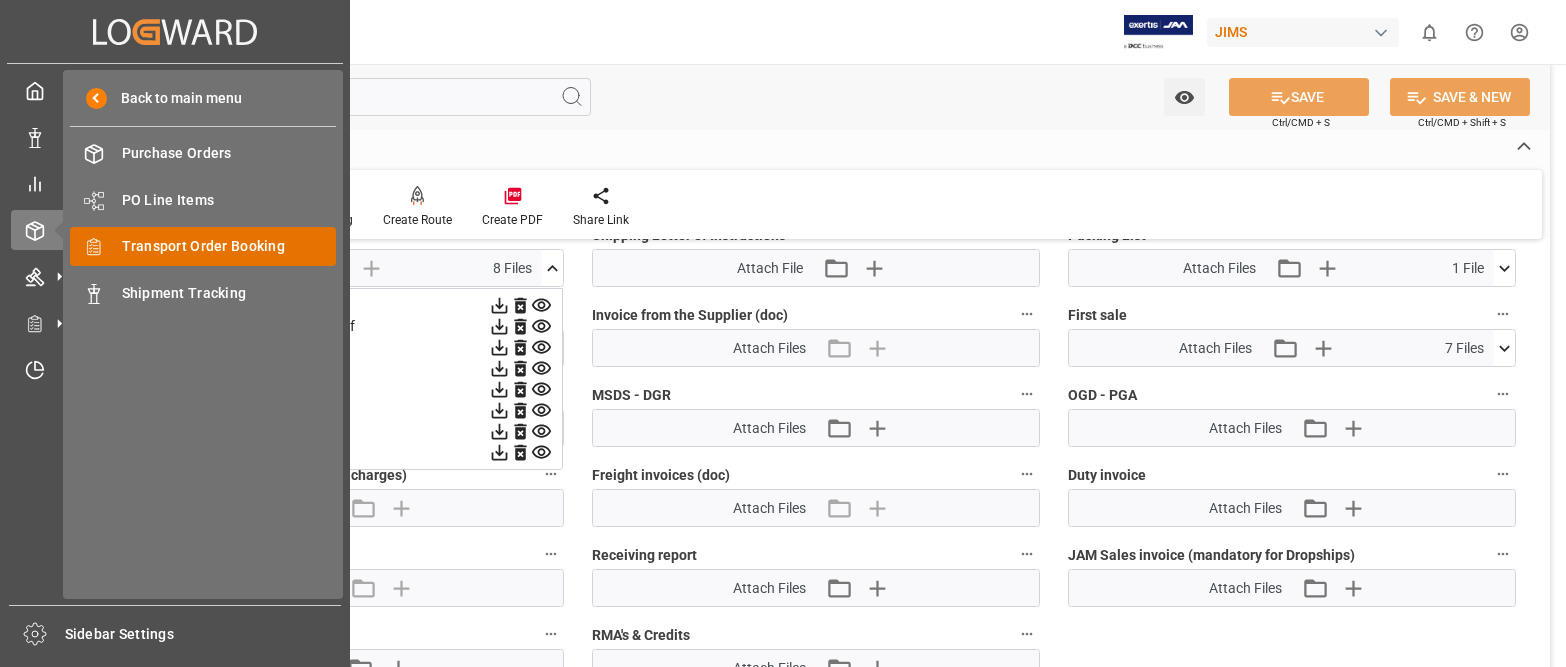click on "Transport Order Booking" at bounding box center (229, 246) 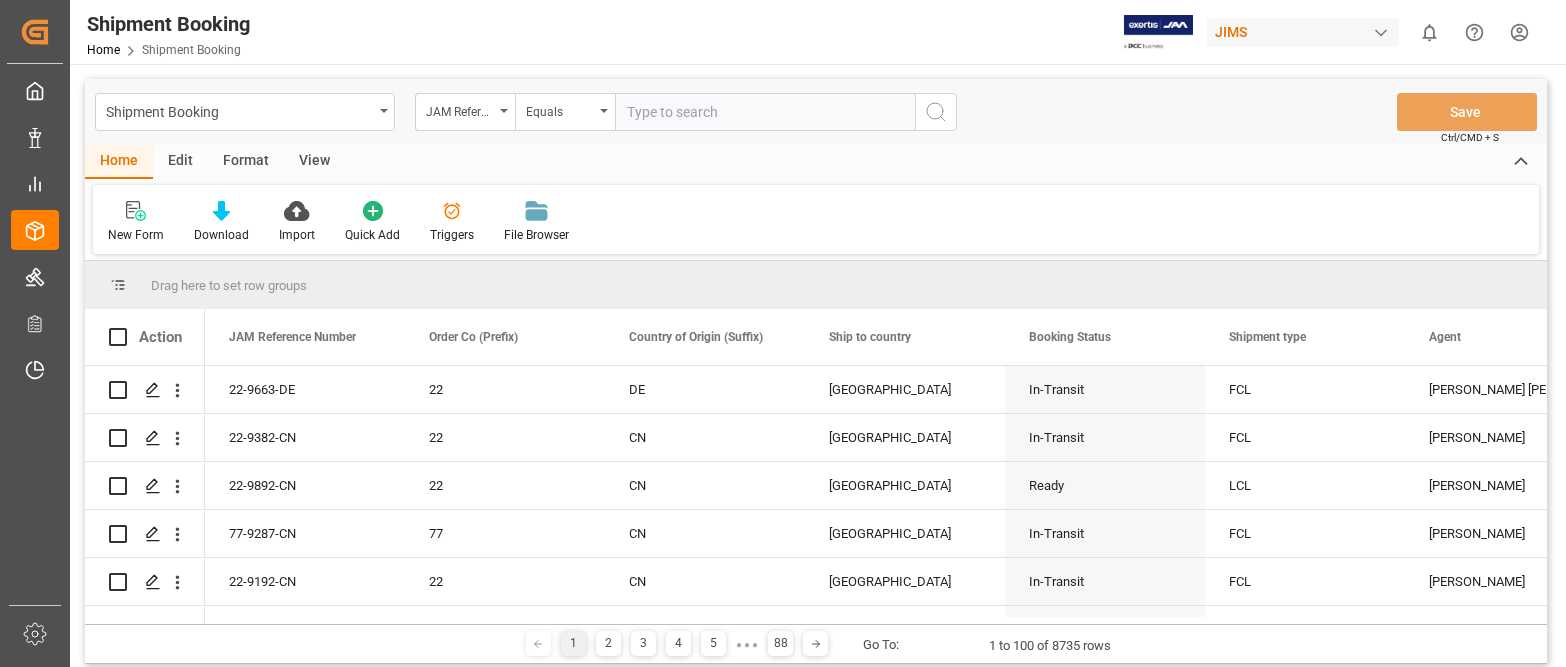 click at bounding box center [765, 112] 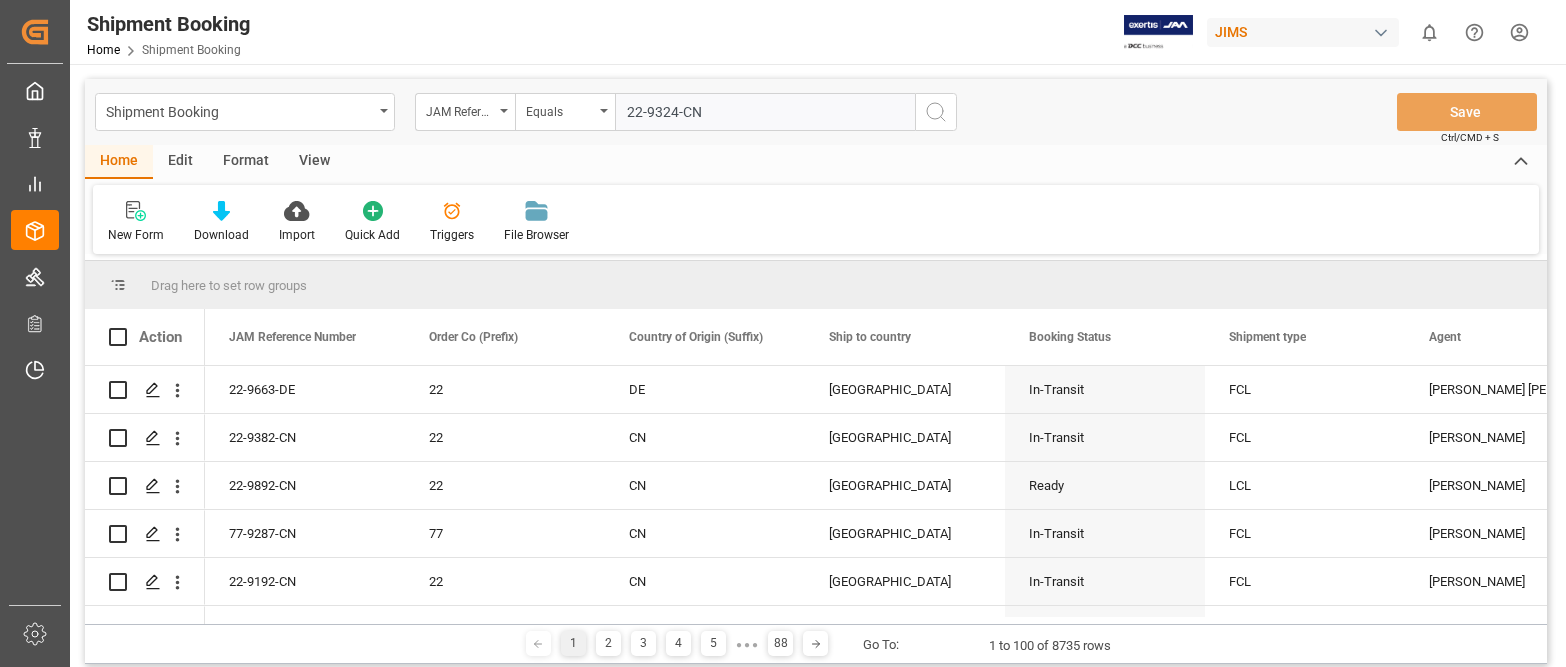 type on "22-9324-CN" 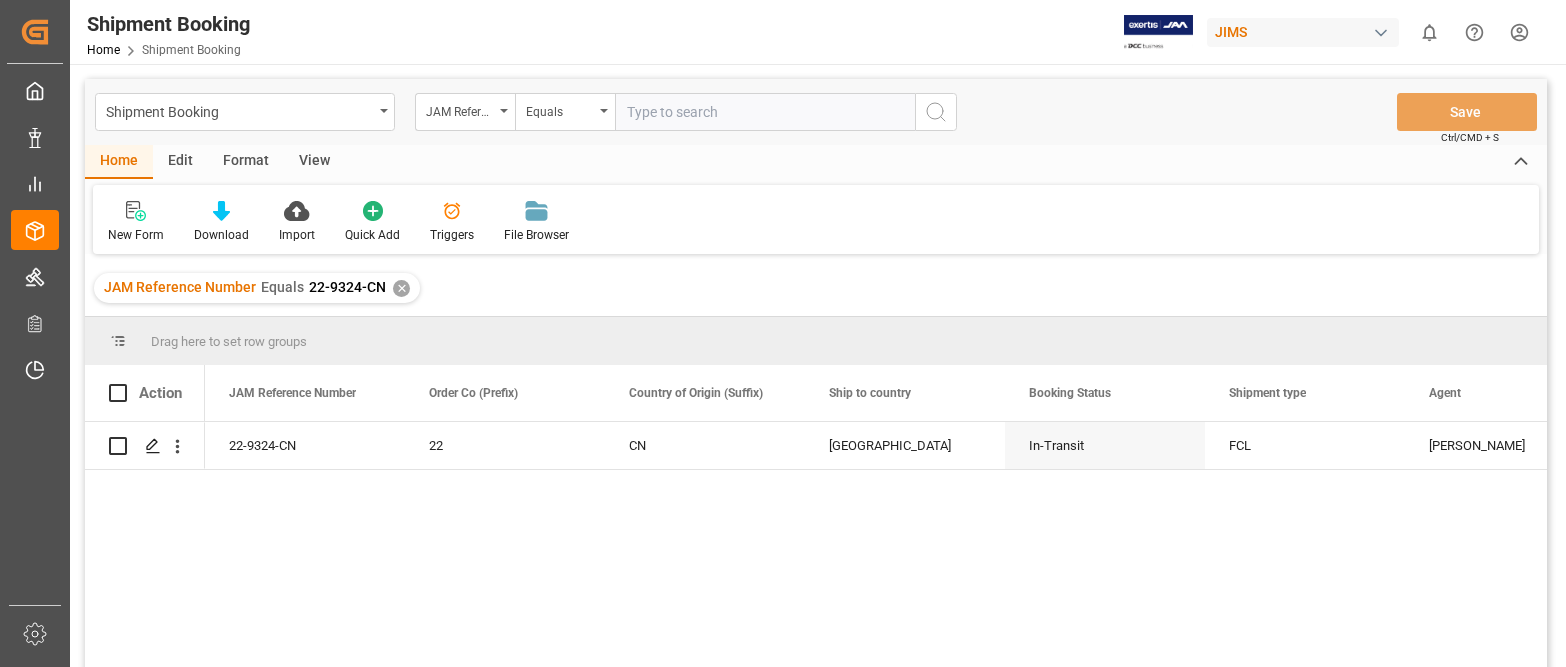 click at bounding box center [765, 112] 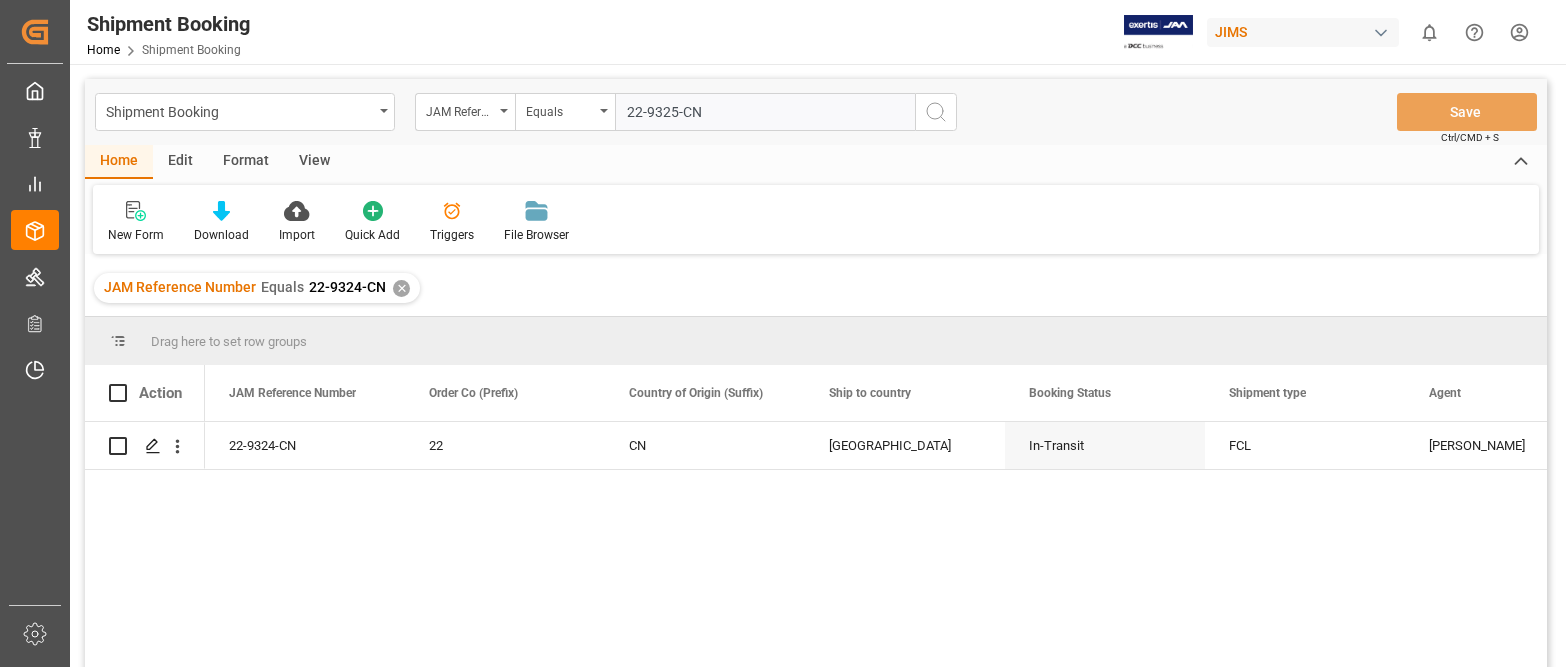 type on "22-9325-CN" 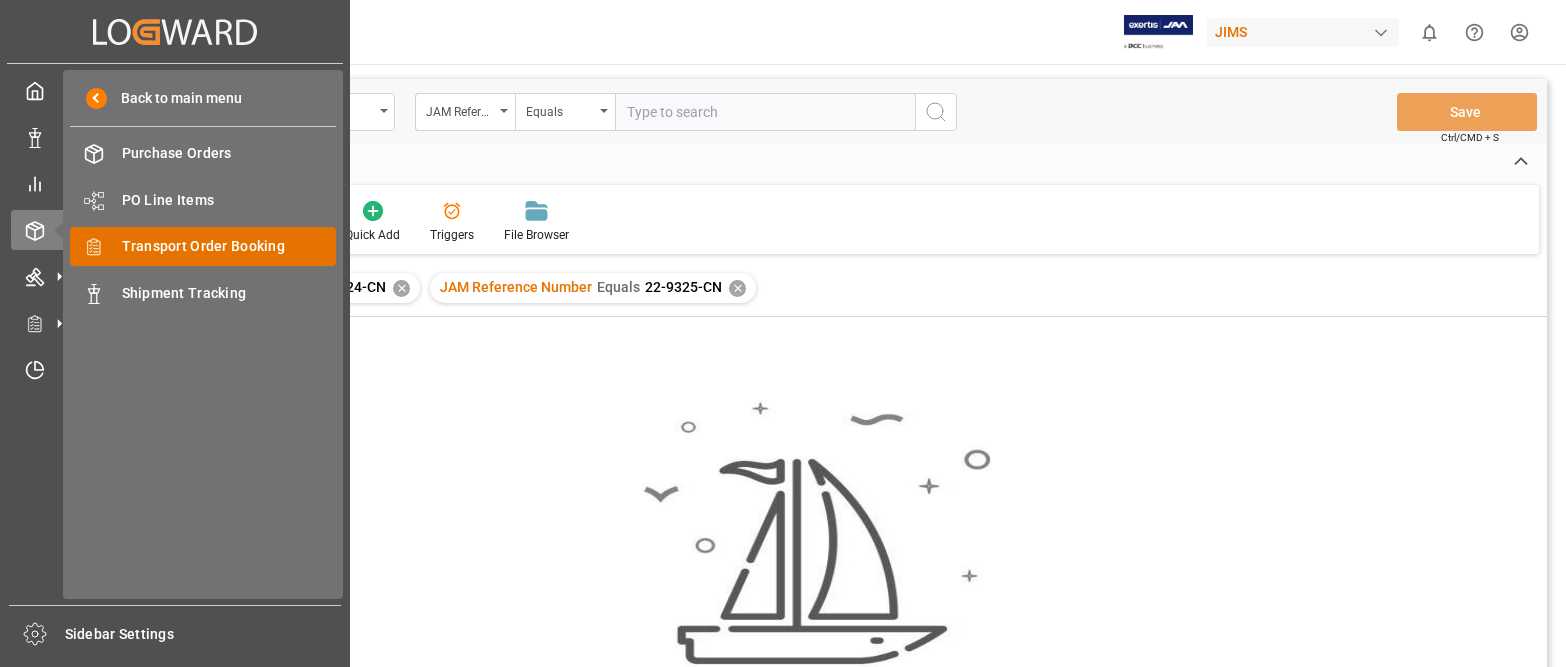 click on "Transport Order Booking" at bounding box center [229, 246] 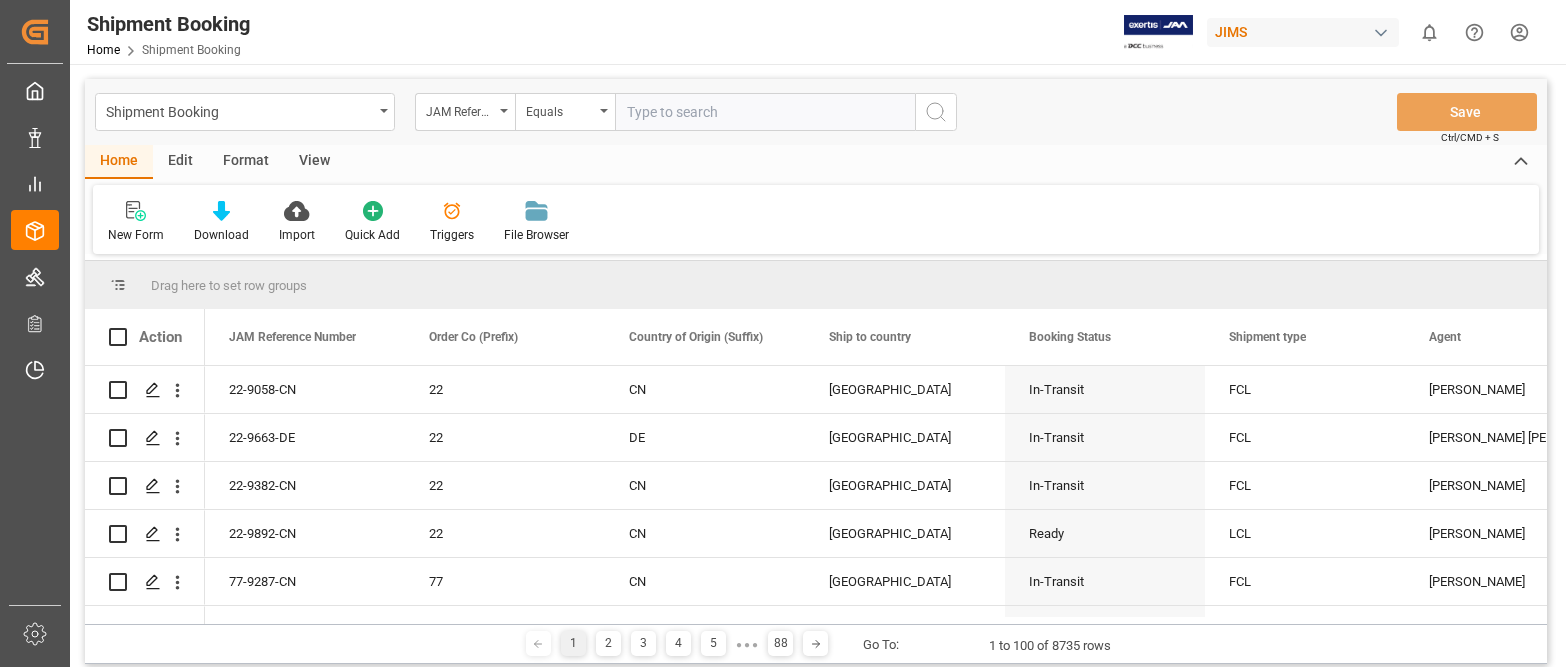 click at bounding box center (765, 112) 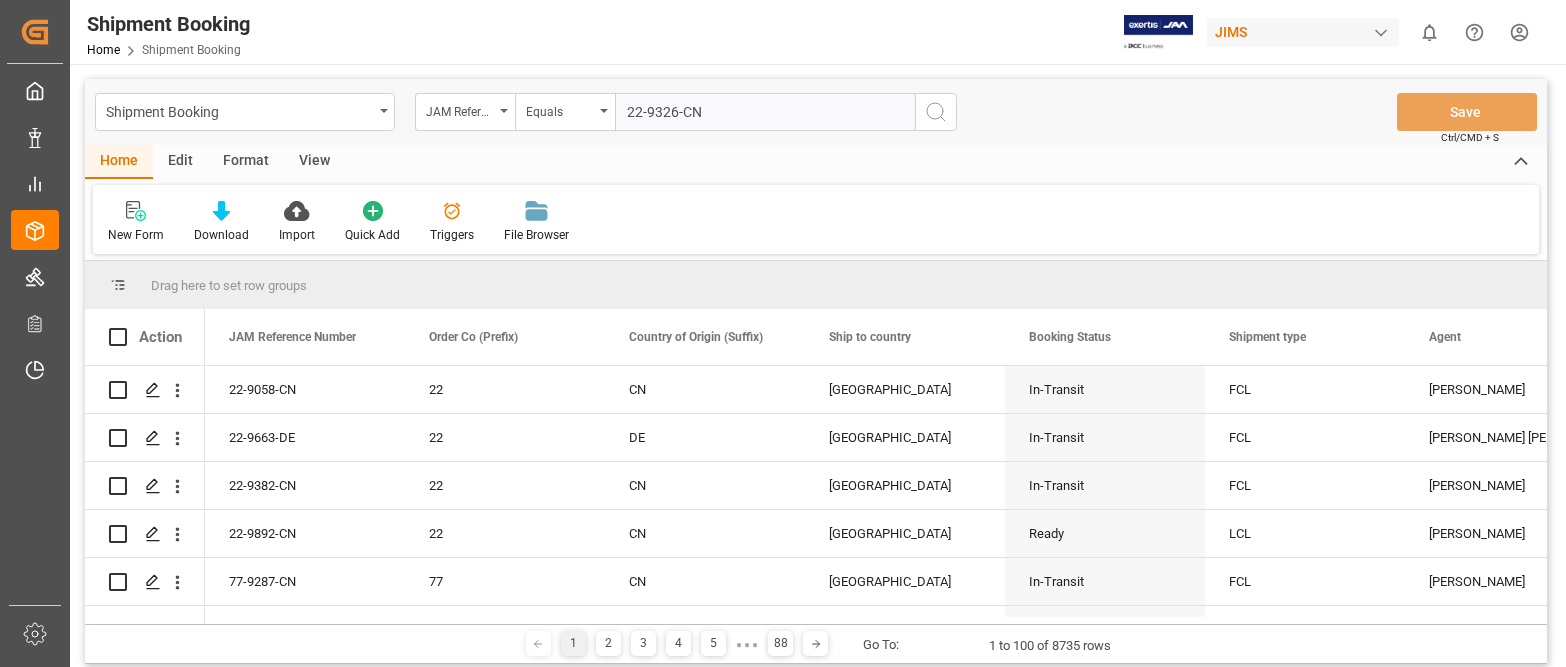 type on "22-9326-CN" 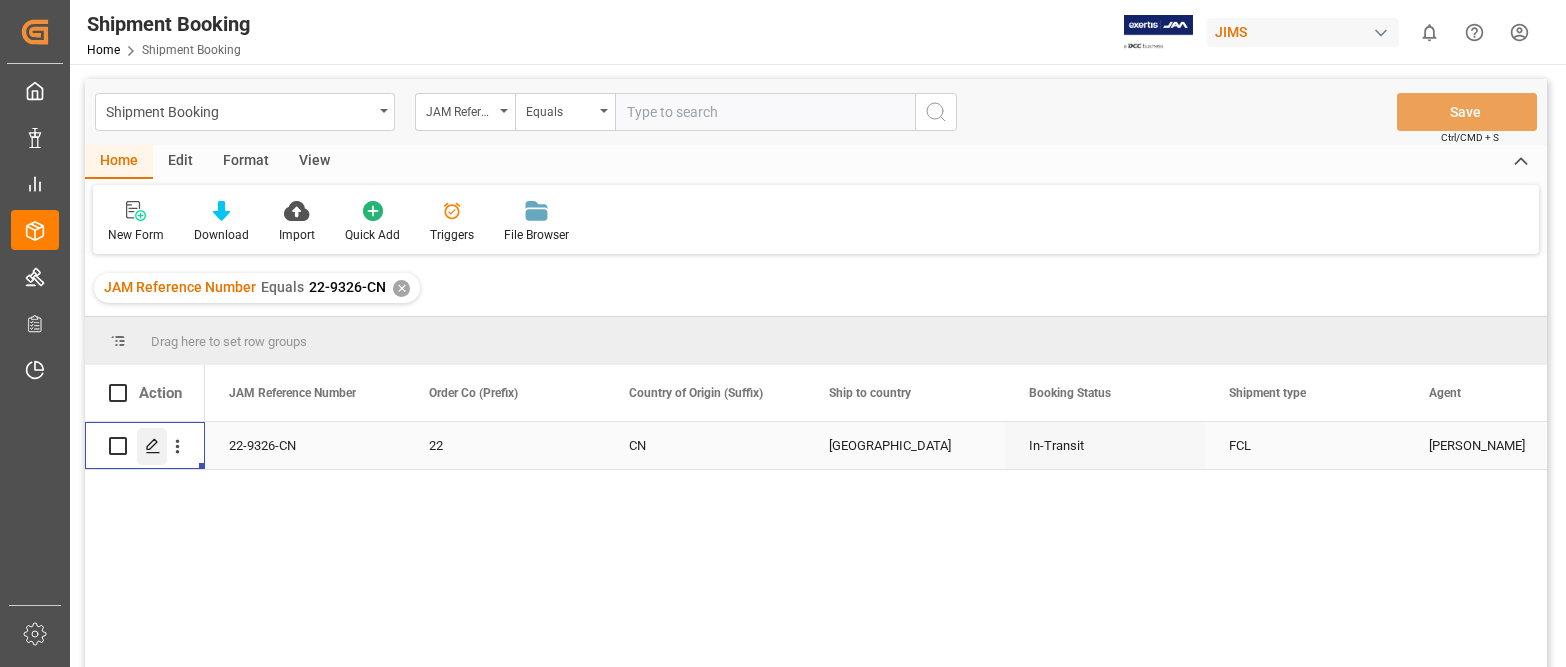 click 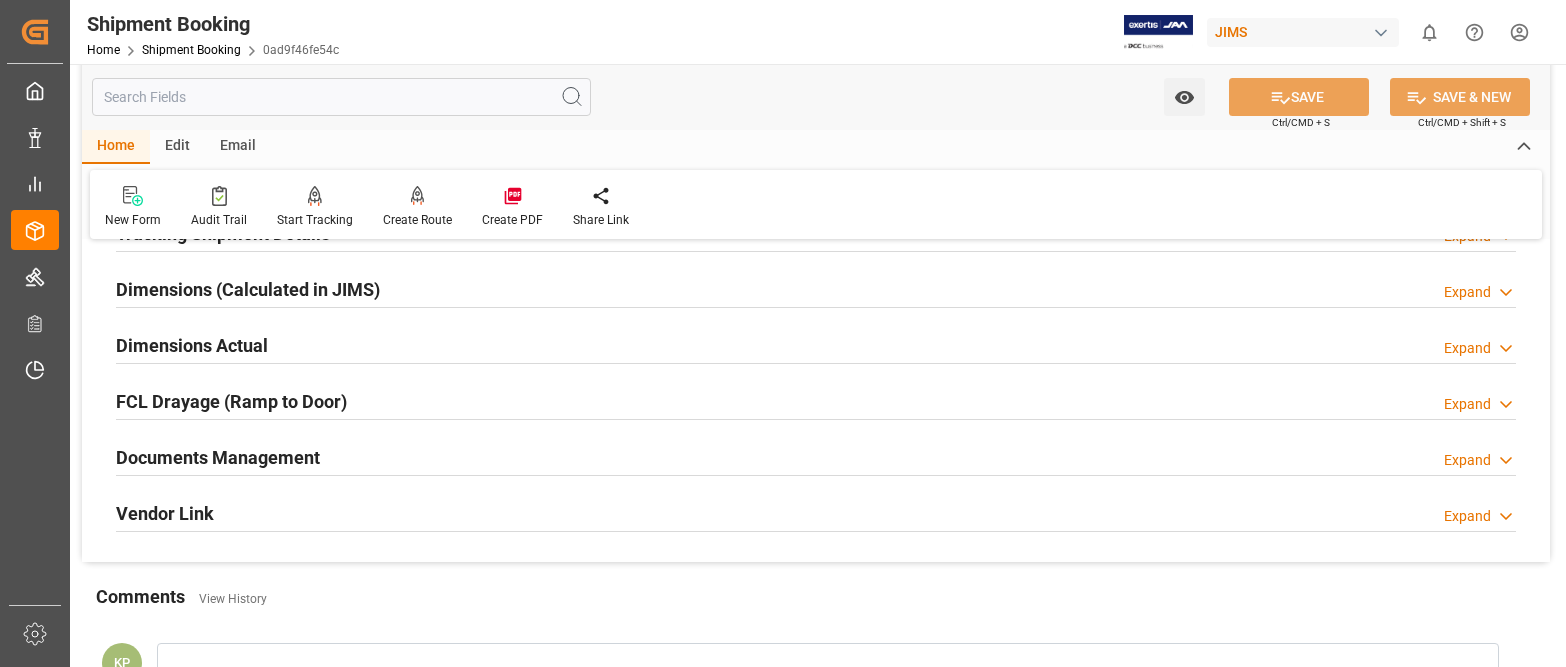 scroll, scrollTop: 500, scrollLeft: 0, axis: vertical 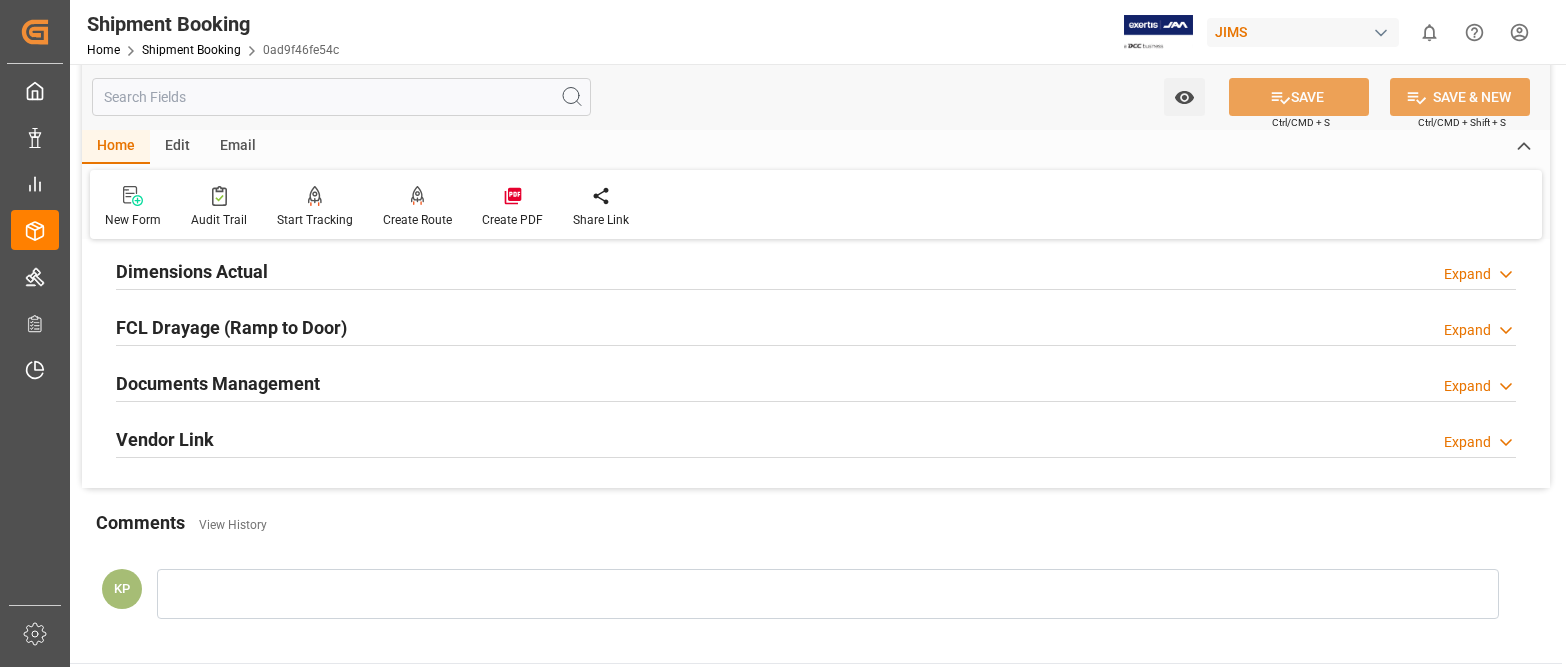 click on "Expand" at bounding box center [1467, 386] 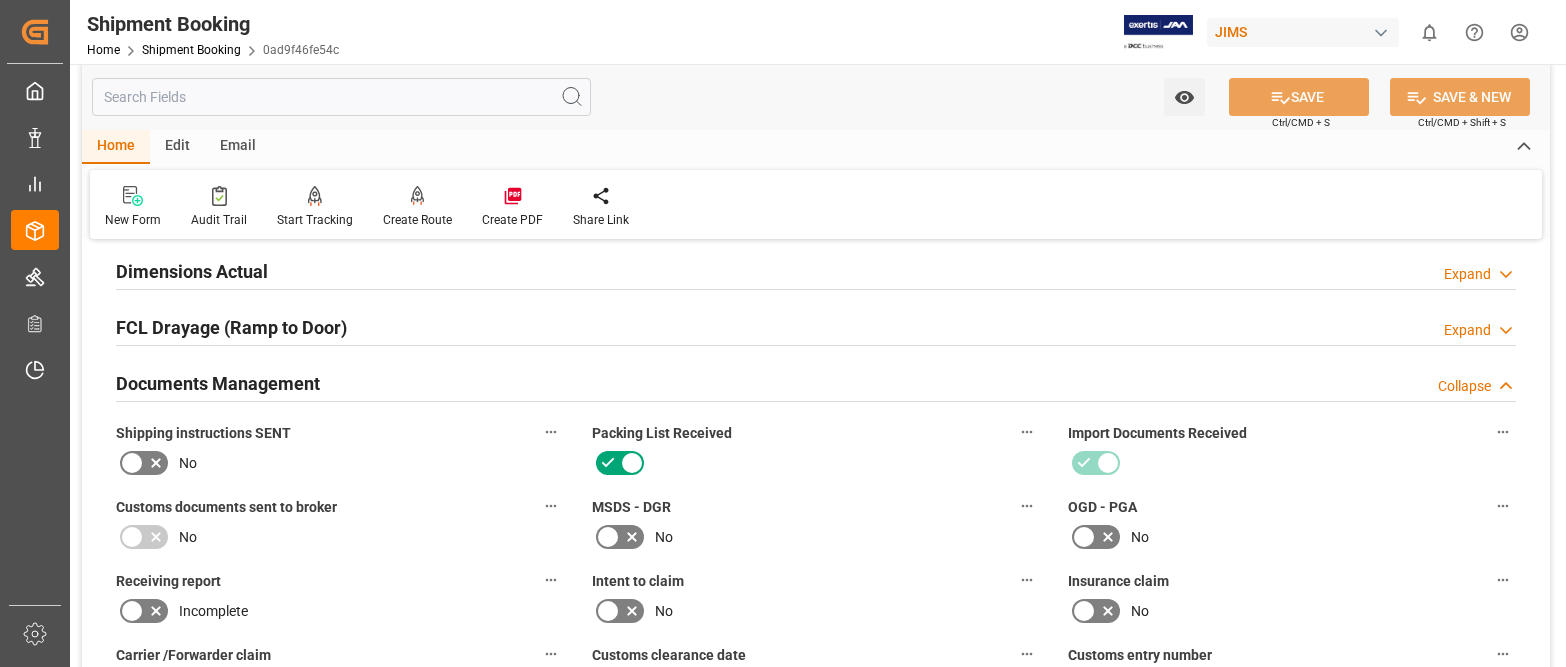 scroll, scrollTop: 900, scrollLeft: 0, axis: vertical 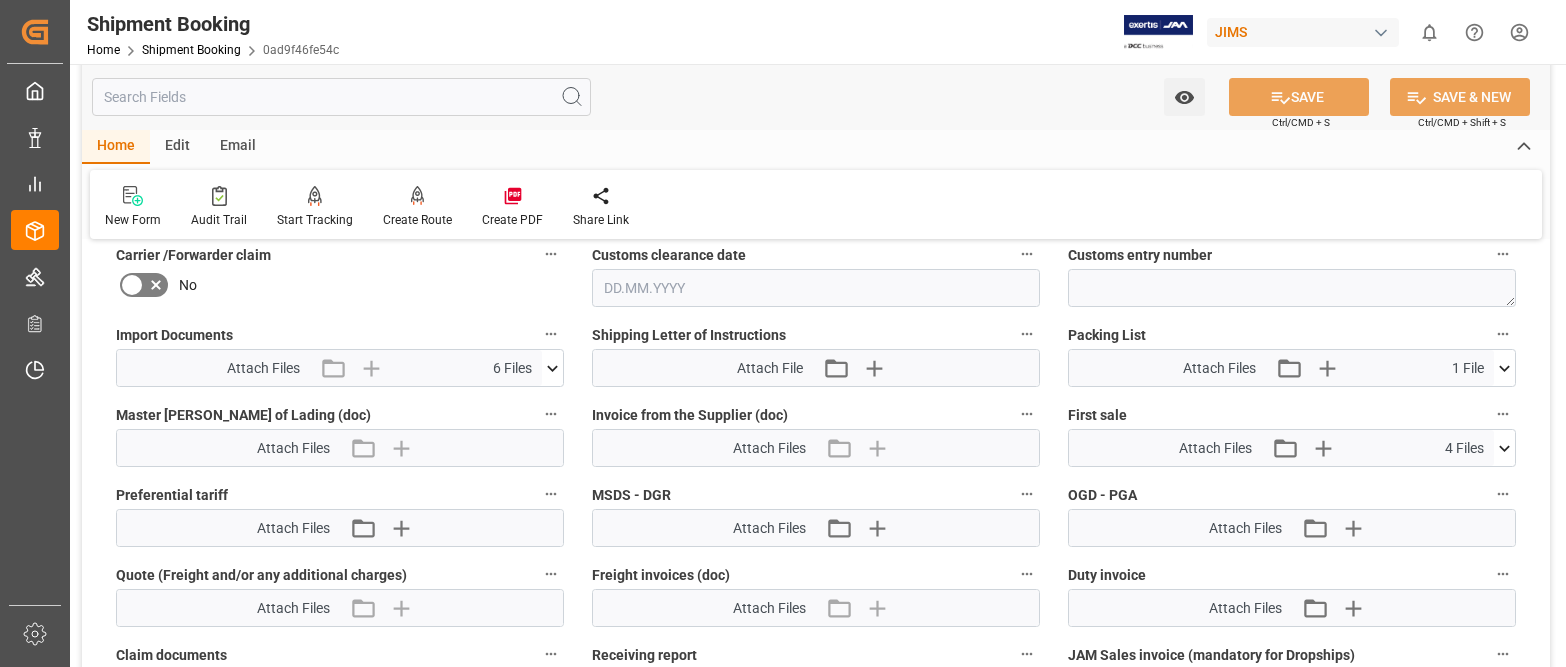 click 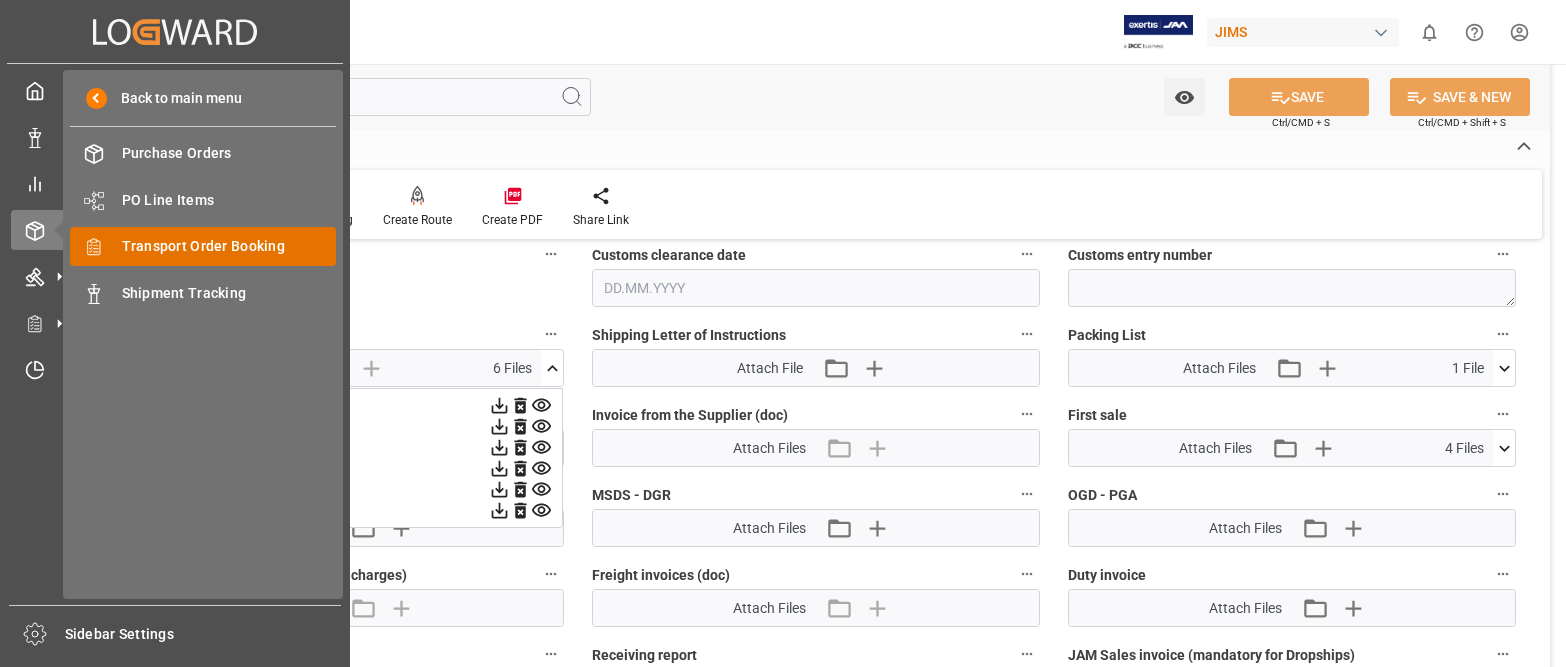 click on "Transport Order Booking" at bounding box center (229, 246) 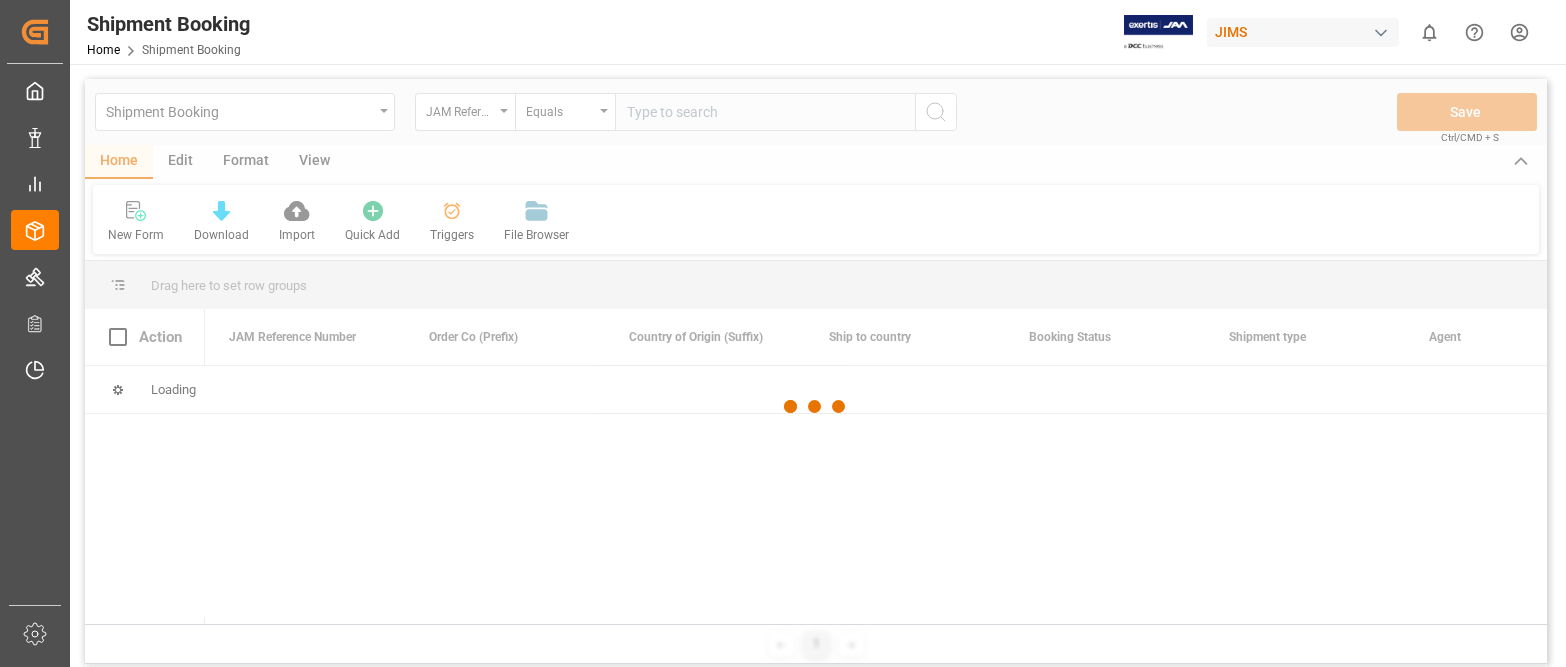 click at bounding box center (816, 406) 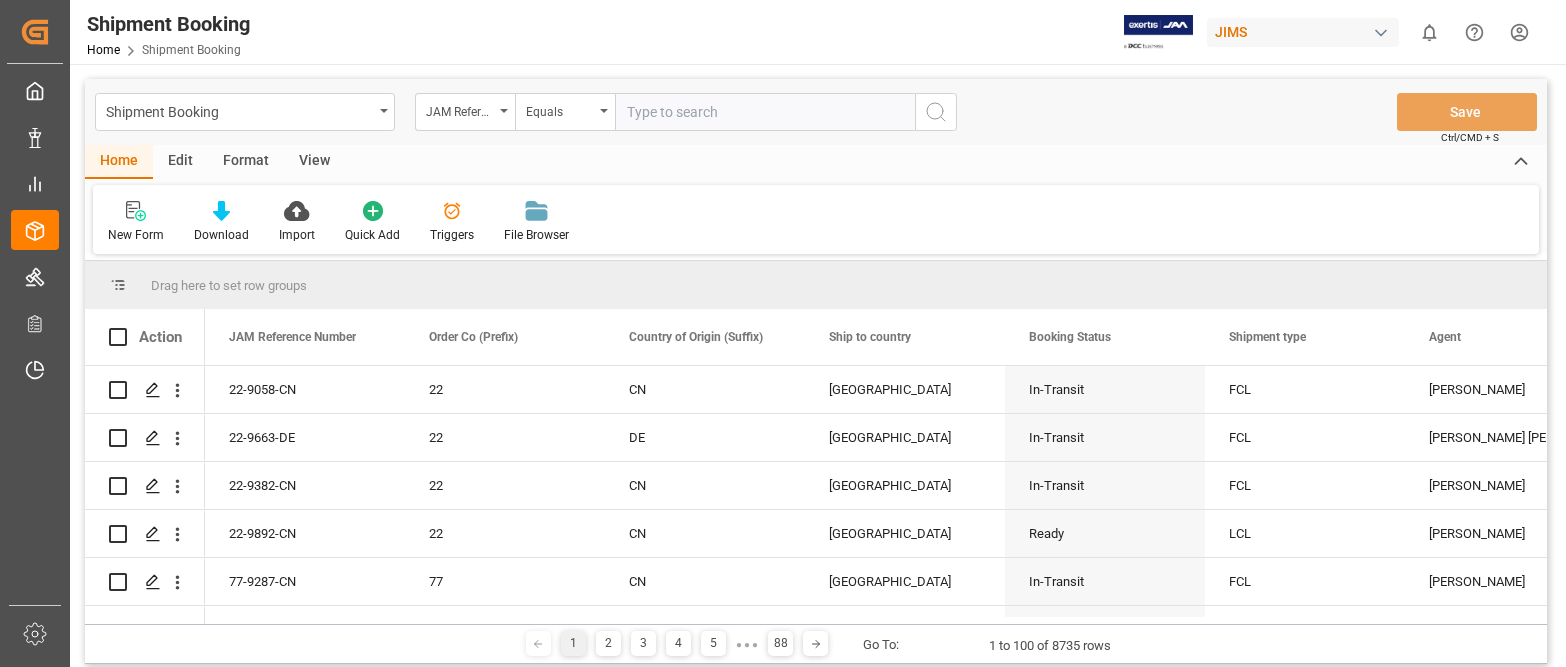 click at bounding box center (765, 112) 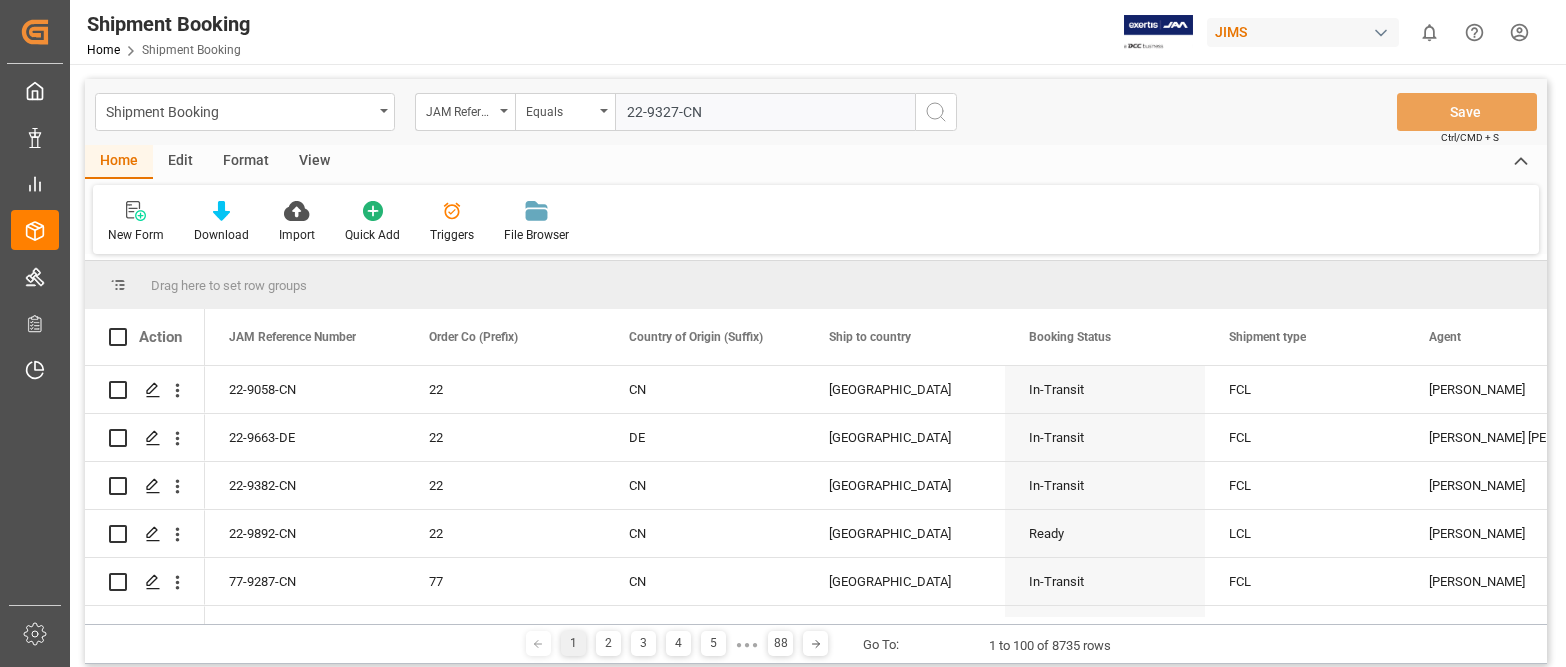 type on "22-9327-CN" 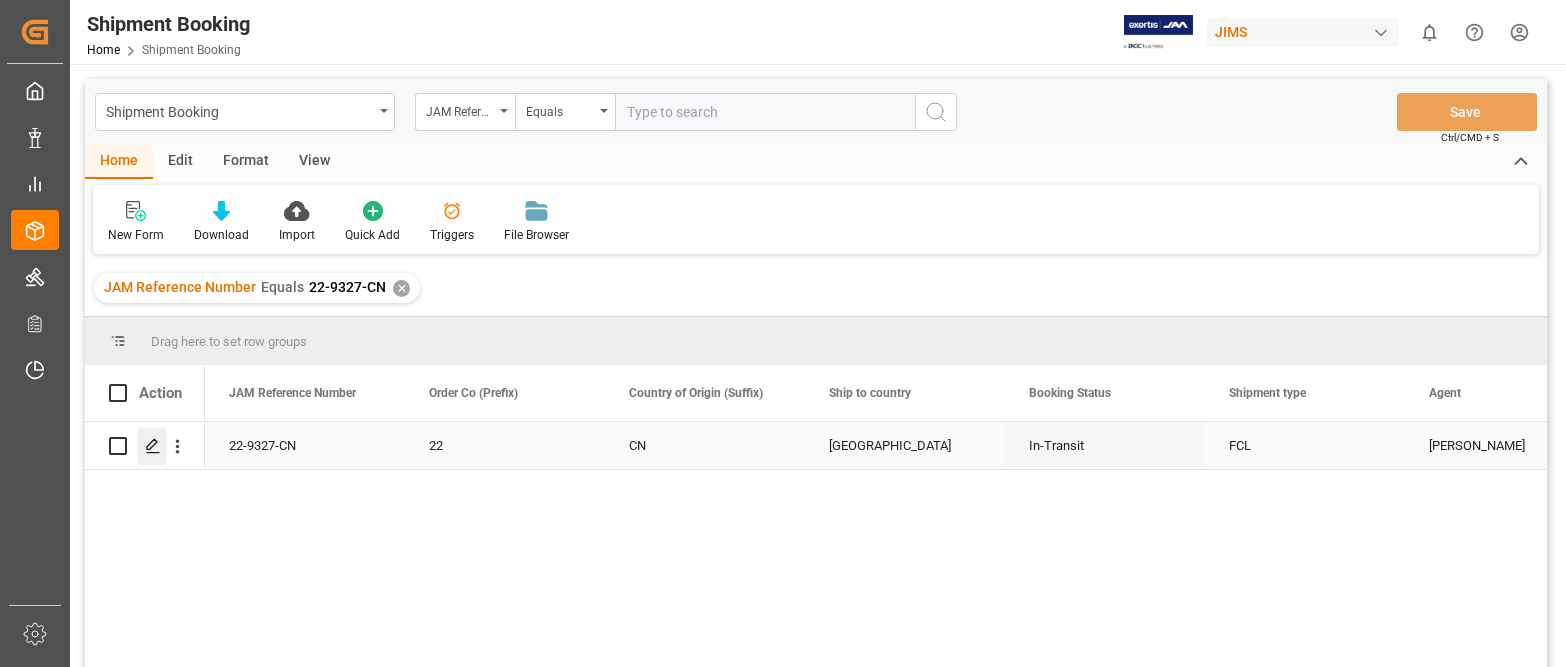 click 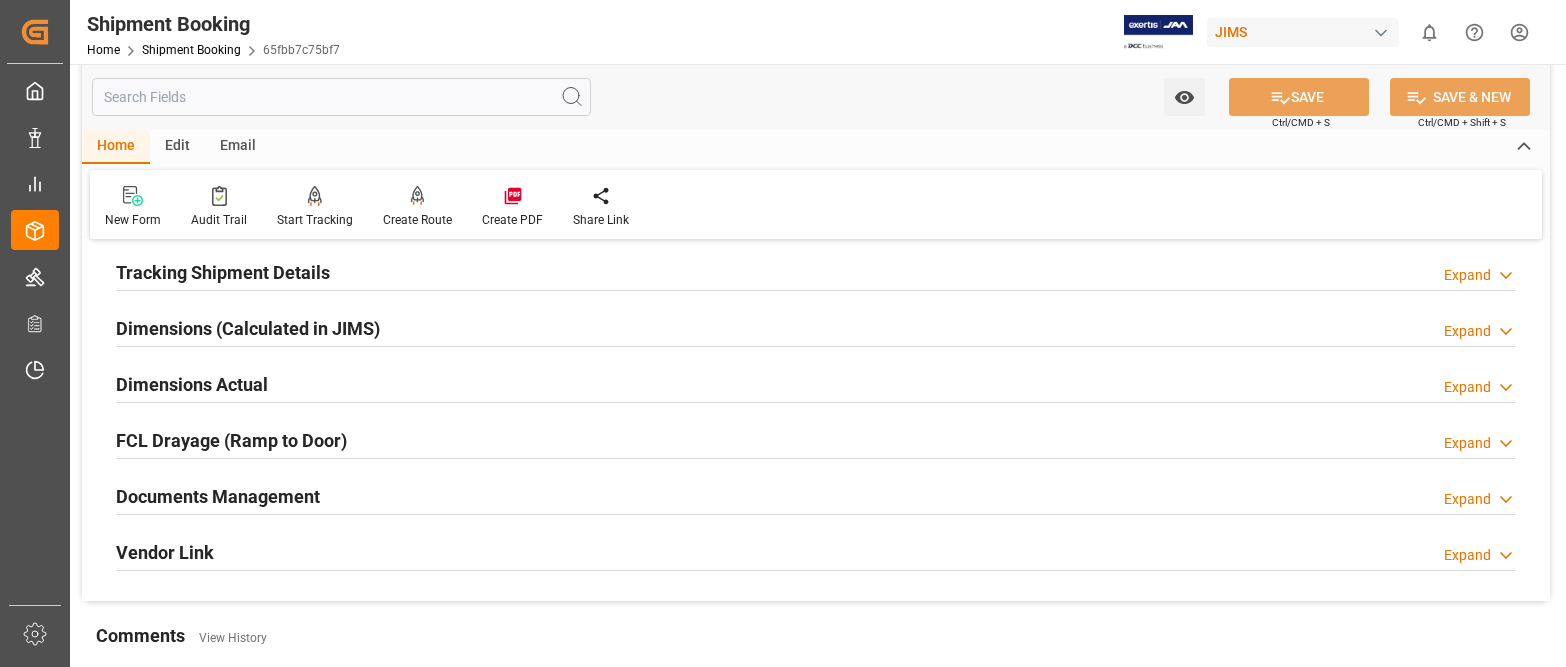 scroll, scrollTop: 400, scrollLeft: 0, axis: vertical 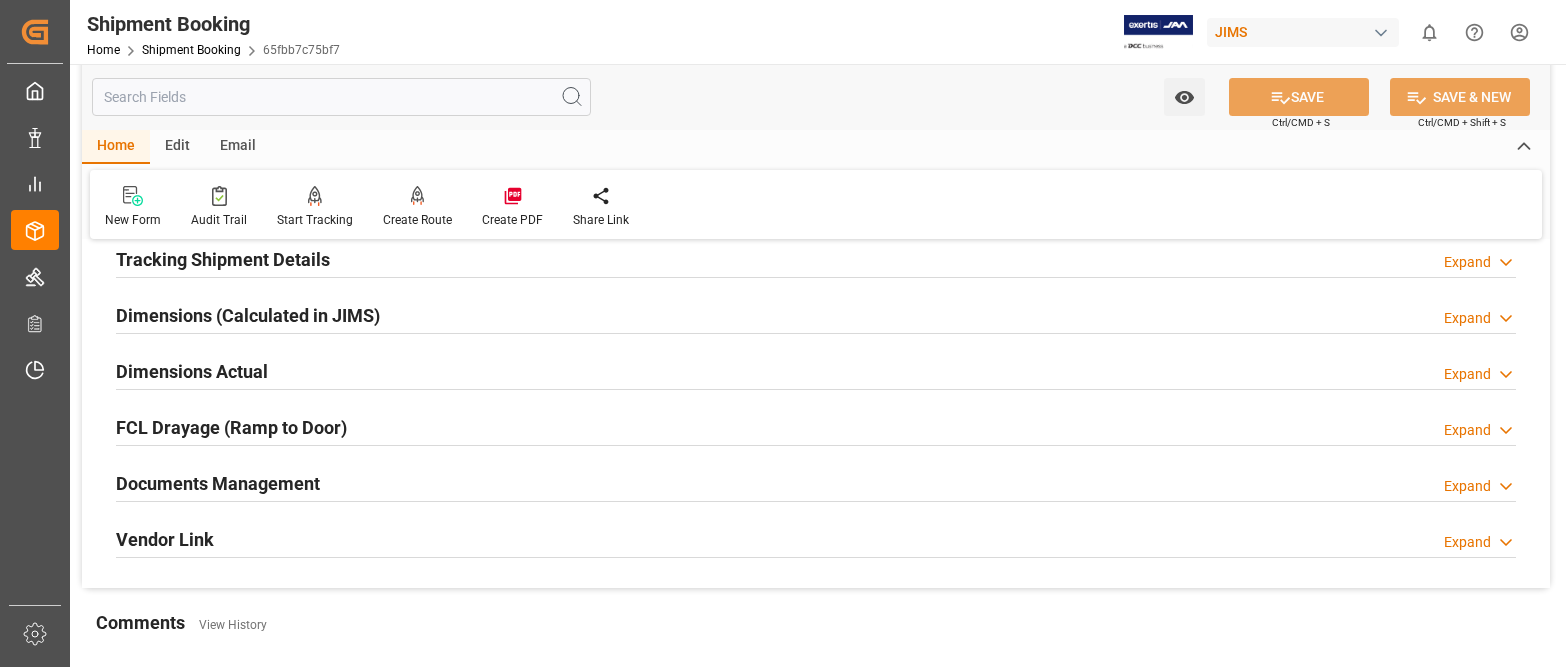 click on "Expand" at bounding box center (1467, 486) 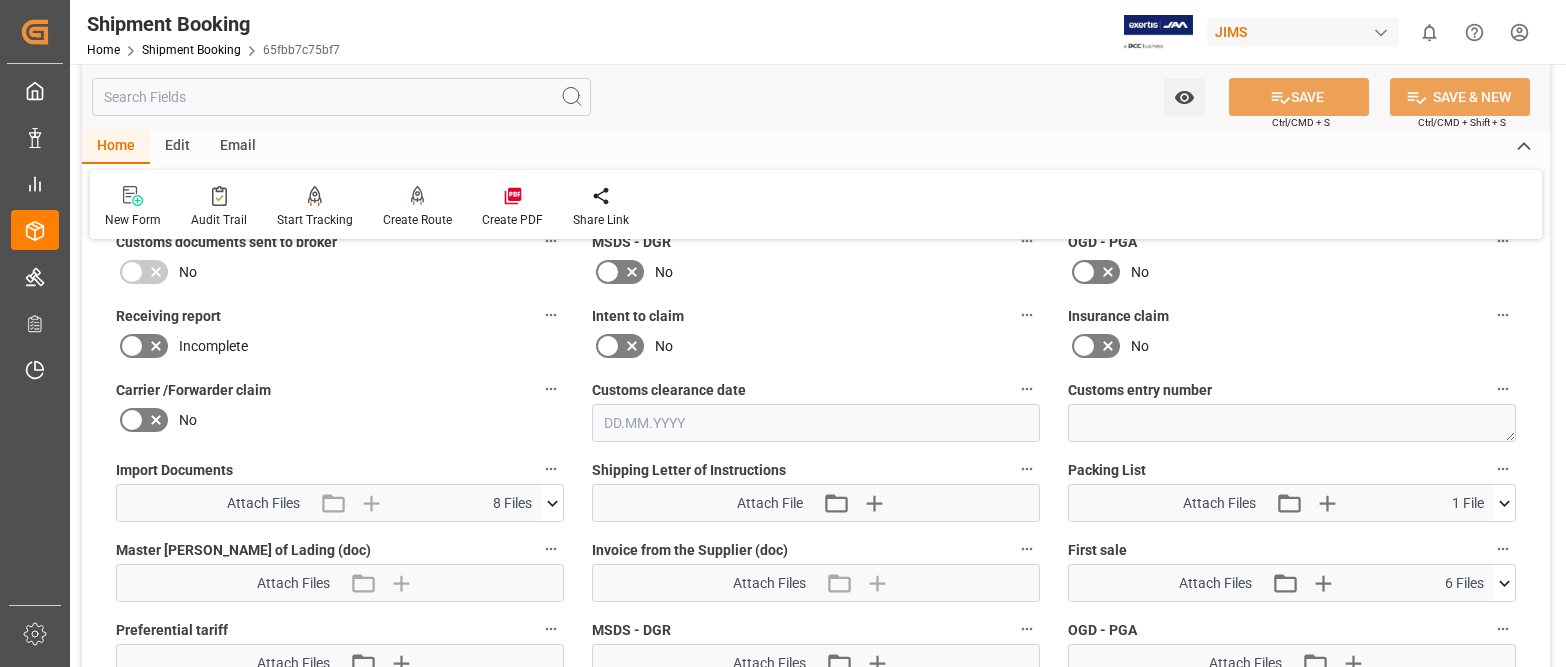 scroll, scrollTop: 800, scrollLeft: 0, axis: vertical 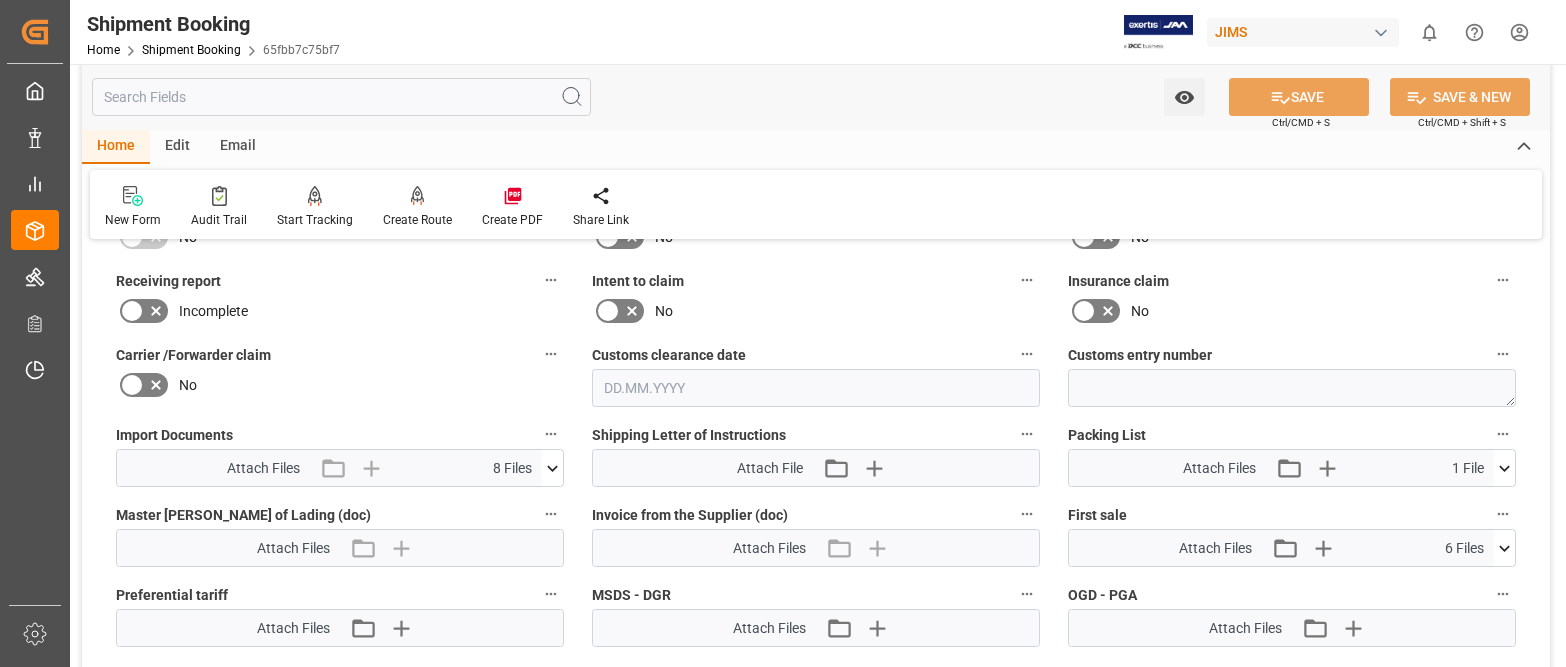 click 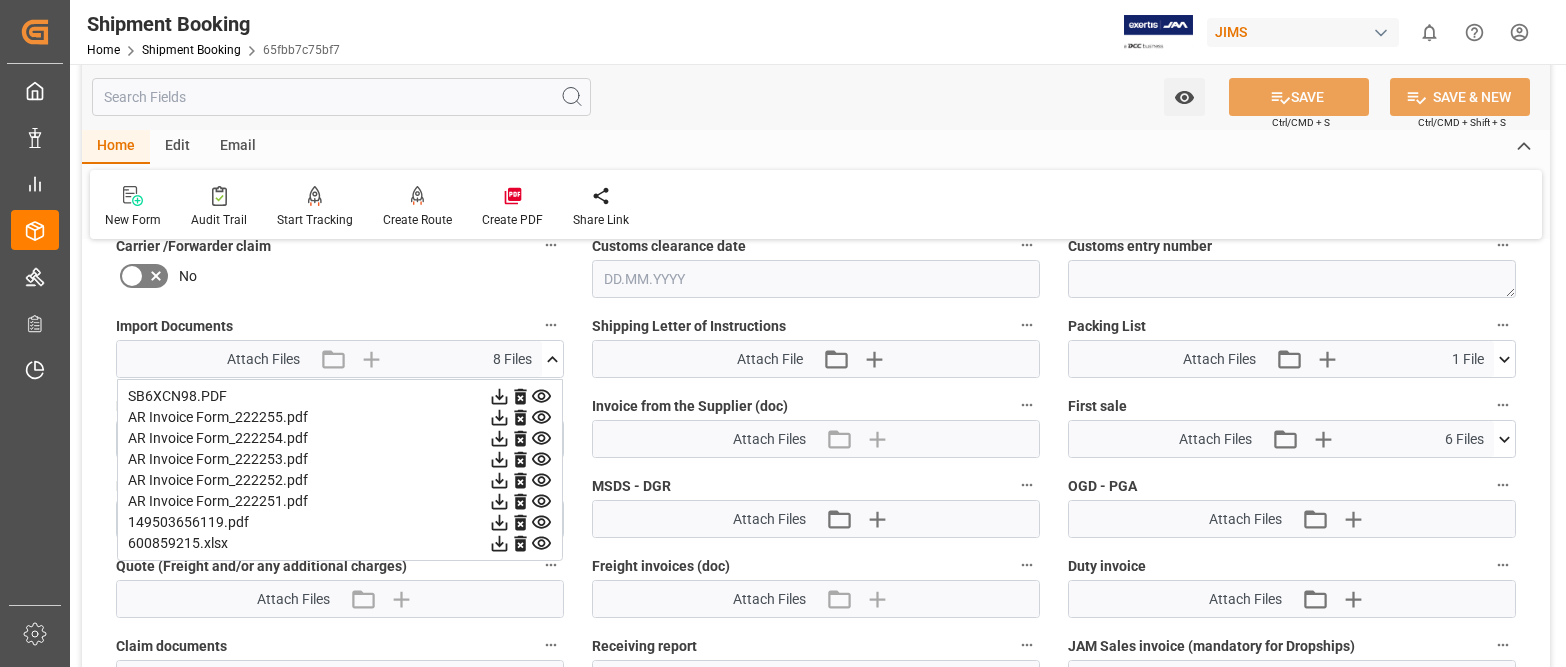 scroll, scrollTop: 1000, scrollLeft: 0, axis: vertical 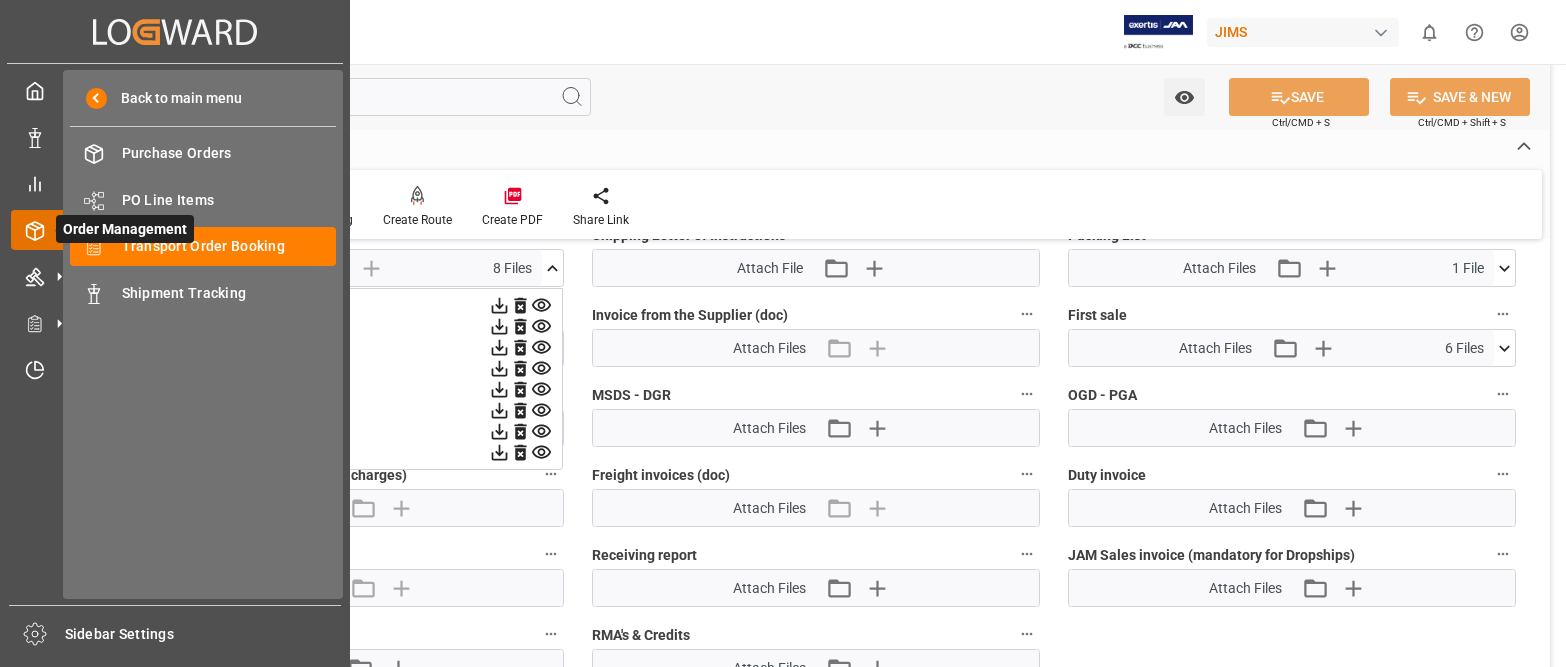 click on "Order Management" at bounding box center (125, 229) 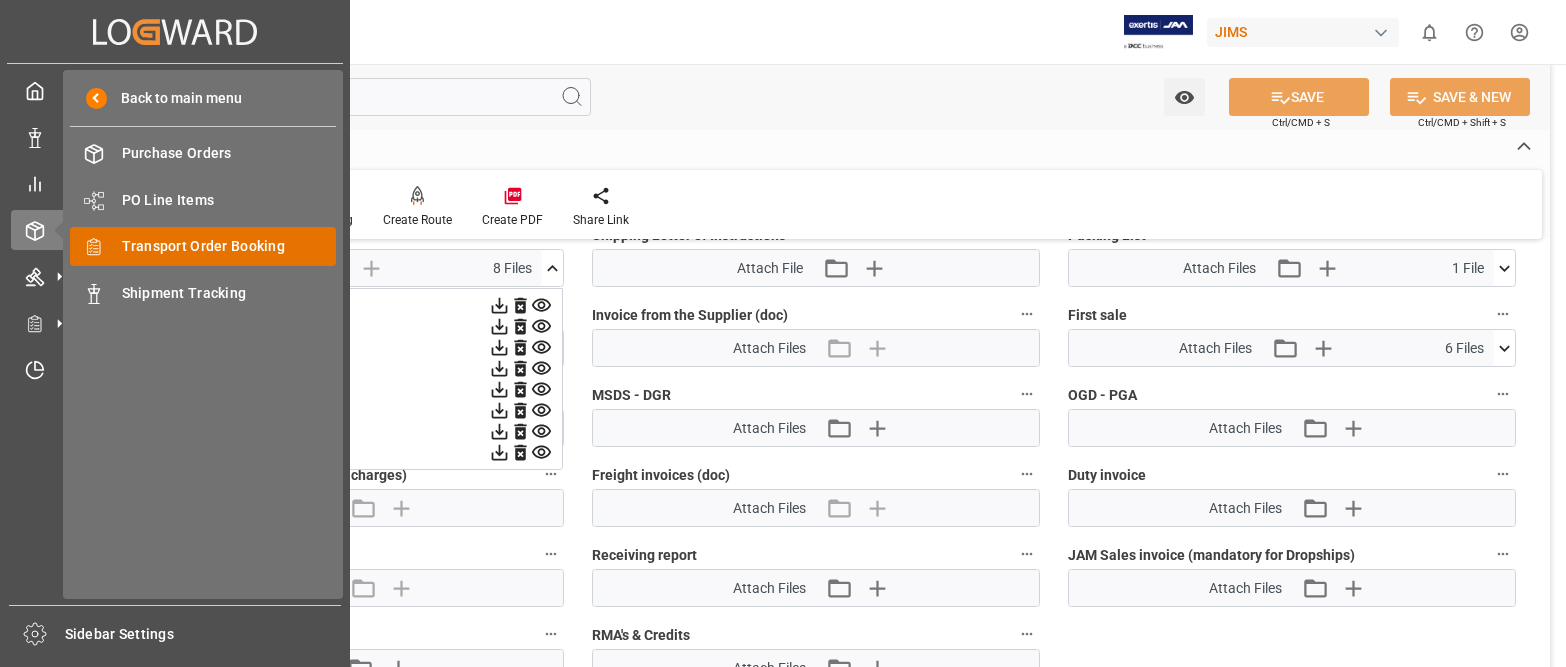 click on "Transport Order Booking" at bounding box center (229, 246) 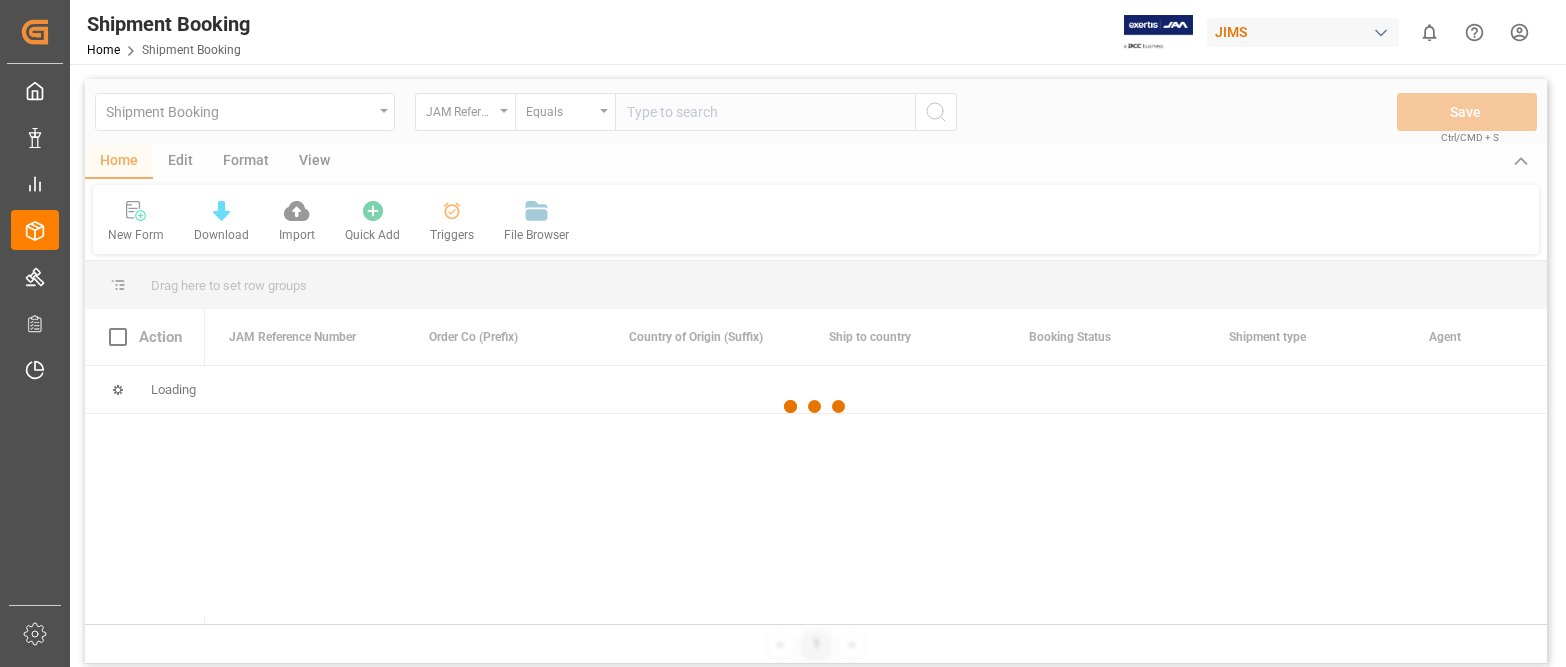 click at bounding box center (816, 406) 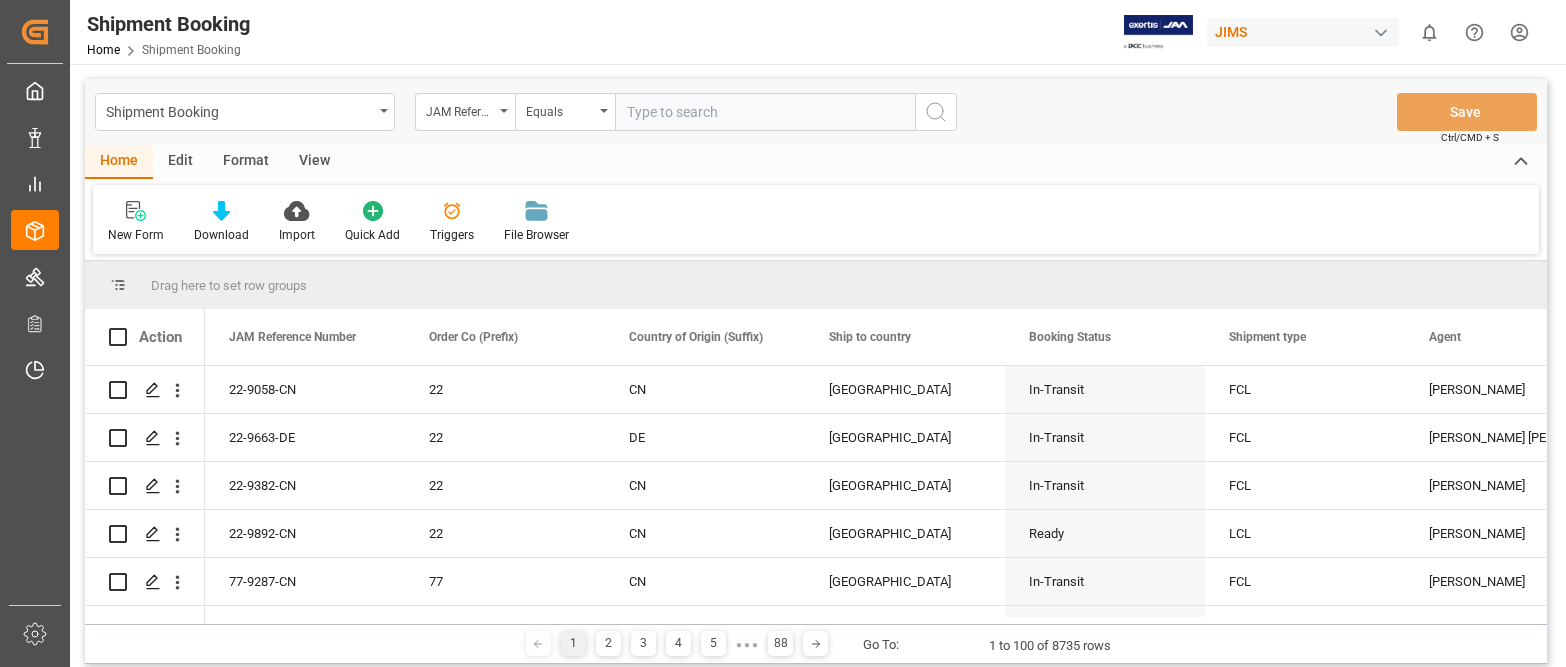 click at bounding box center [765, 112] 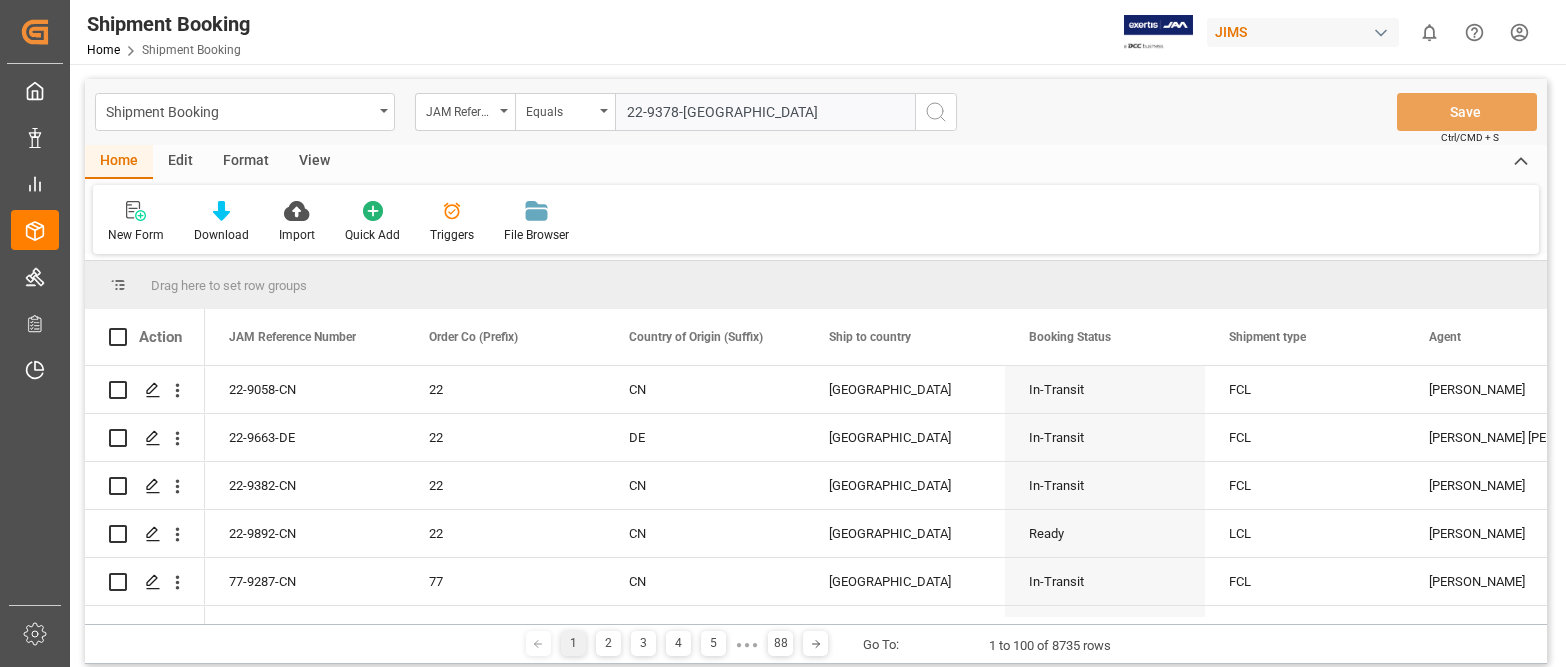 type on "22-9378-[GEOGRAPHIC_DATA]" 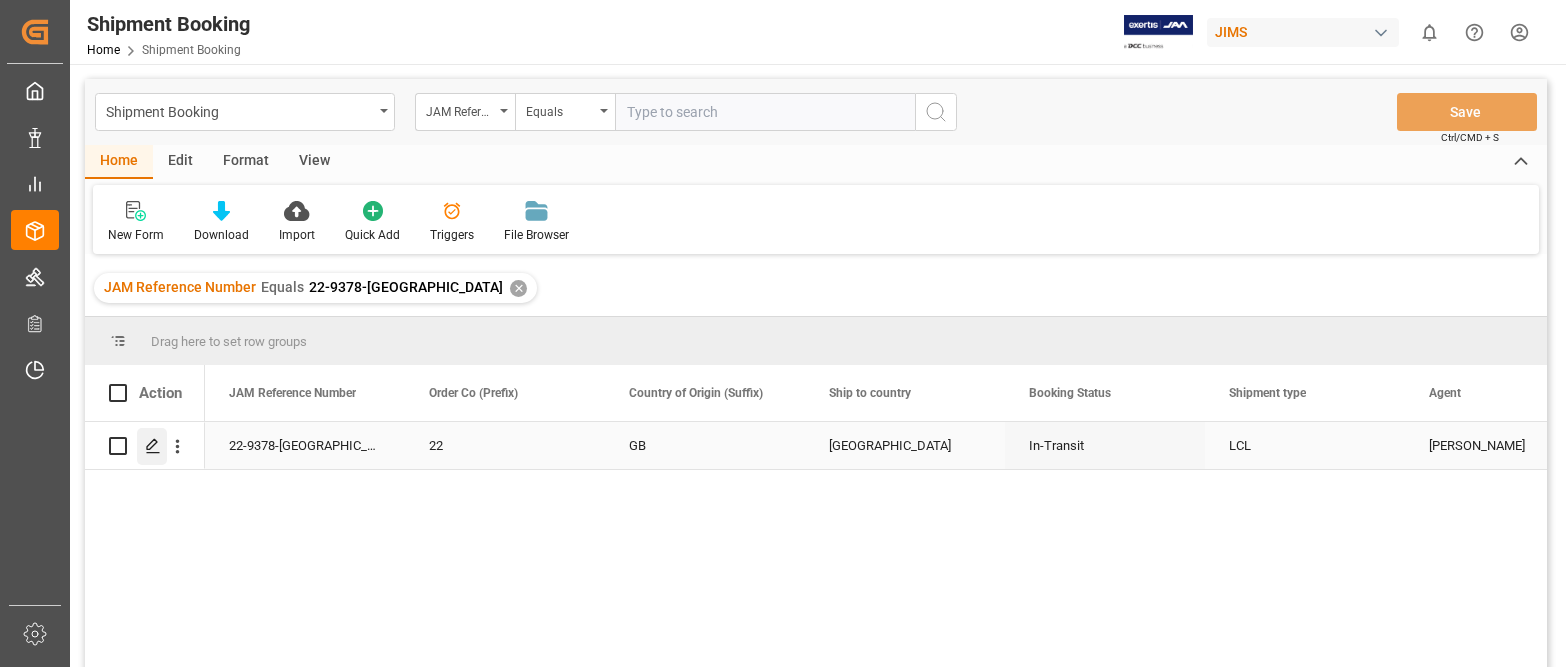 click 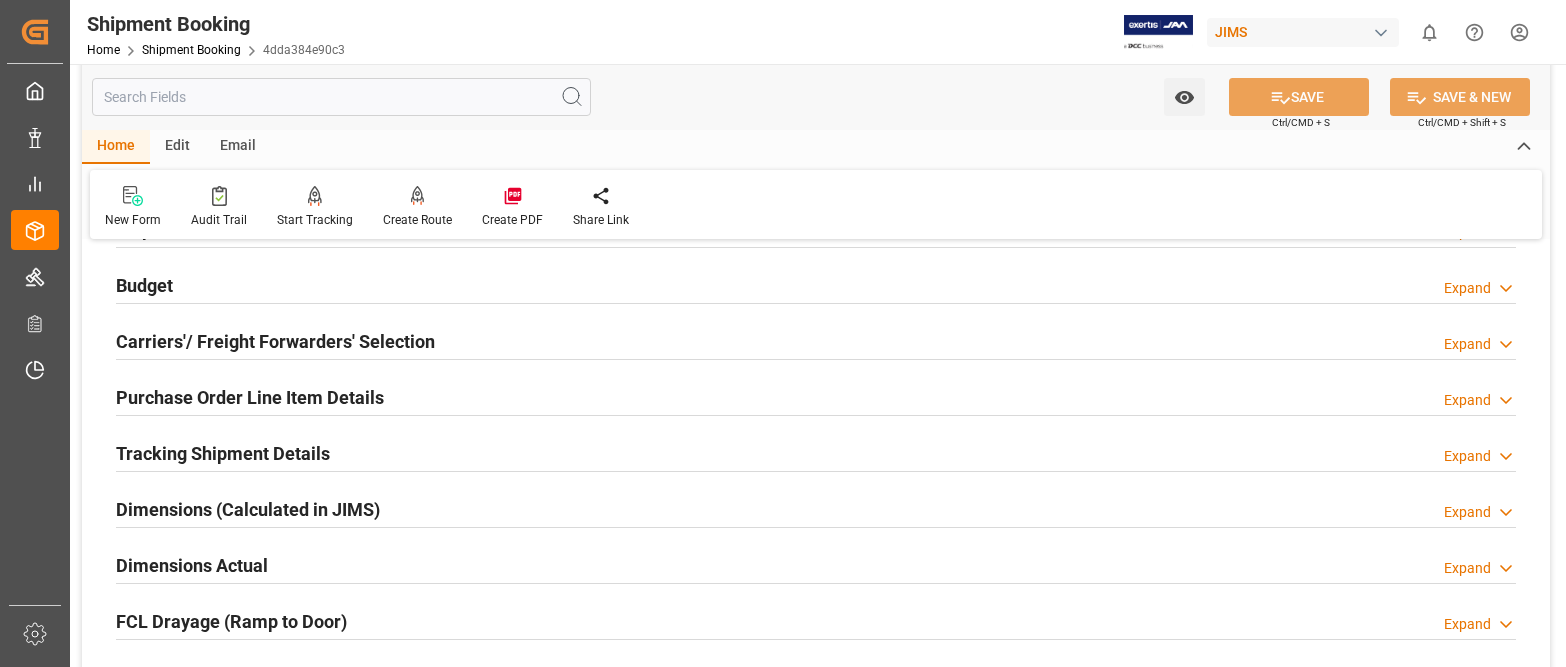 scroll, scrollTop: 400, scrollLeft: 0, axis: vertical 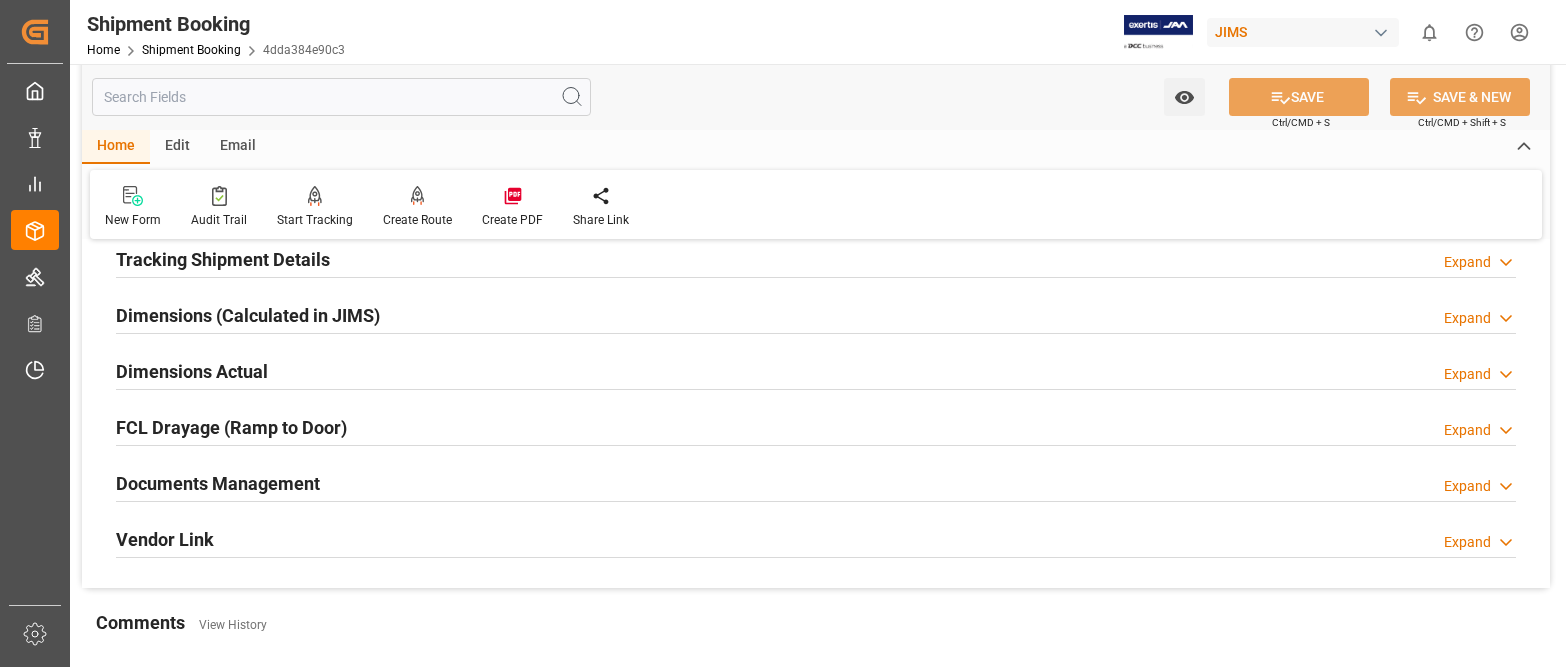 click on "Expand" at bounding box center (1467, 486) 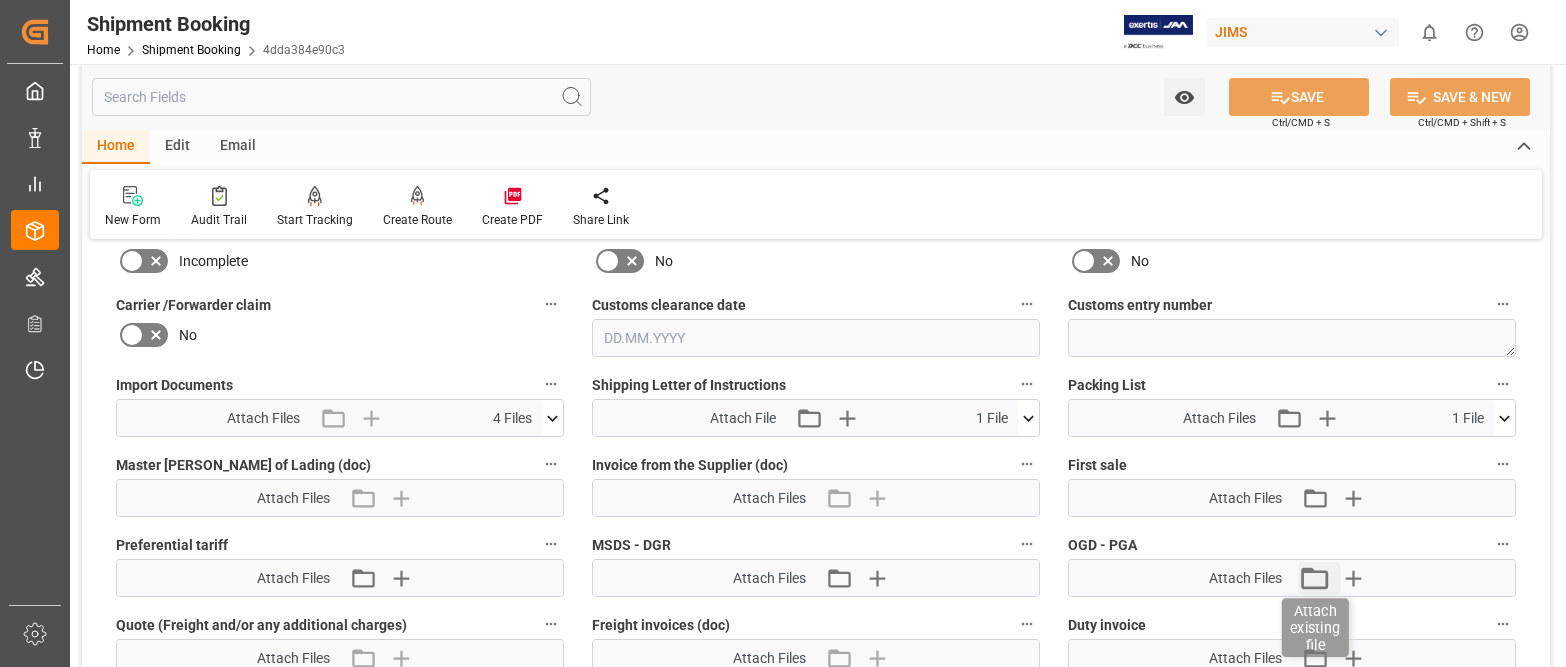 scroll, scrollTop: 900, scrollLeft: 0, axis: vertical 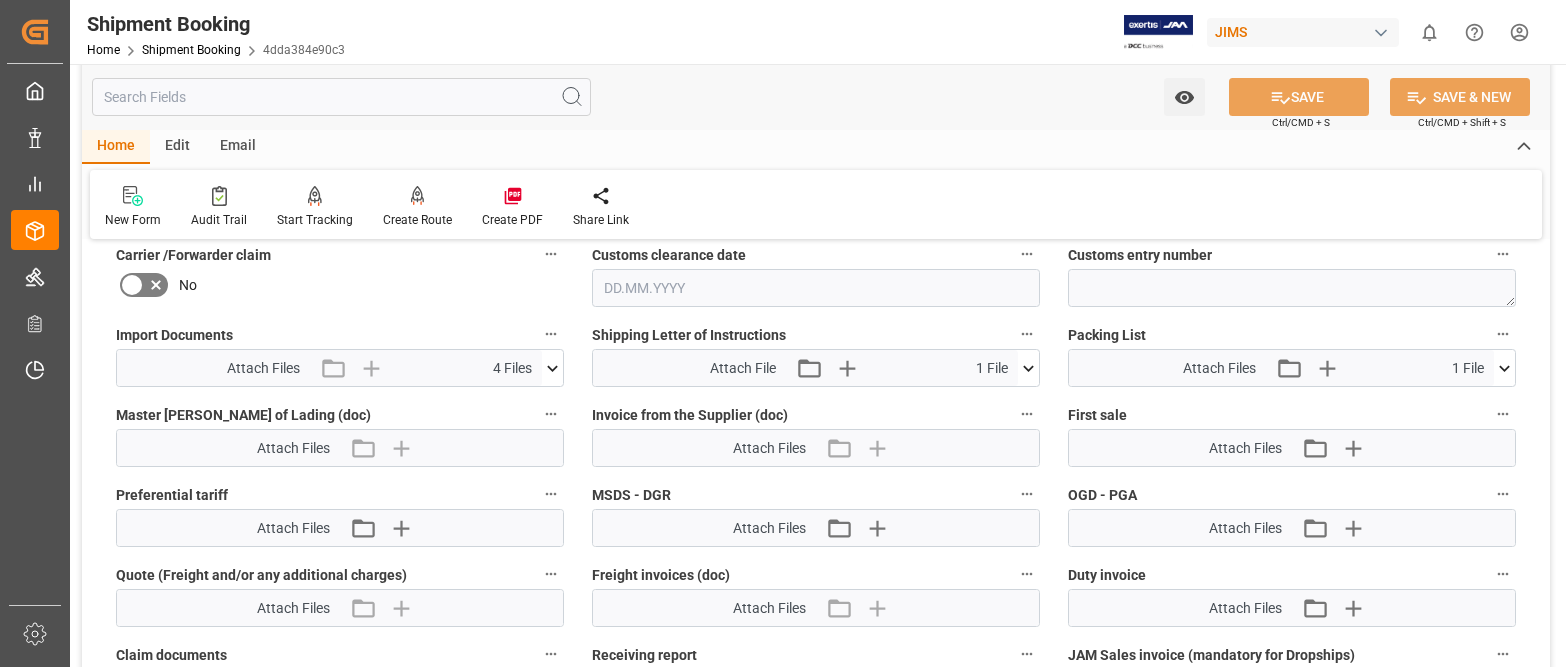 click 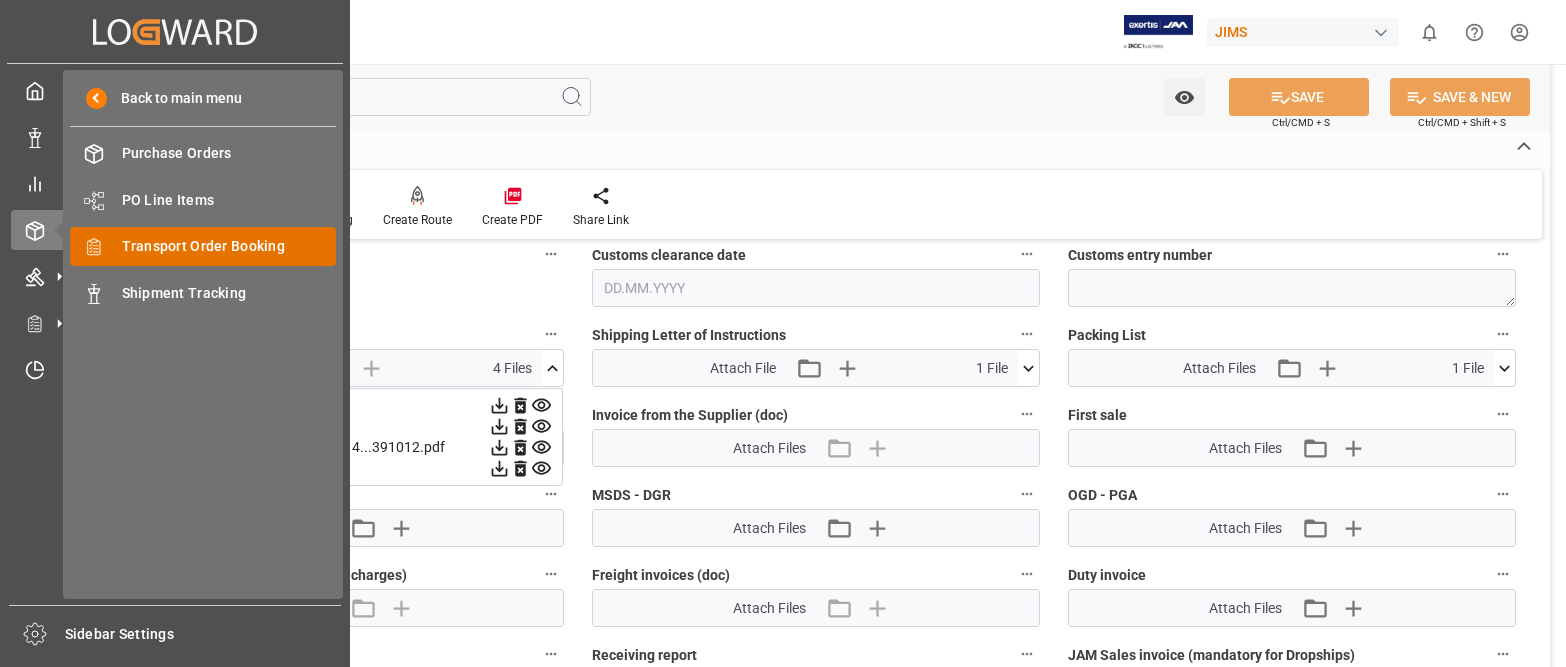 click on "Transport Order Booking" at bounding box center (229, 246) 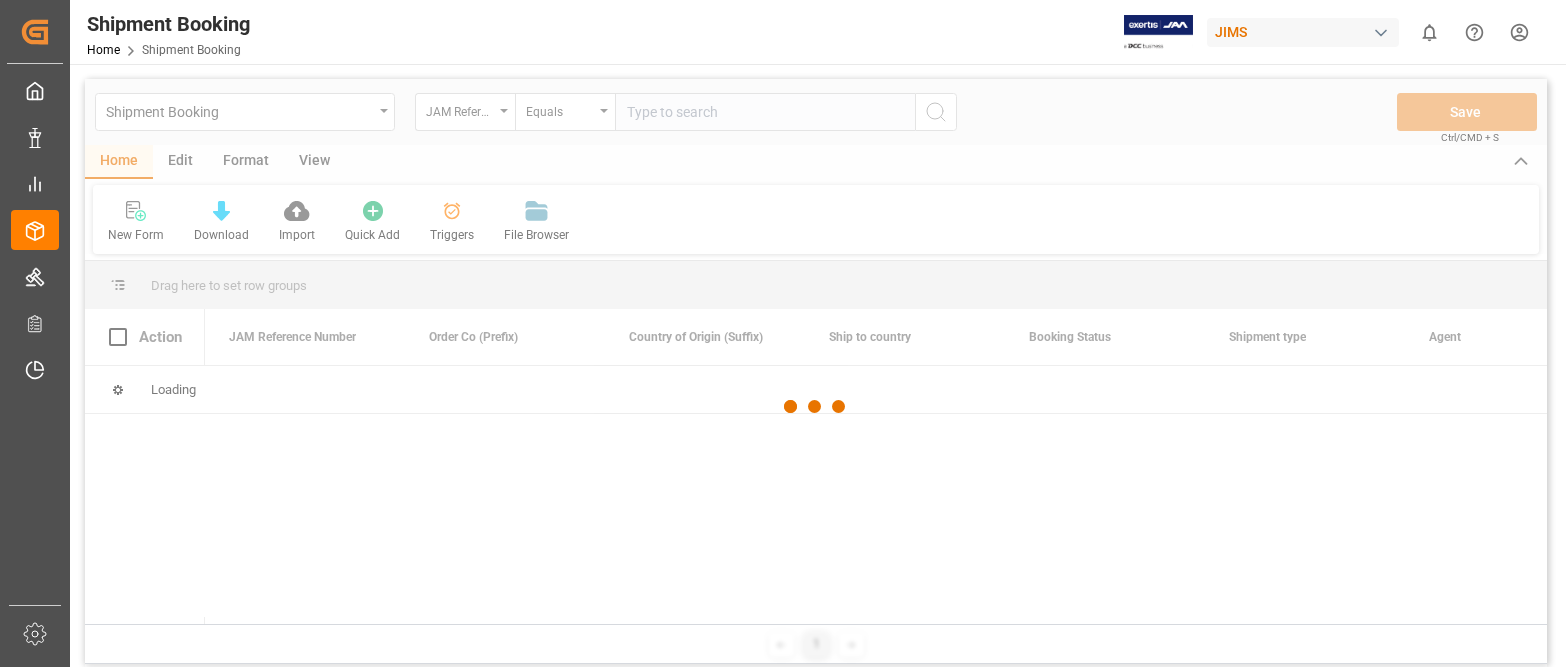 click at bounding box center (816, 406) 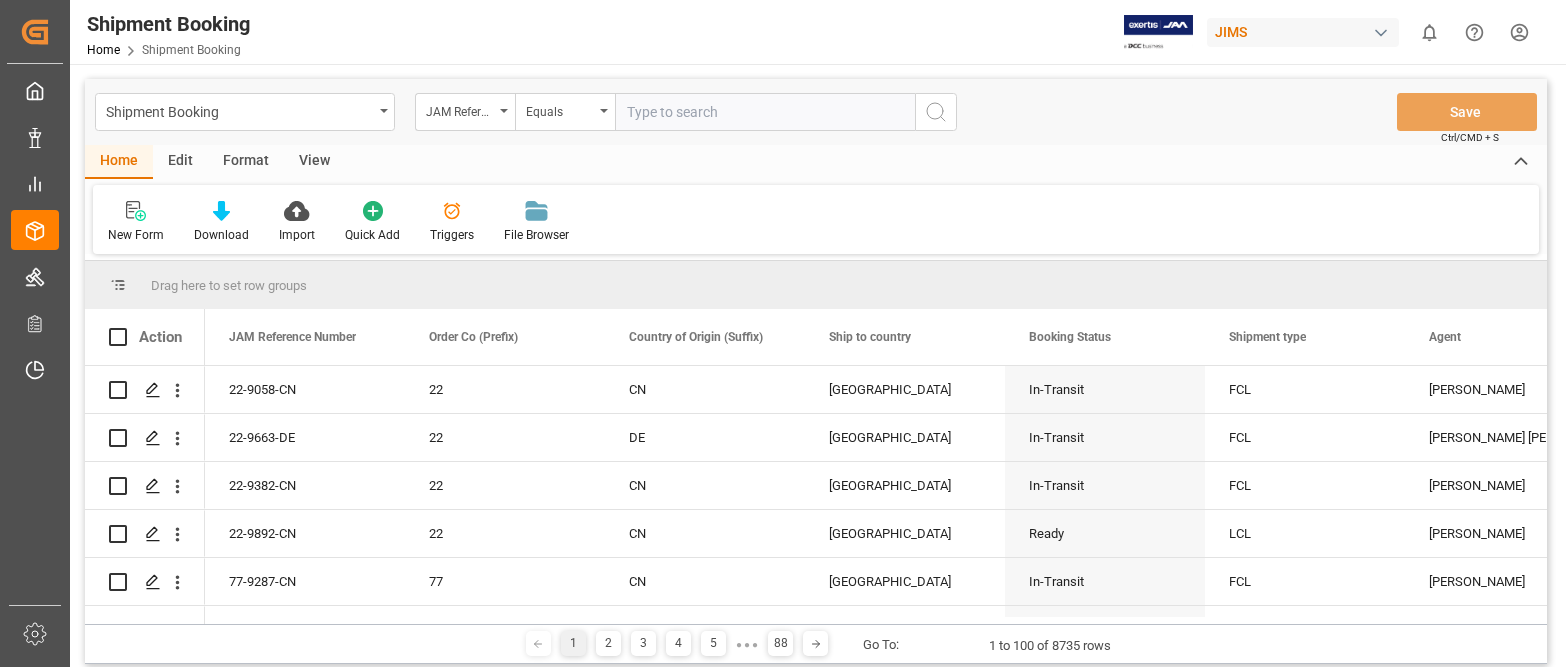 click at bounding box center [765, 112] 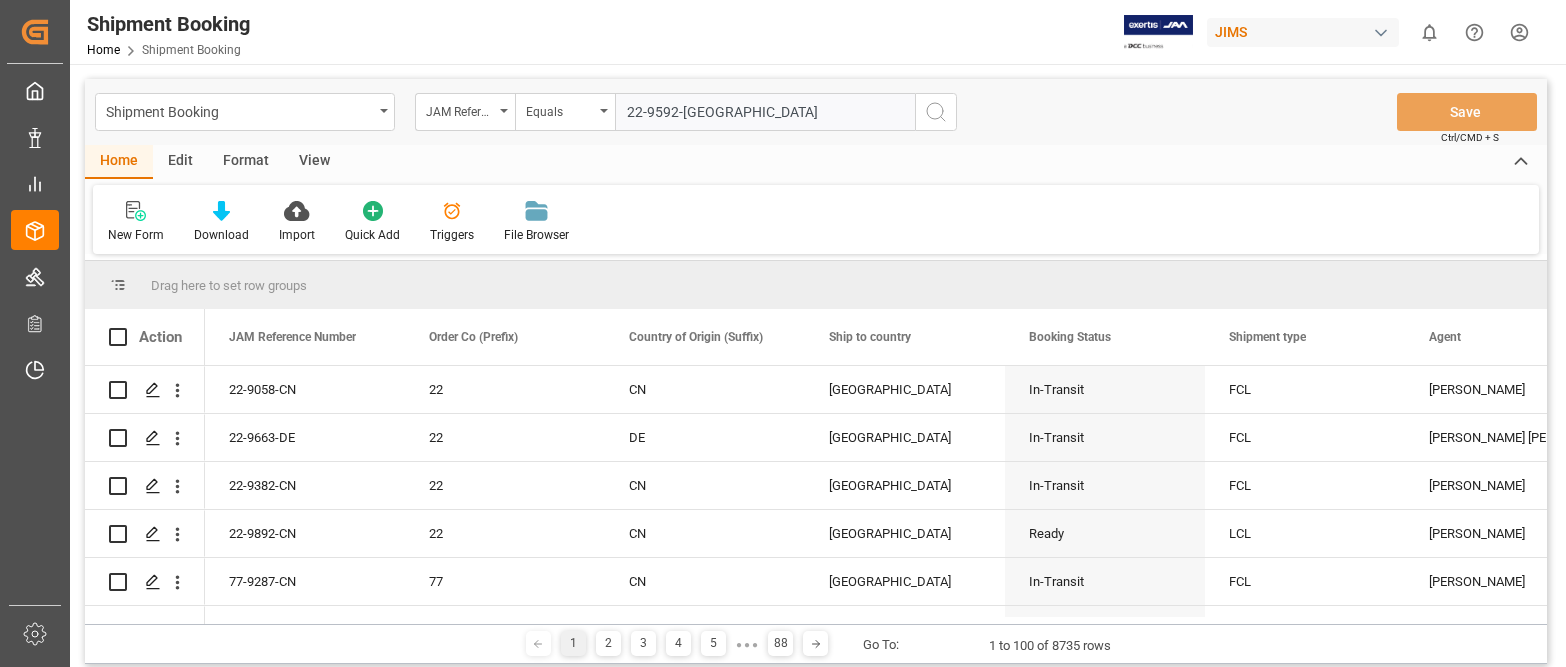 type on "22-9592-[GEOGRAPHIC_DATA]" 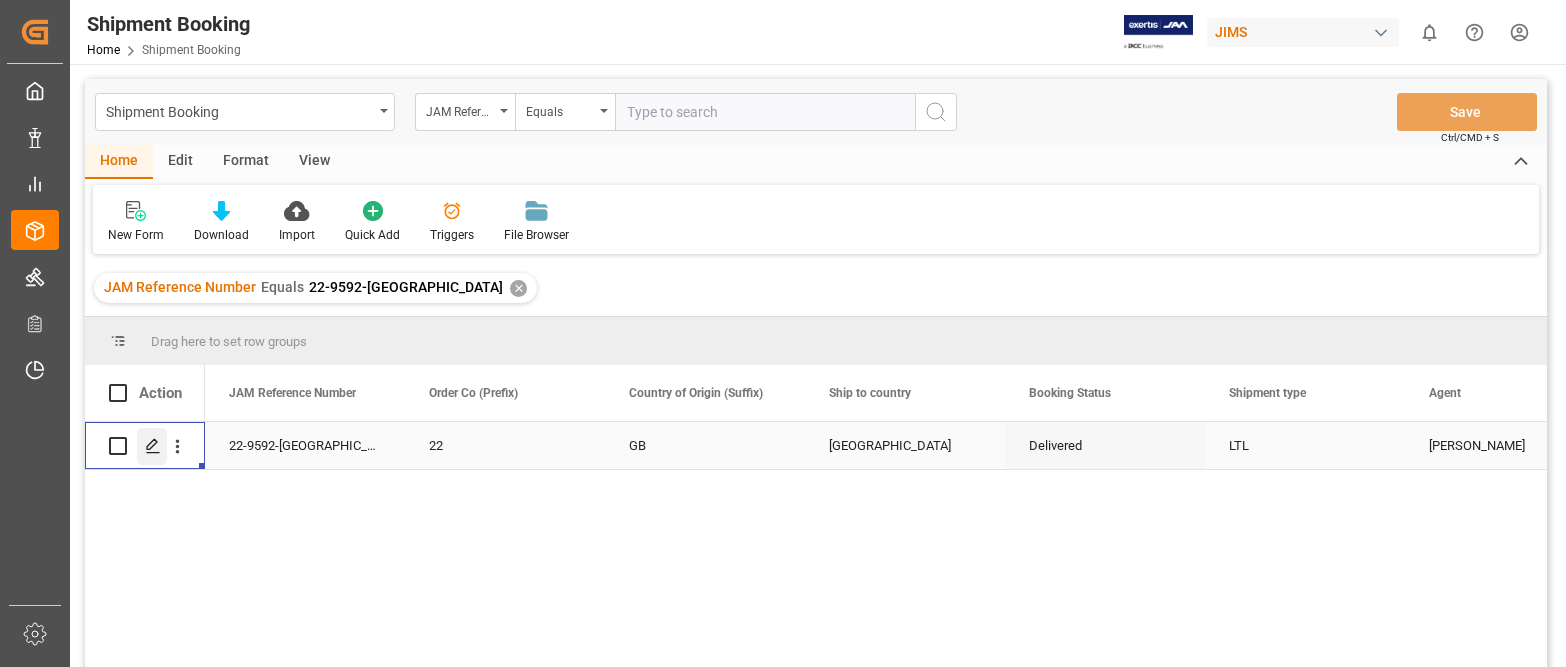 click 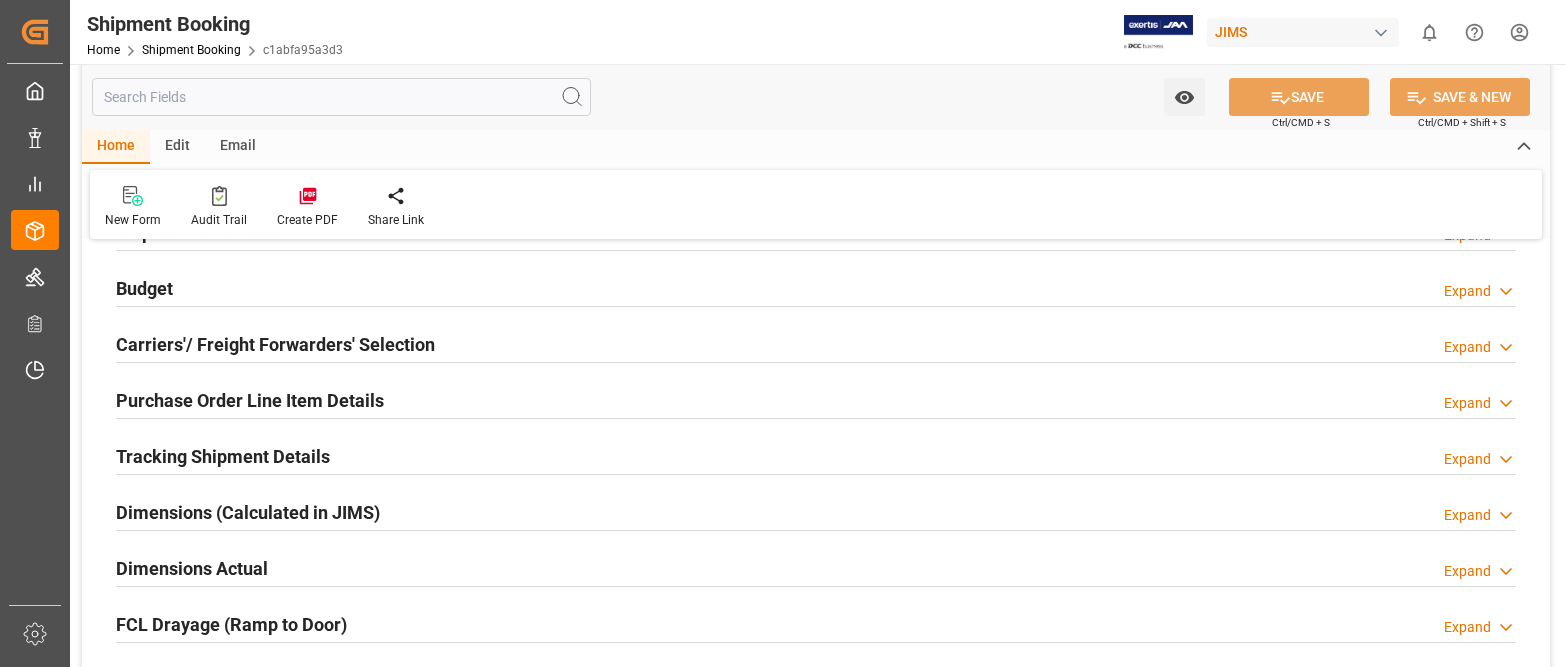 scroll, scrollTop: 500, scrollLeft: 0, axis: vertical 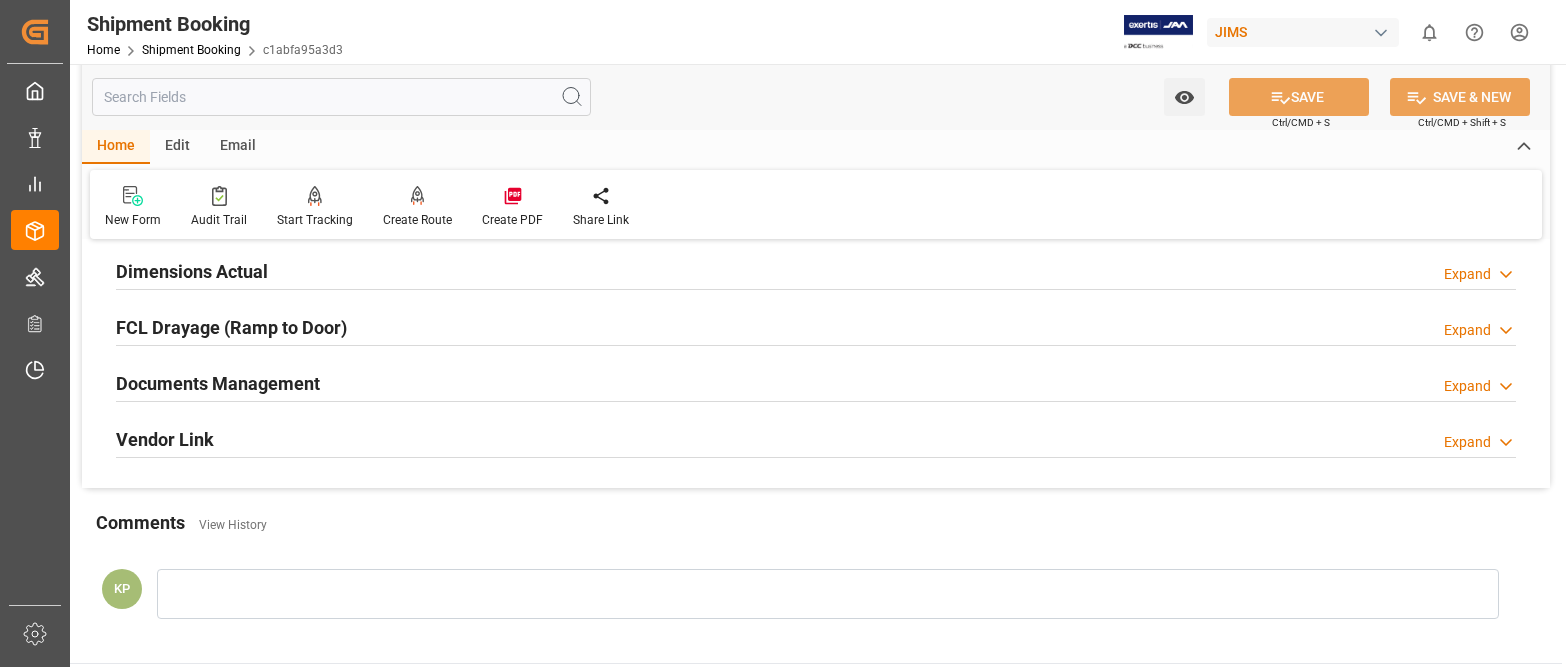 click on "Expand" at bounding box center [1467, 386] 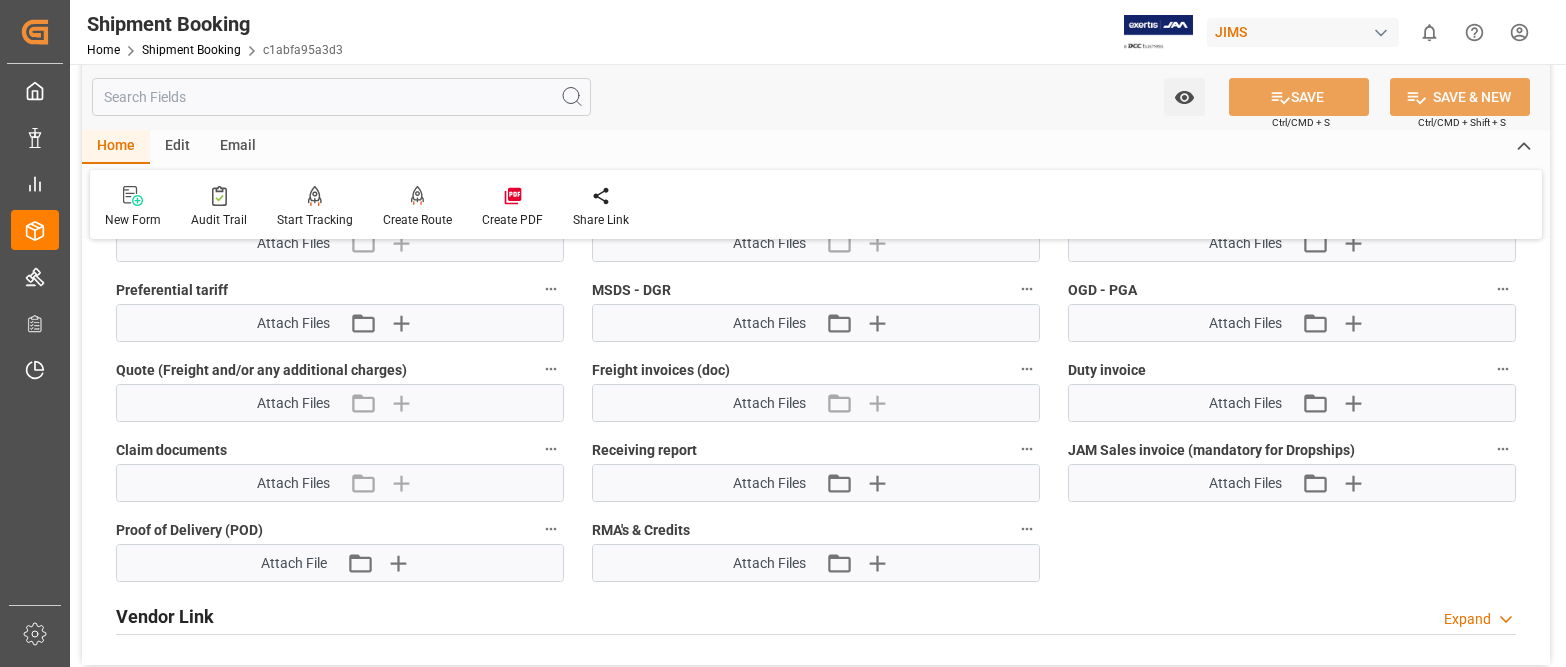 scroll, scrollTop: 1000, scrollLeft: 0, axis: vertical 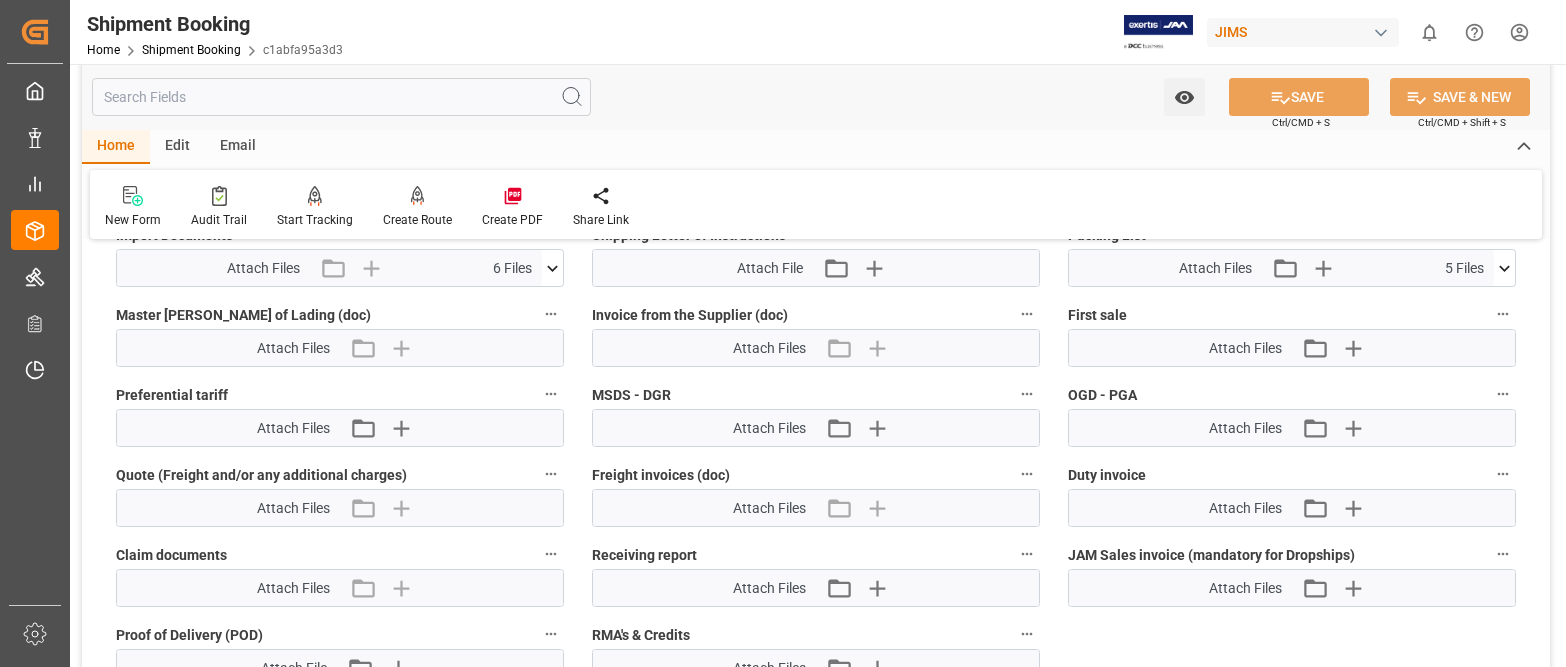 click 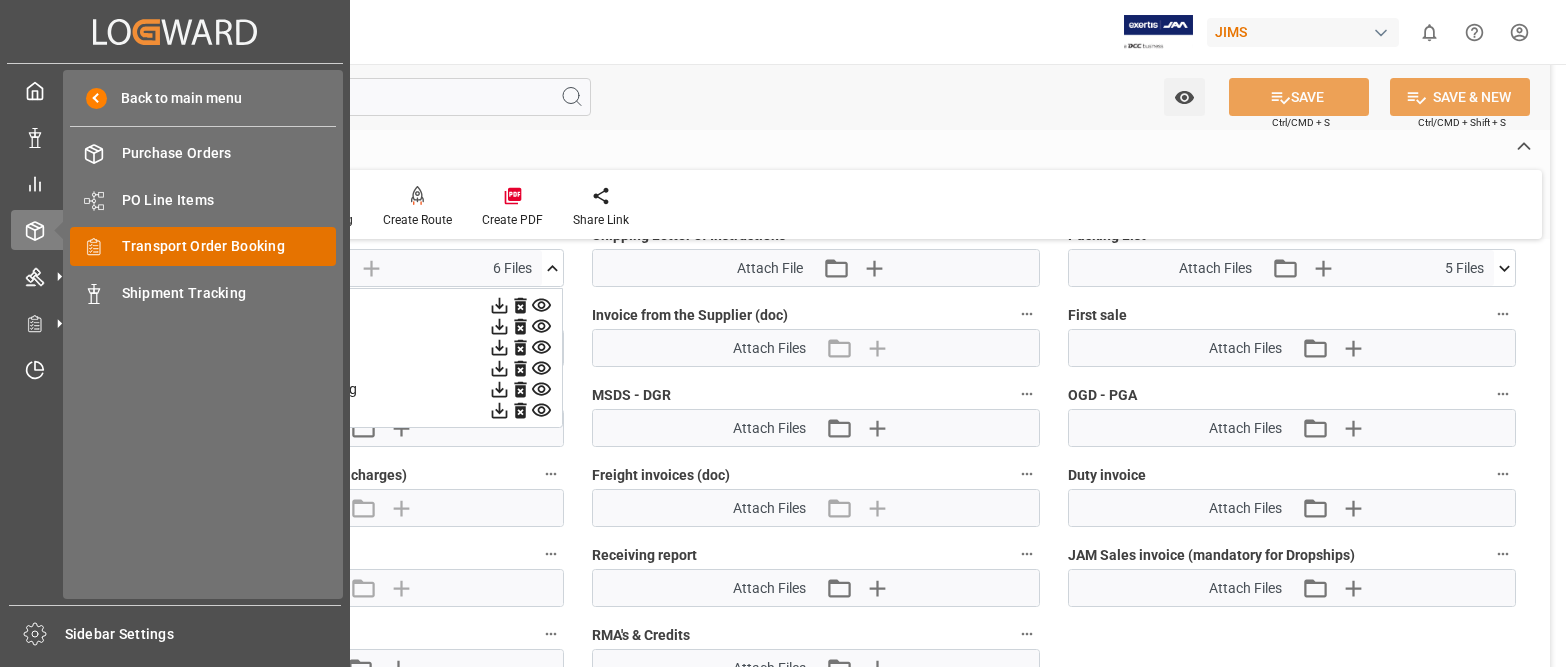 click on "Transport Order Booking" at bounding box center [229, 246] 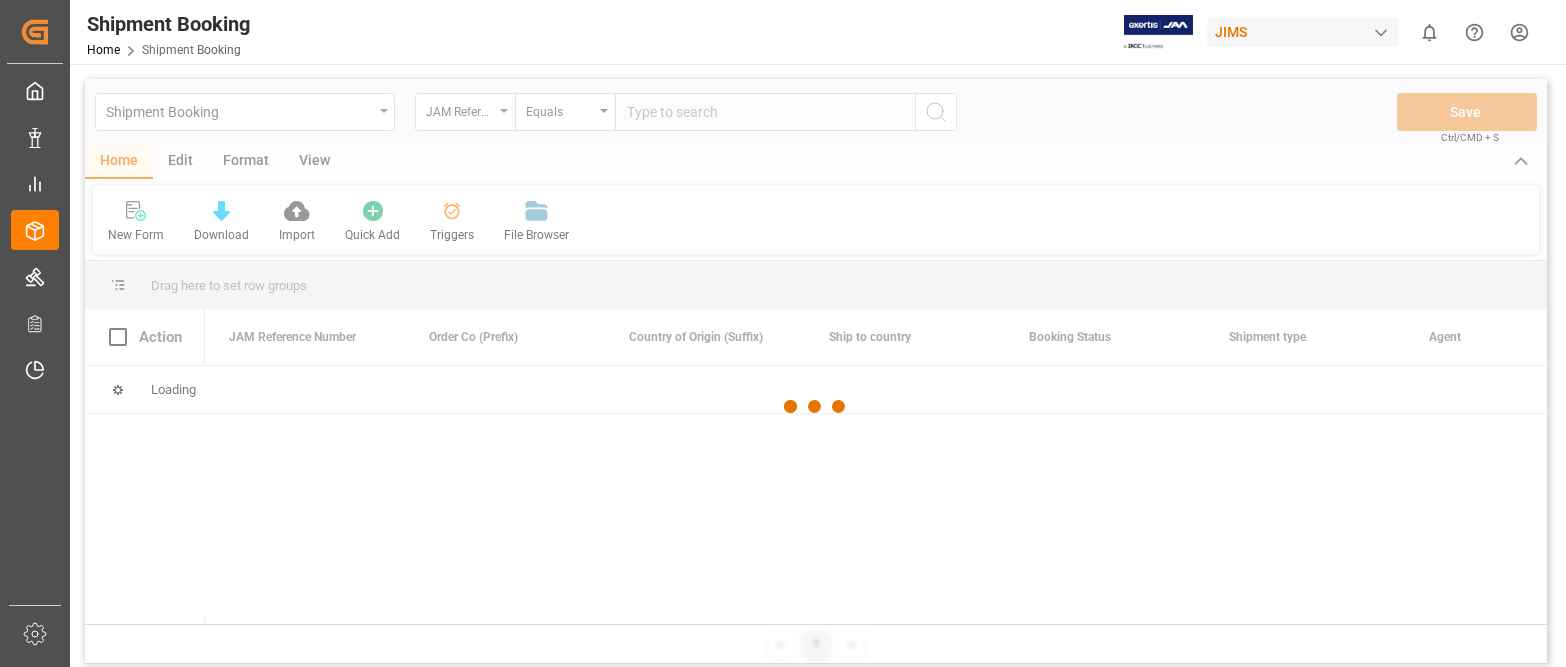 click at bounding box center (816, 406) 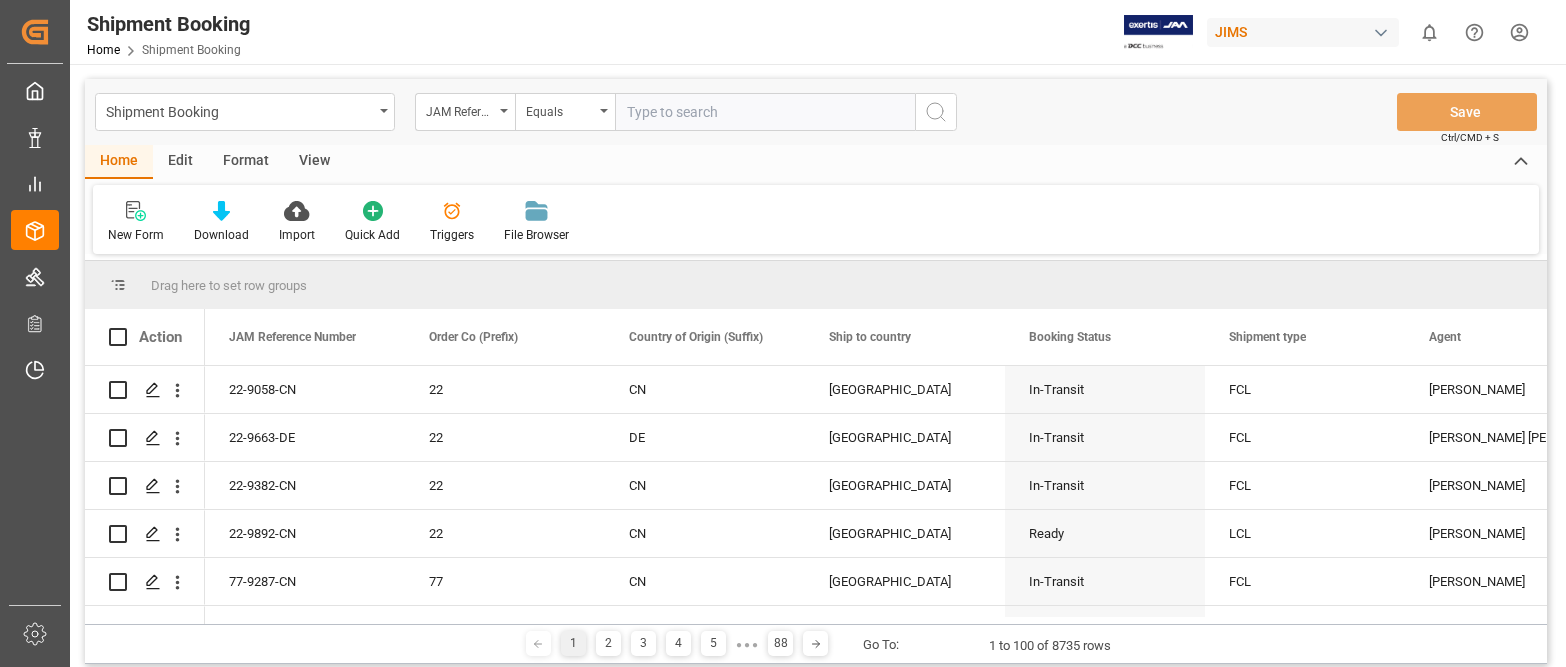click at bounding box center (765, 112) 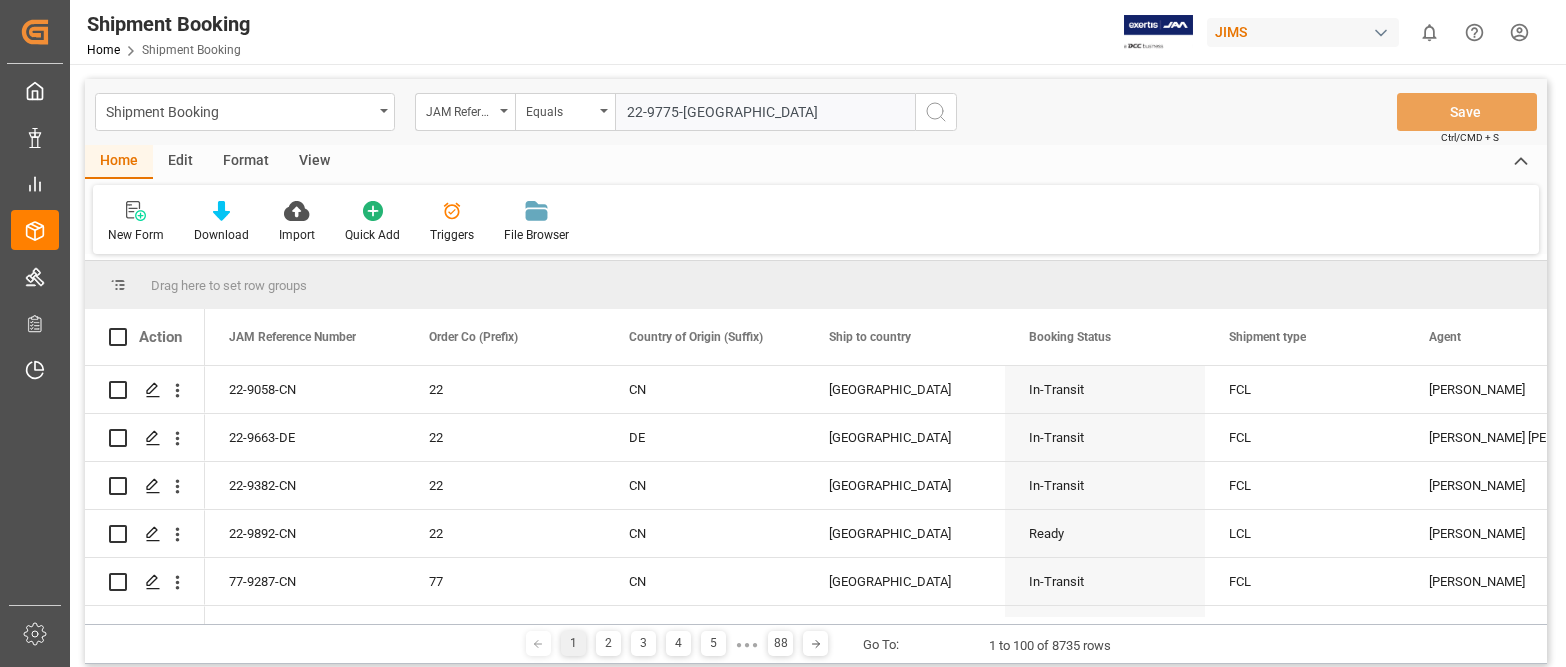 type on "22-9775-[GEOGRAPHIC_DATA]" 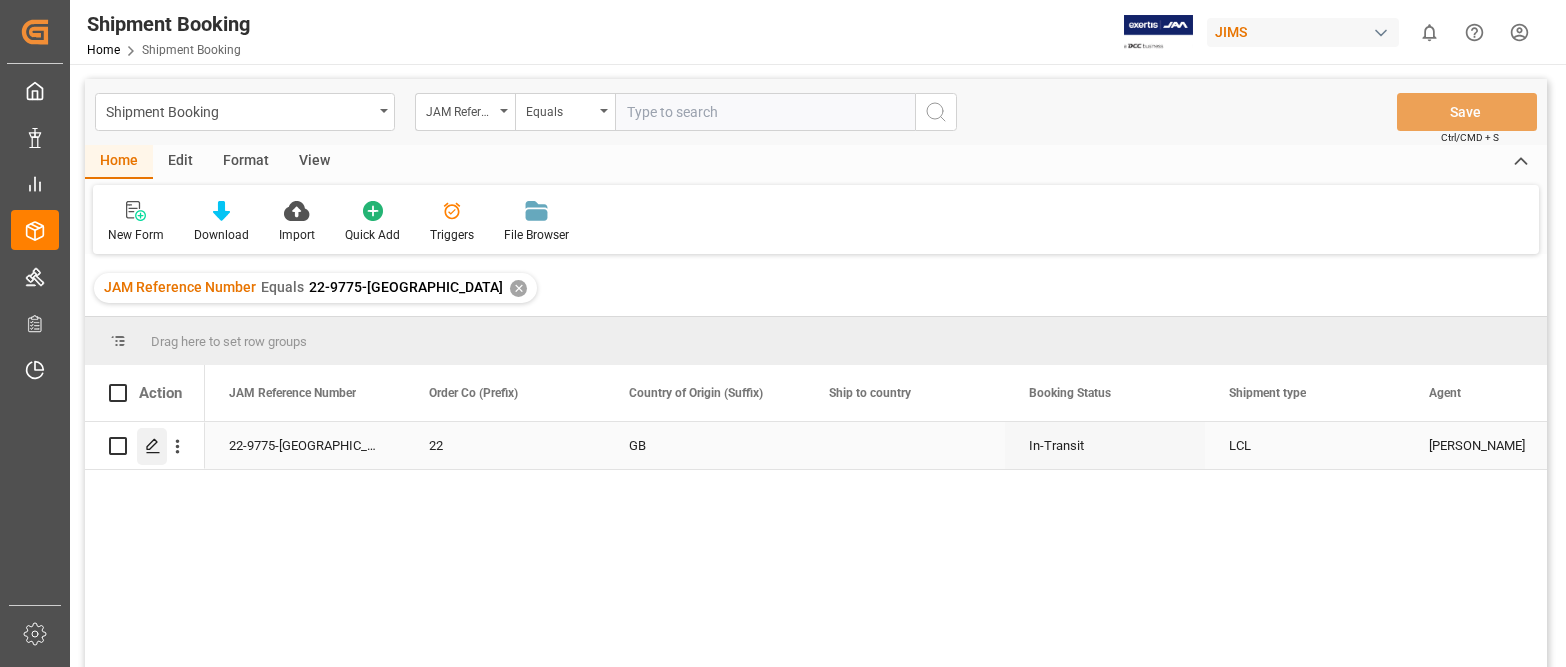 click 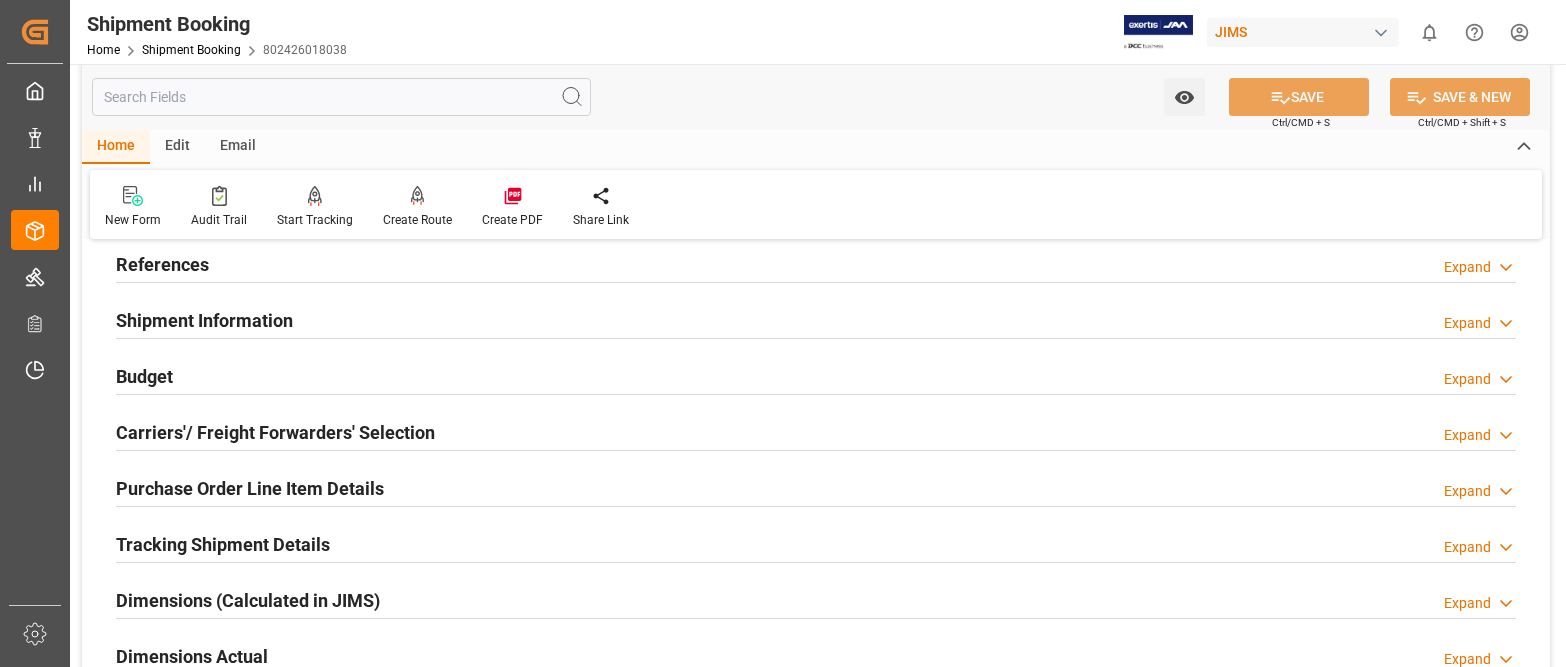 scroll, scrollTop: 400, scrollLeft: 0, axis: vertical 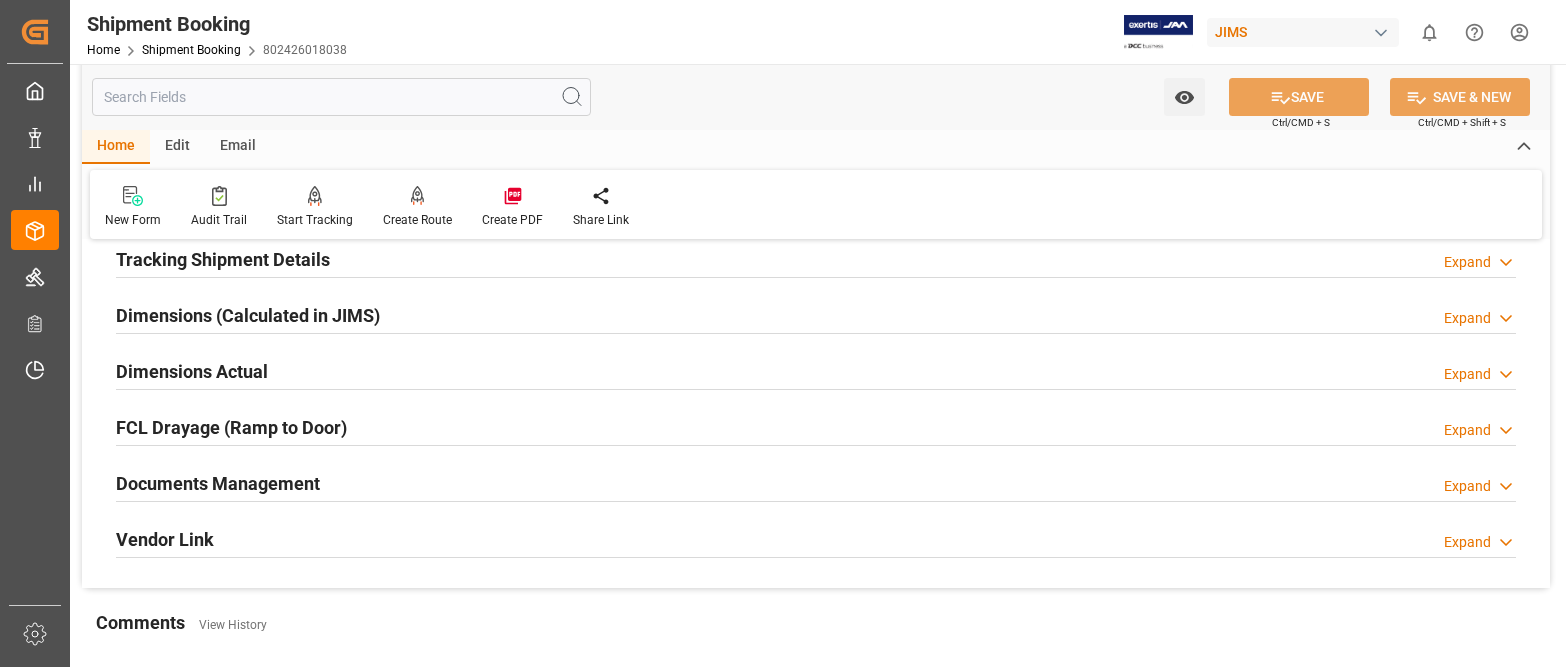 click on "Expand" at bounding box center (1467, 486) 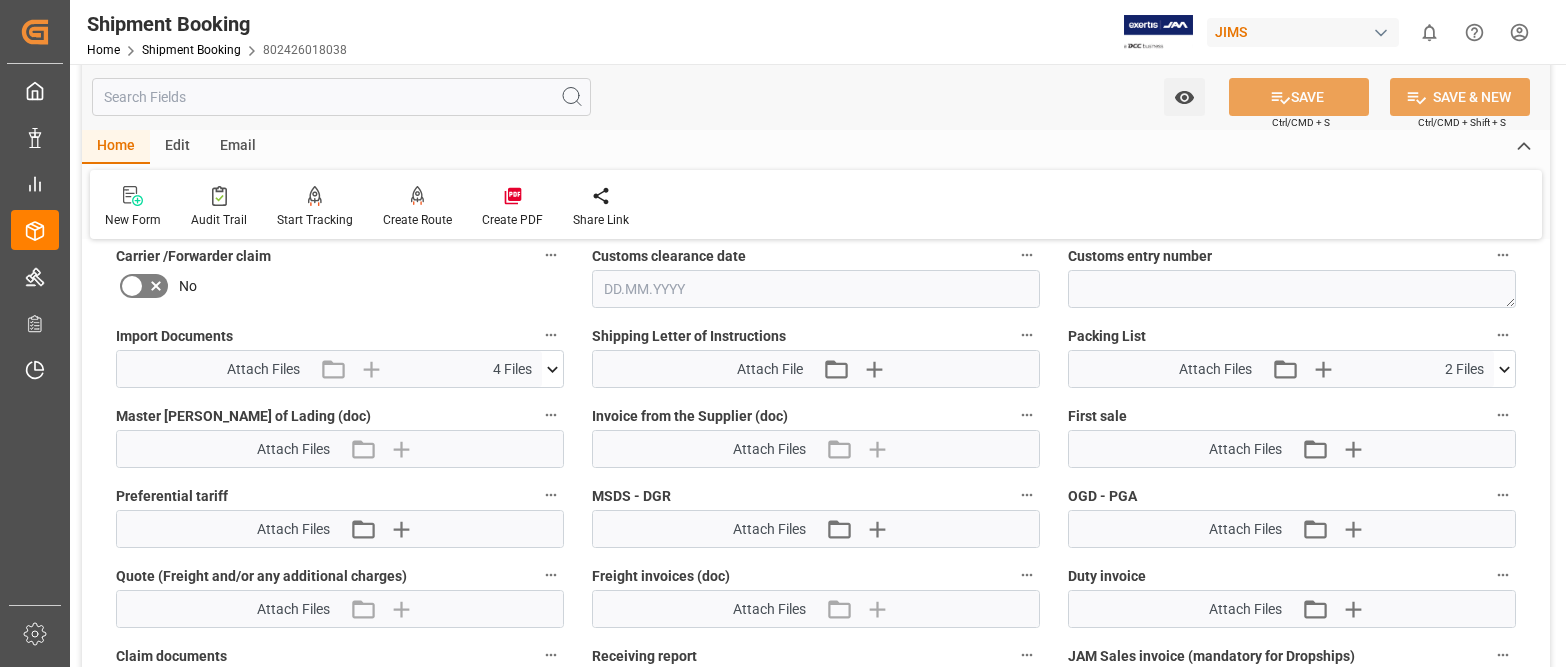 scroll, scrollTop: 900, scrollLeft: 0, axis: vertical 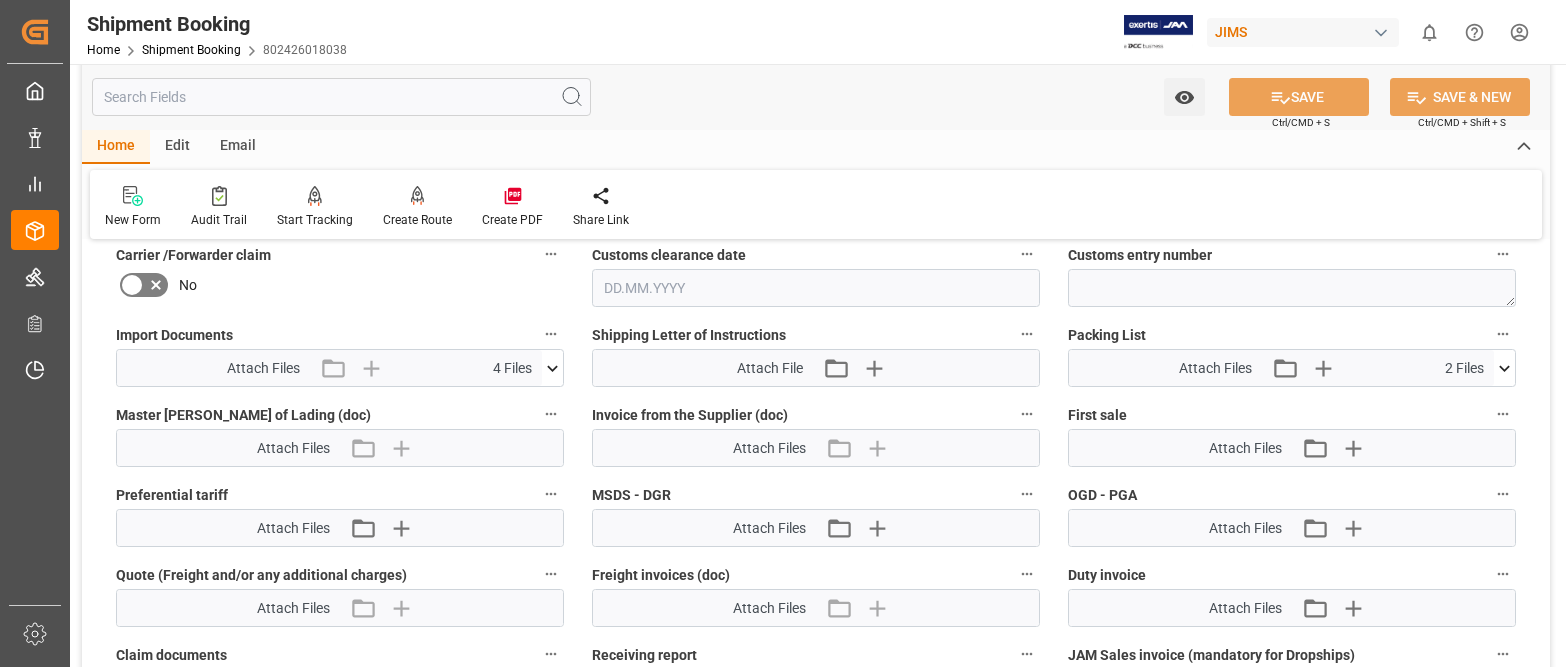 click 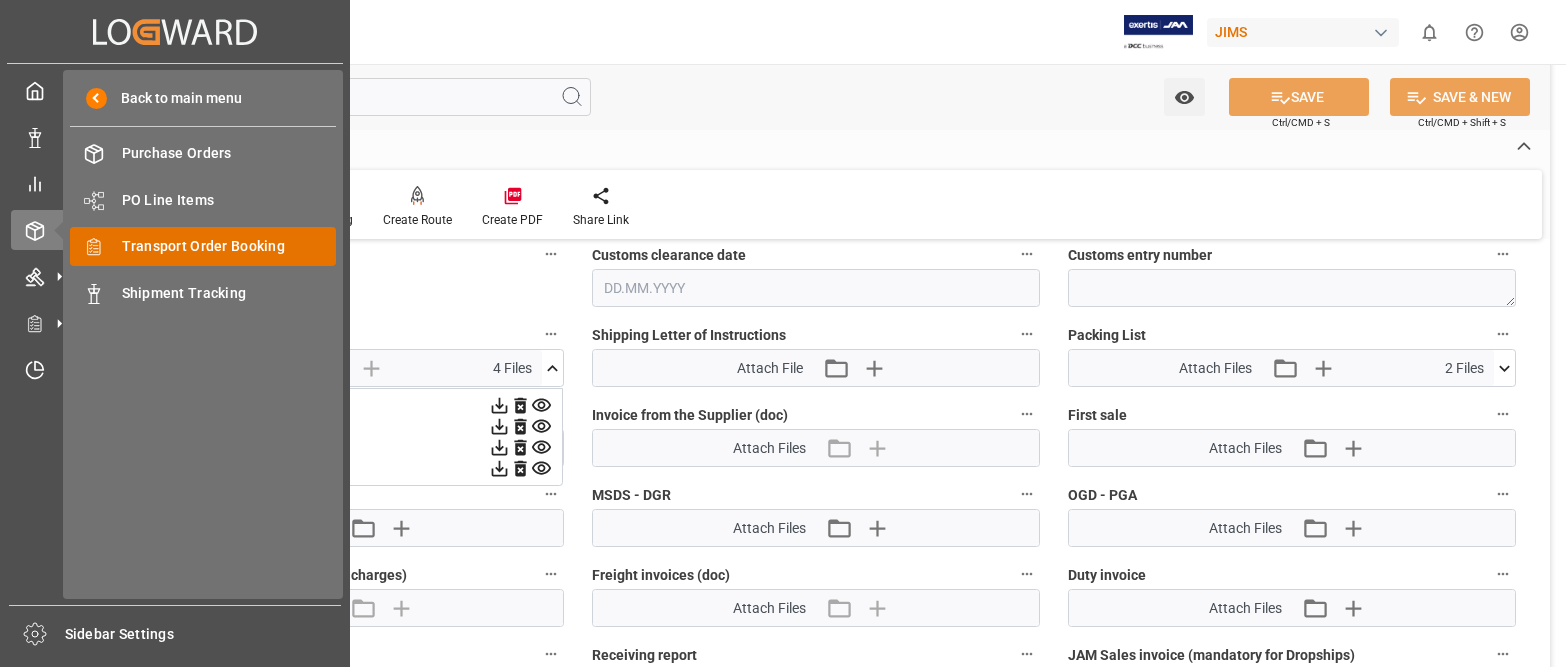 click on "Transport Order Booking" at bounding box center [229, 246] 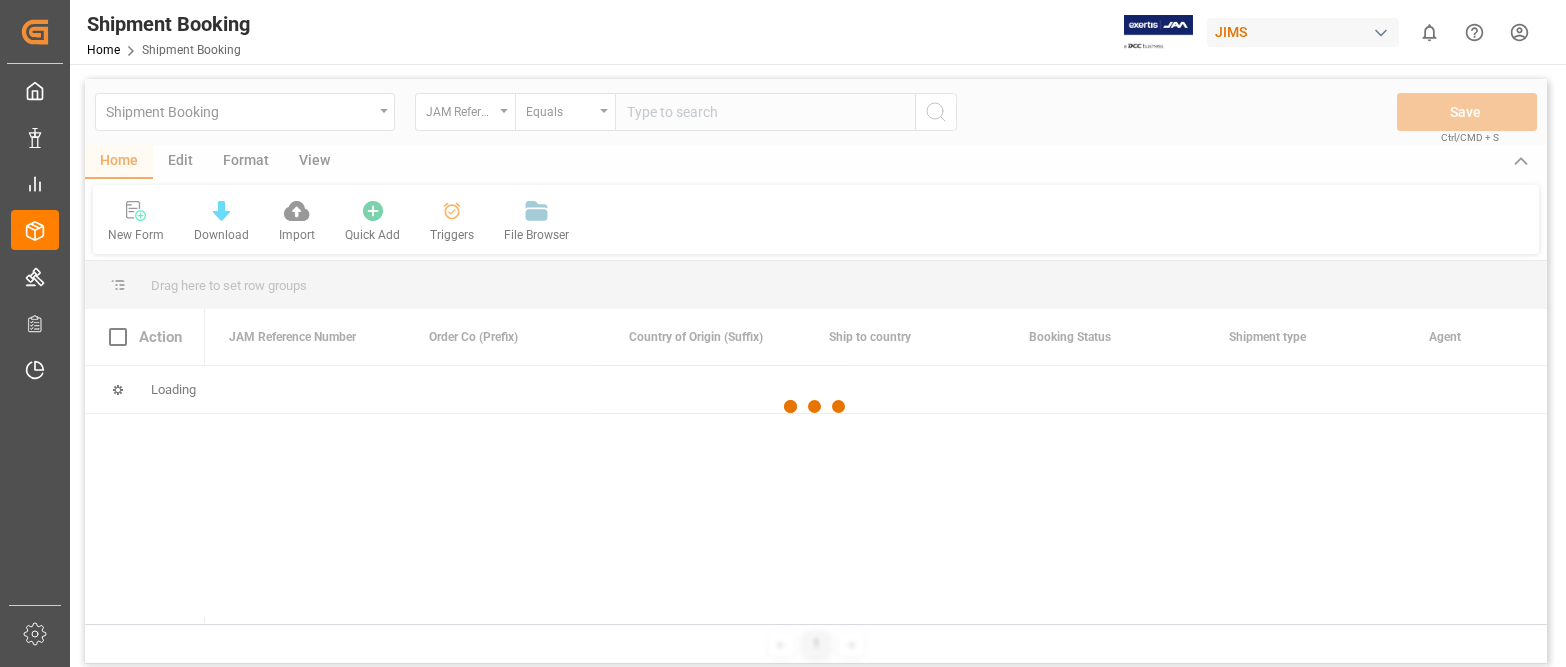 click at bounding box center (816, 406) 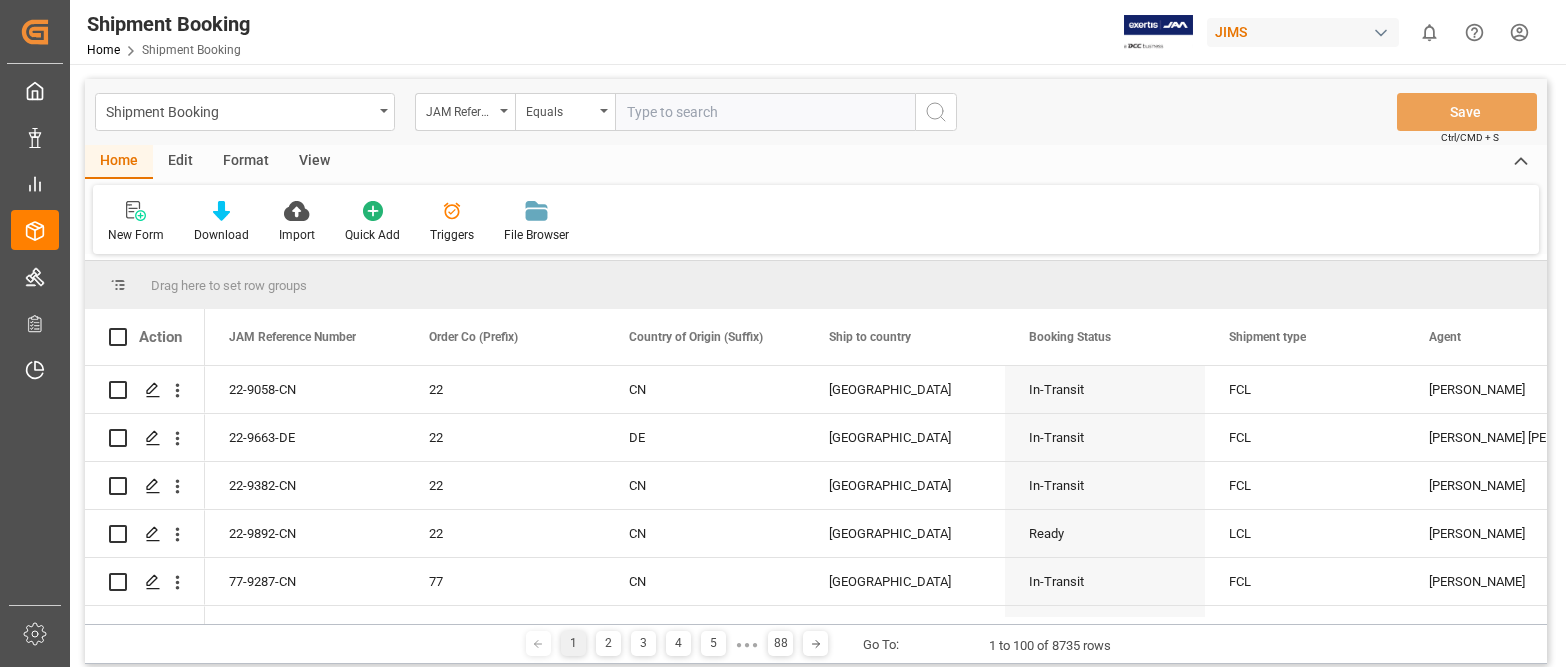 click at bounding box center [765, 112] 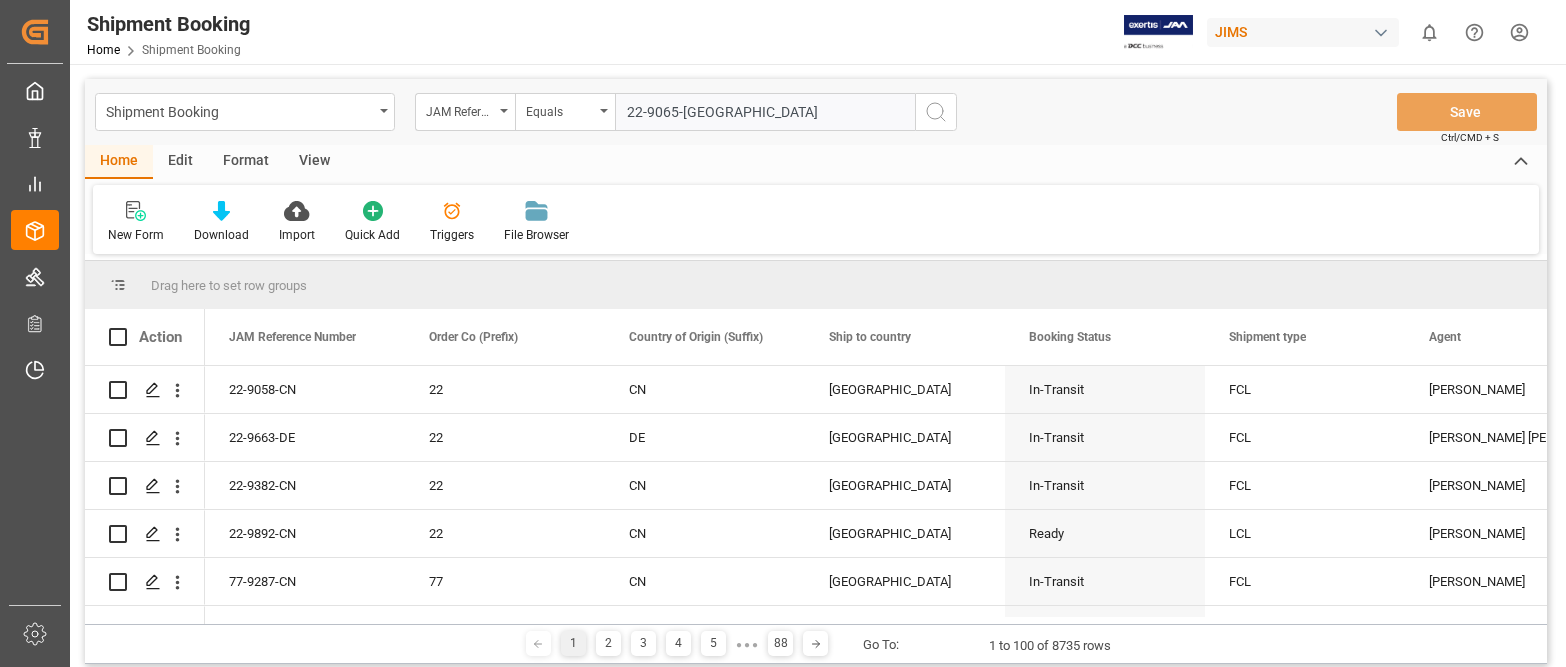 type on "22-9065-[GEOGRAPHIC_DATA]" 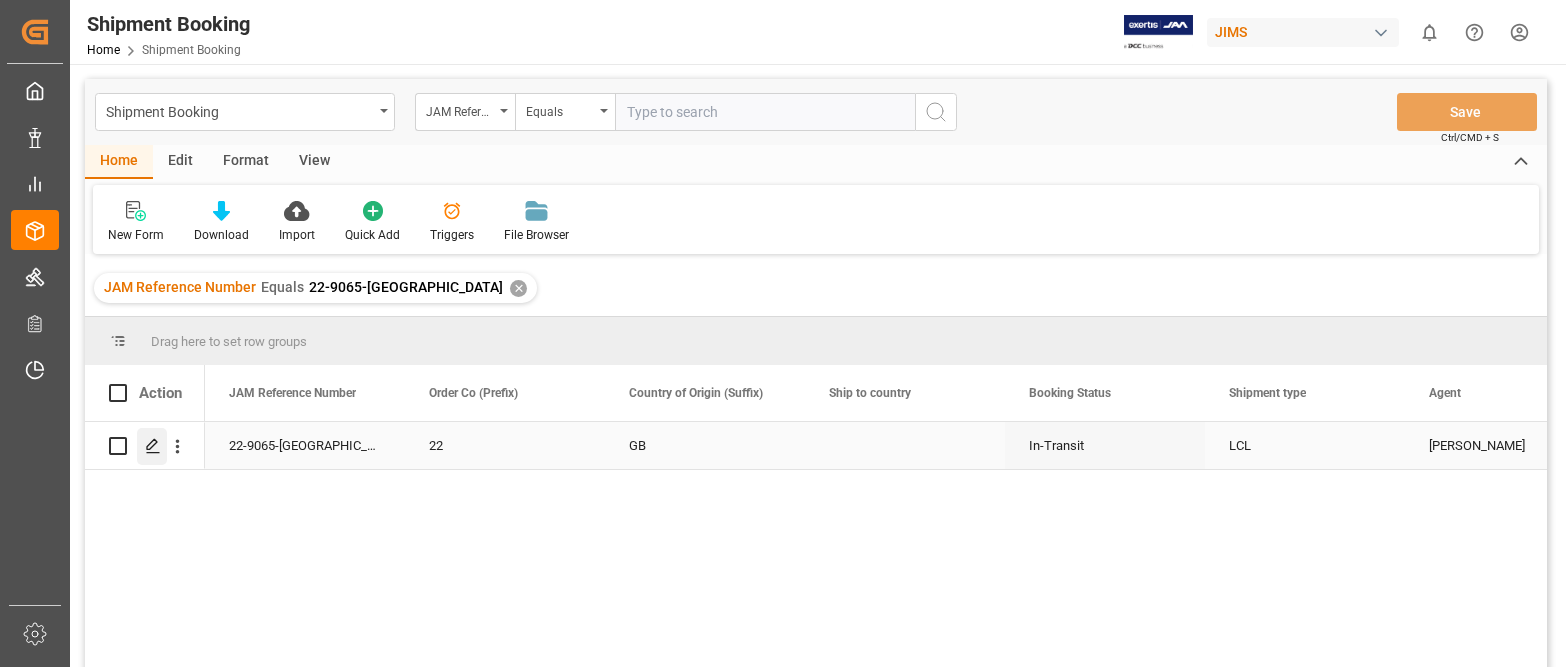 click 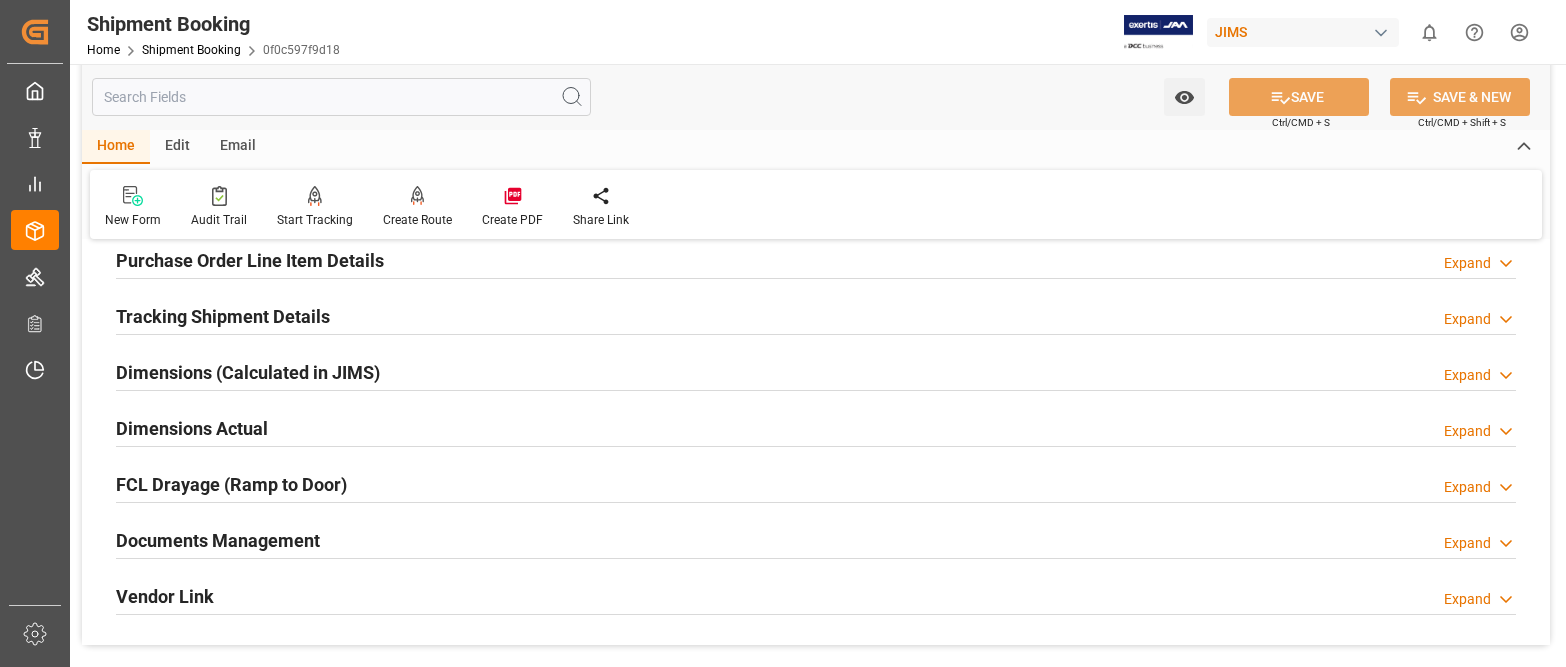 scroll, scrollTop: 400, scrollLeft: 0, axis: vertical 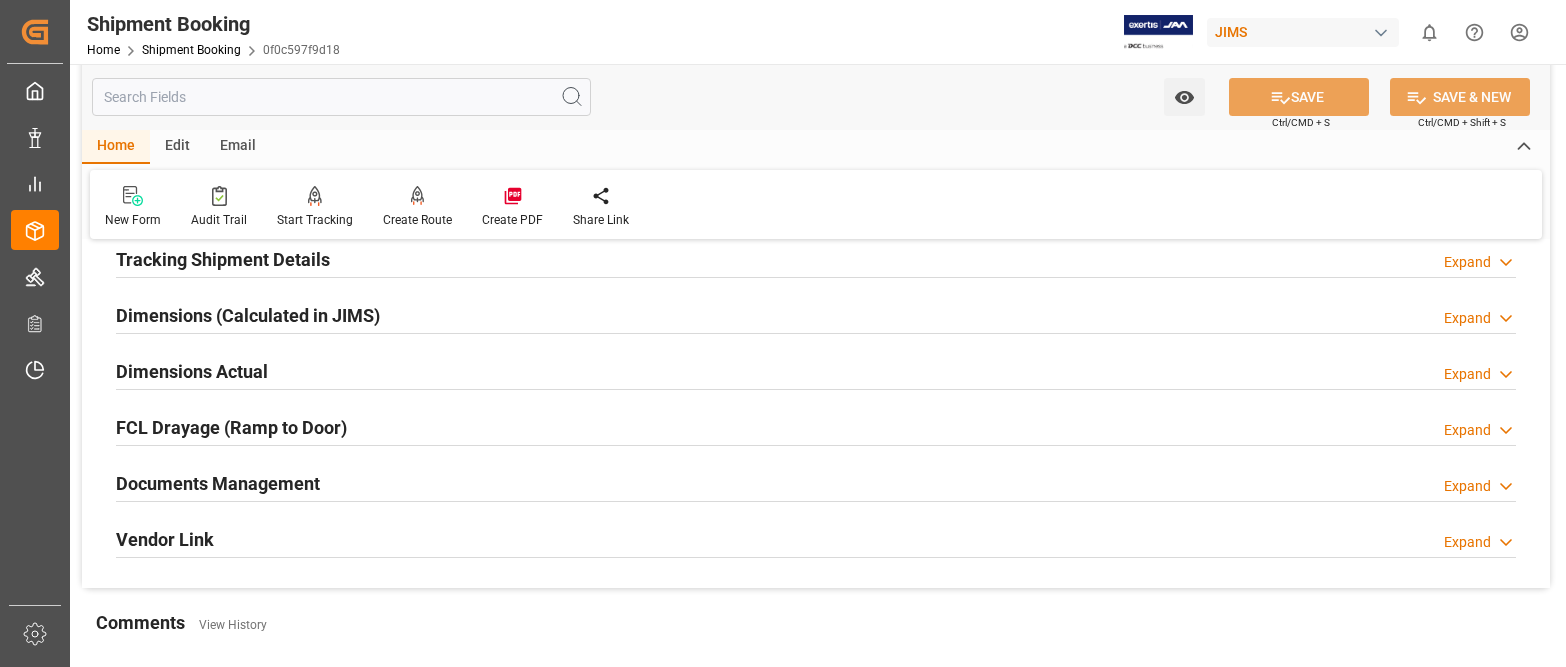 click on "Expand" at bounding box center [1467, 486] 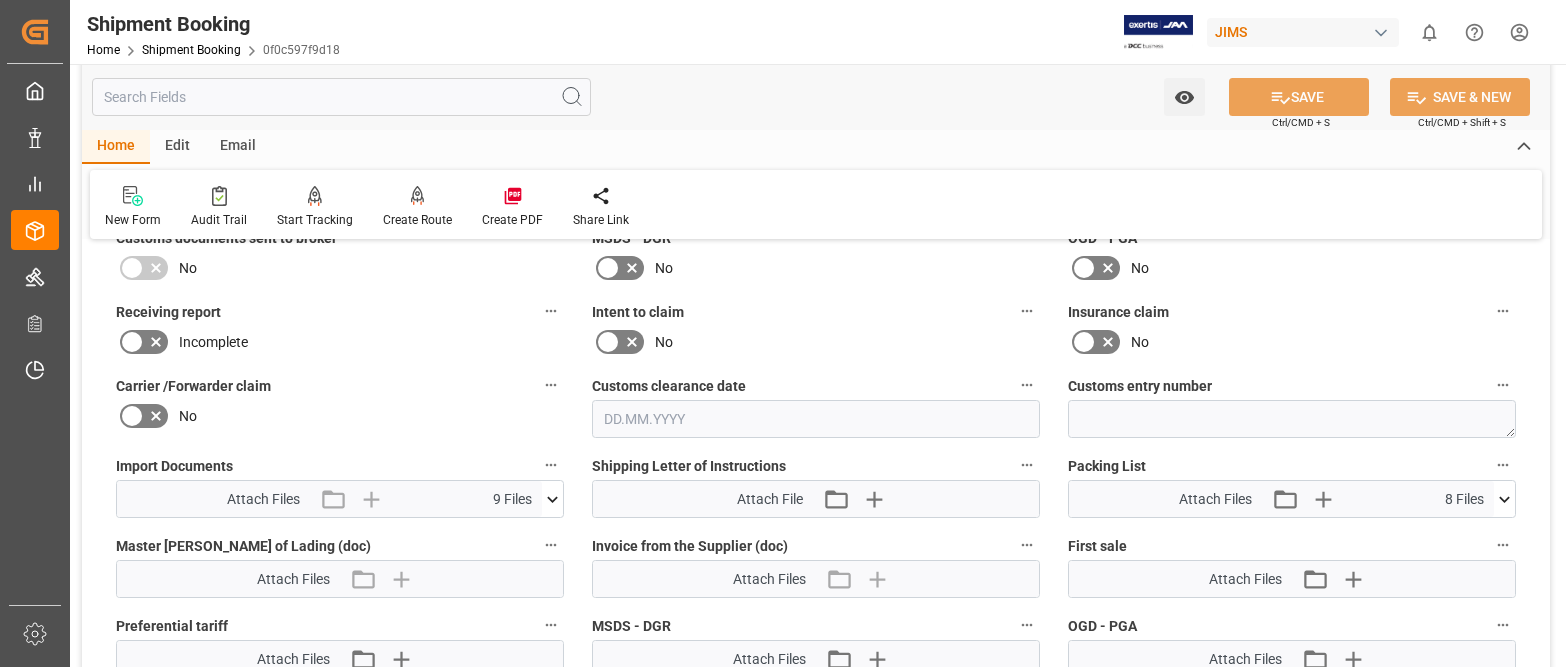 scroll, scrollTop: 900, scrollLeft: 0, axis: vertical 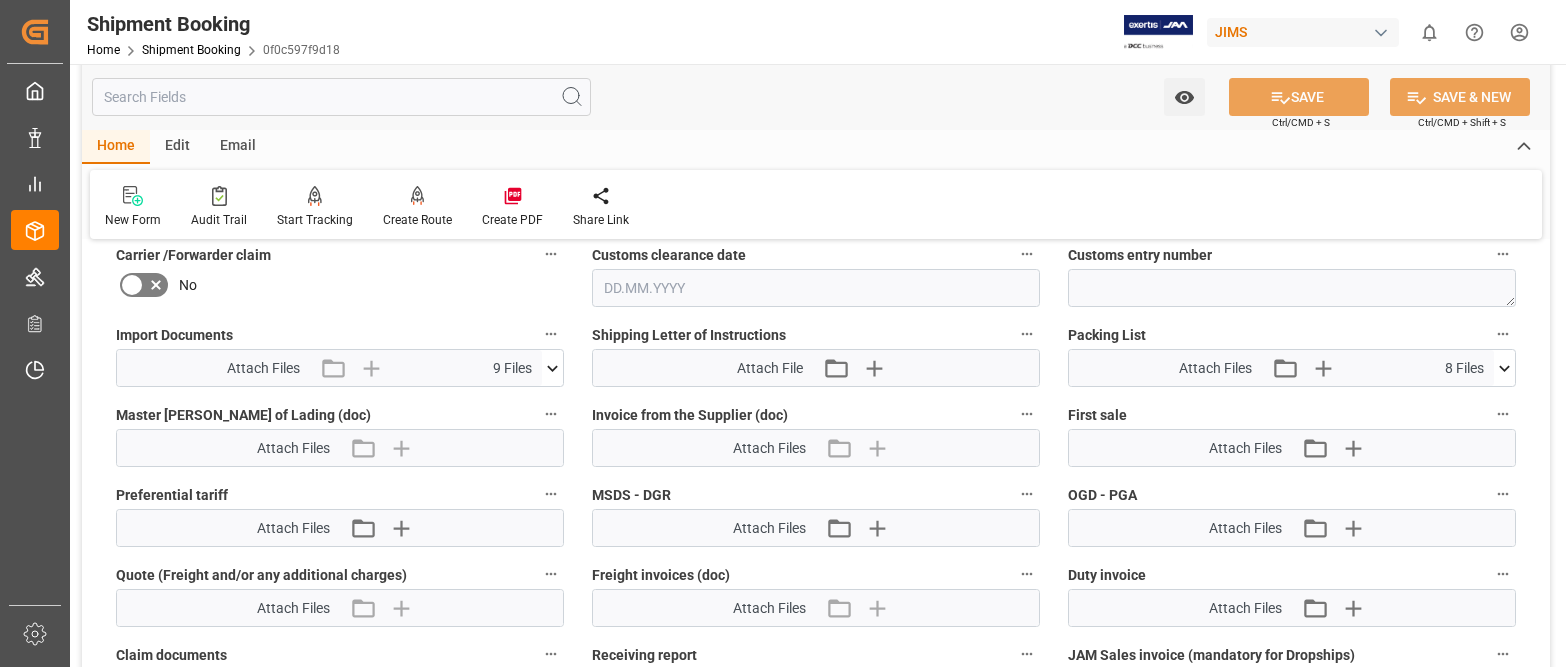 click 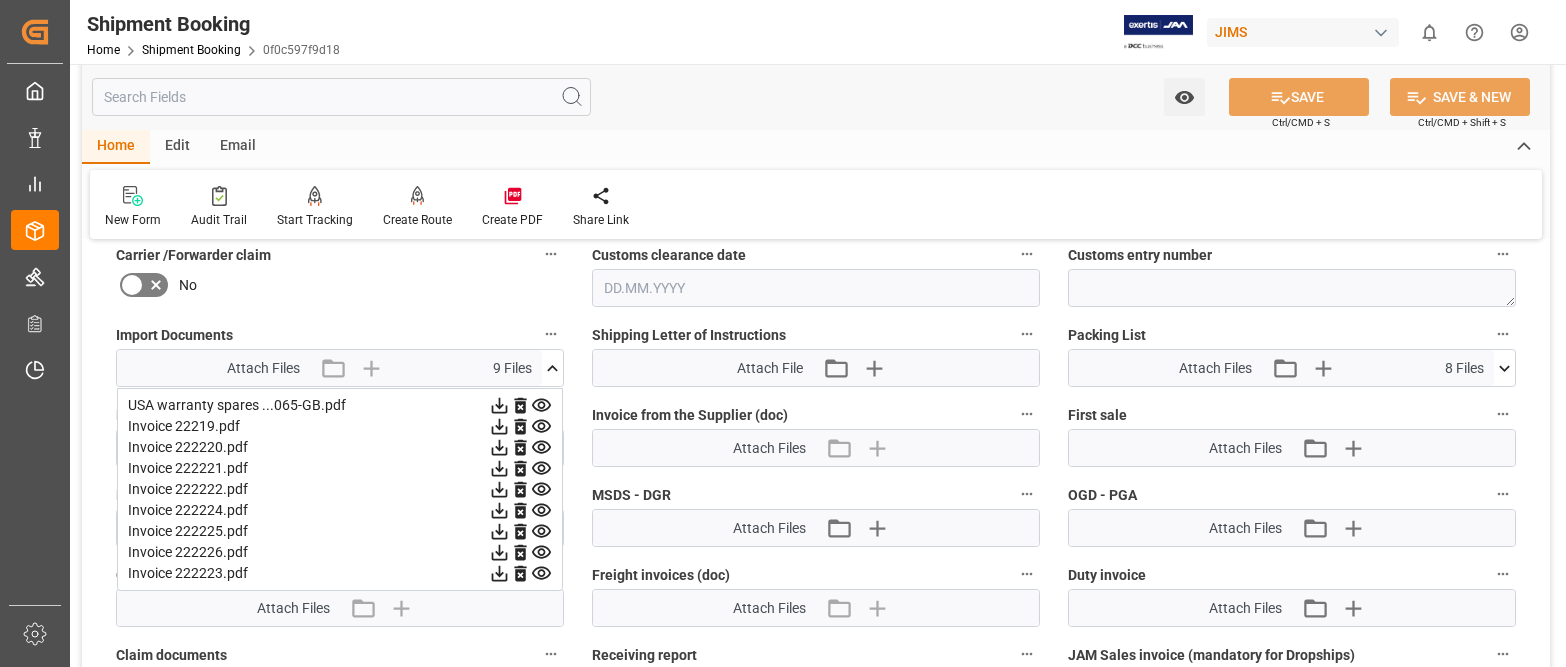 scroll, scrollTop: 1000, scrollLeft: 0, axis: vertical 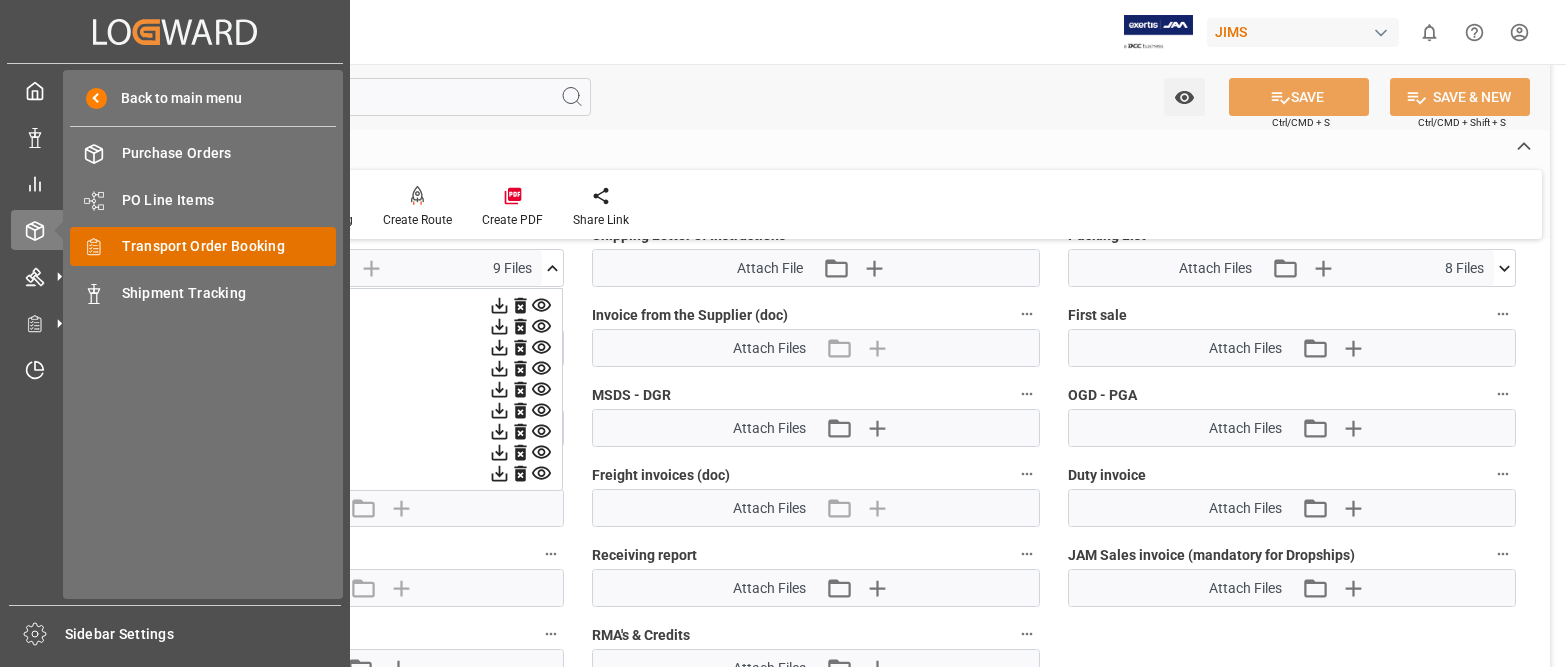 click on "Transport Order Booking" at bounding box center [229, 246] 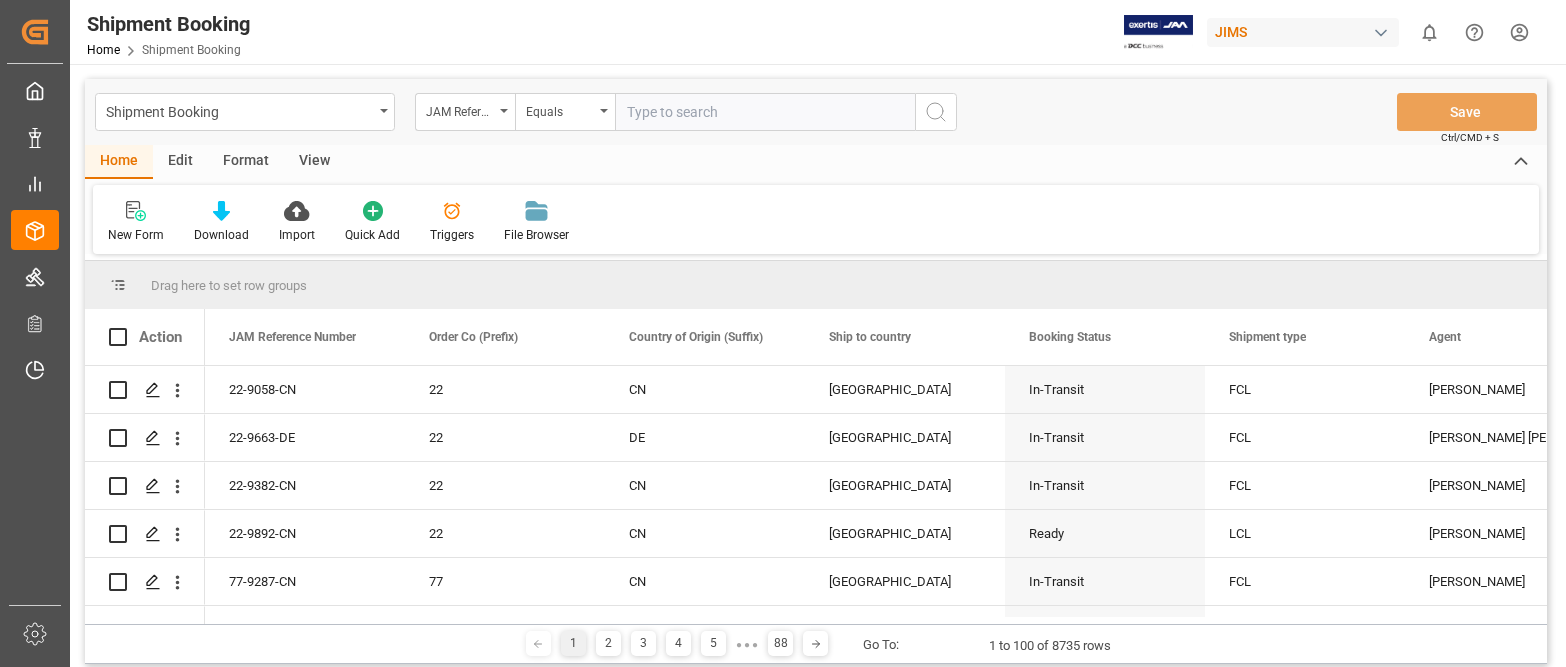 click at bounding box center (765, 112) 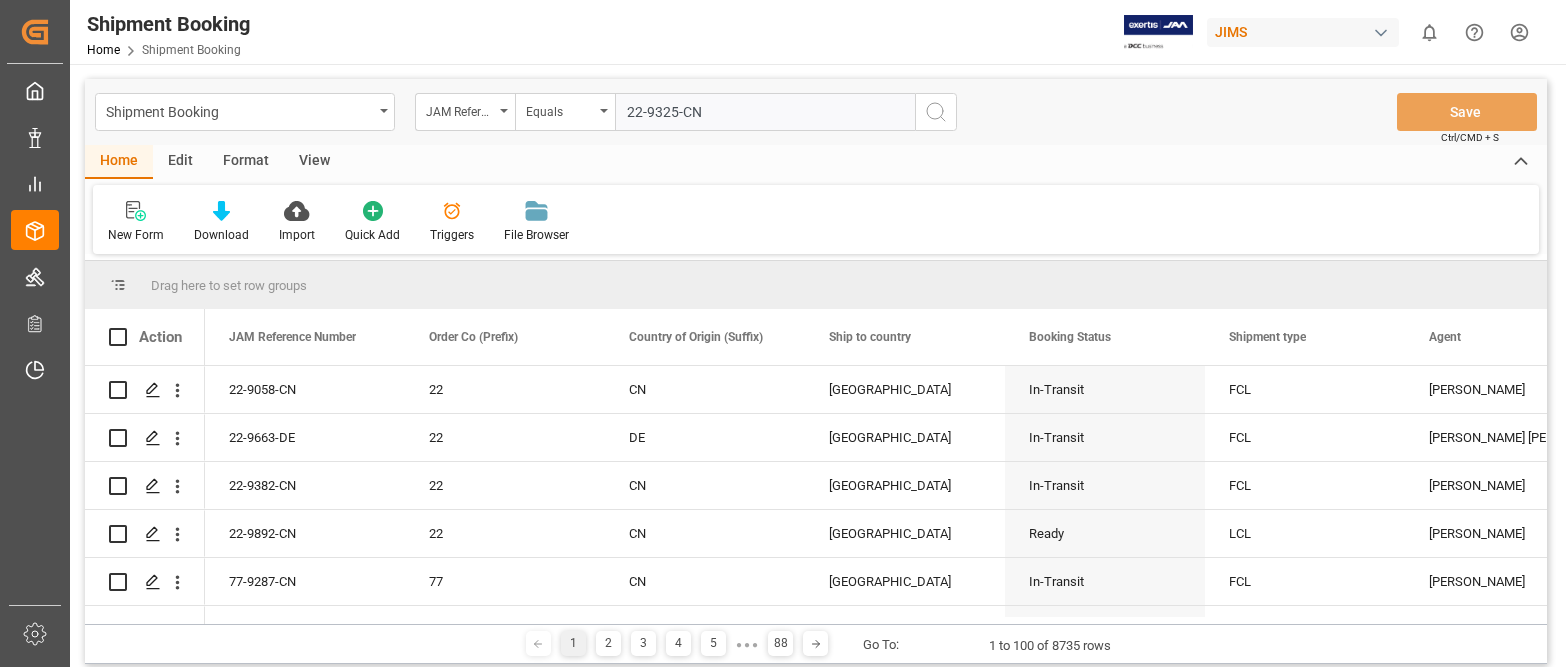 type on "22-9325-CN" 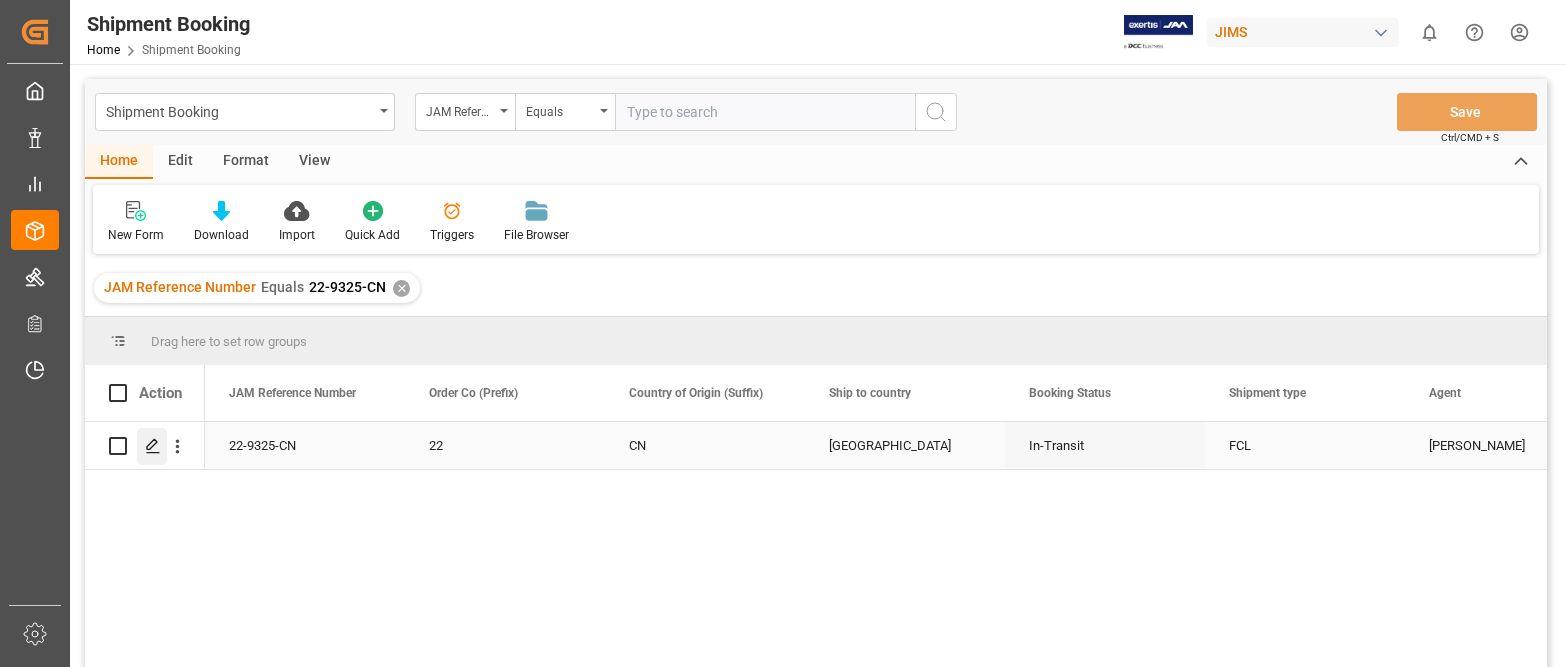 click 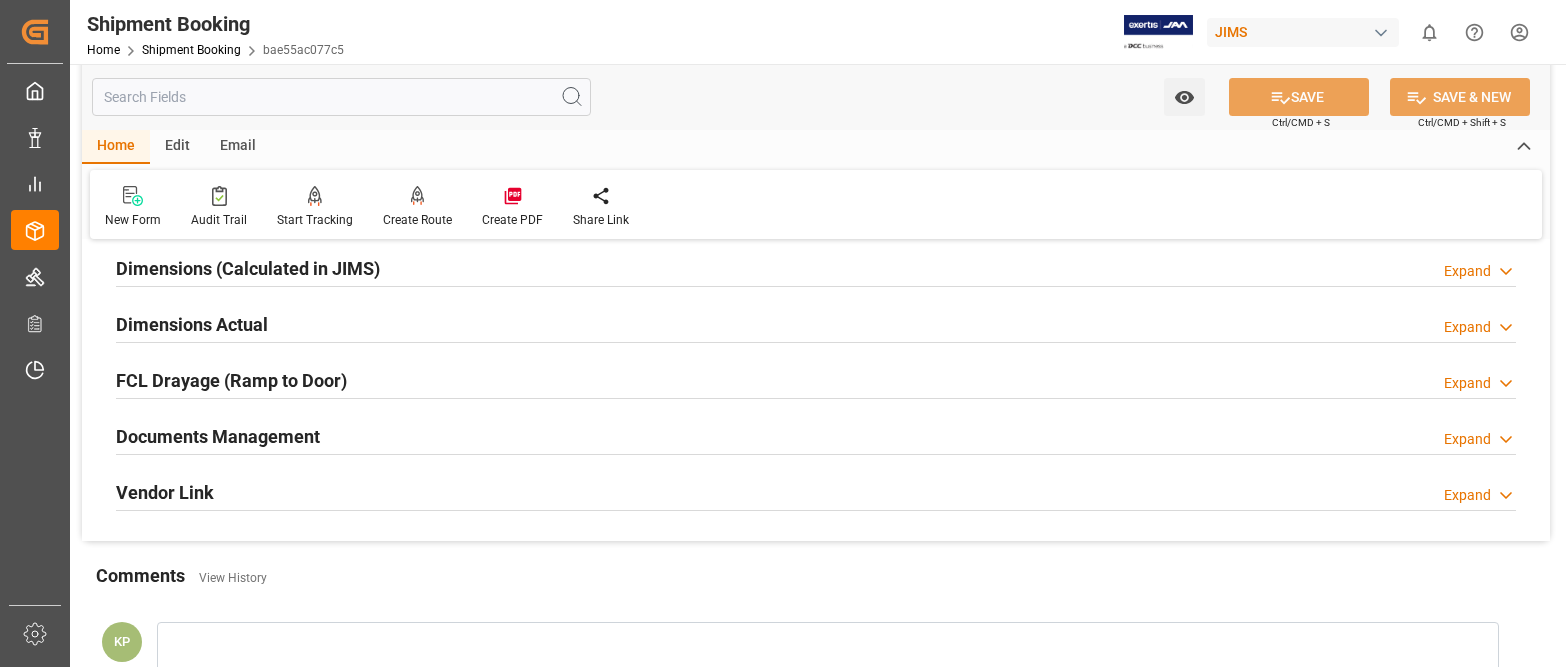 scroll, scrollTop: 500, scrollLeft: 0, axis: vertical 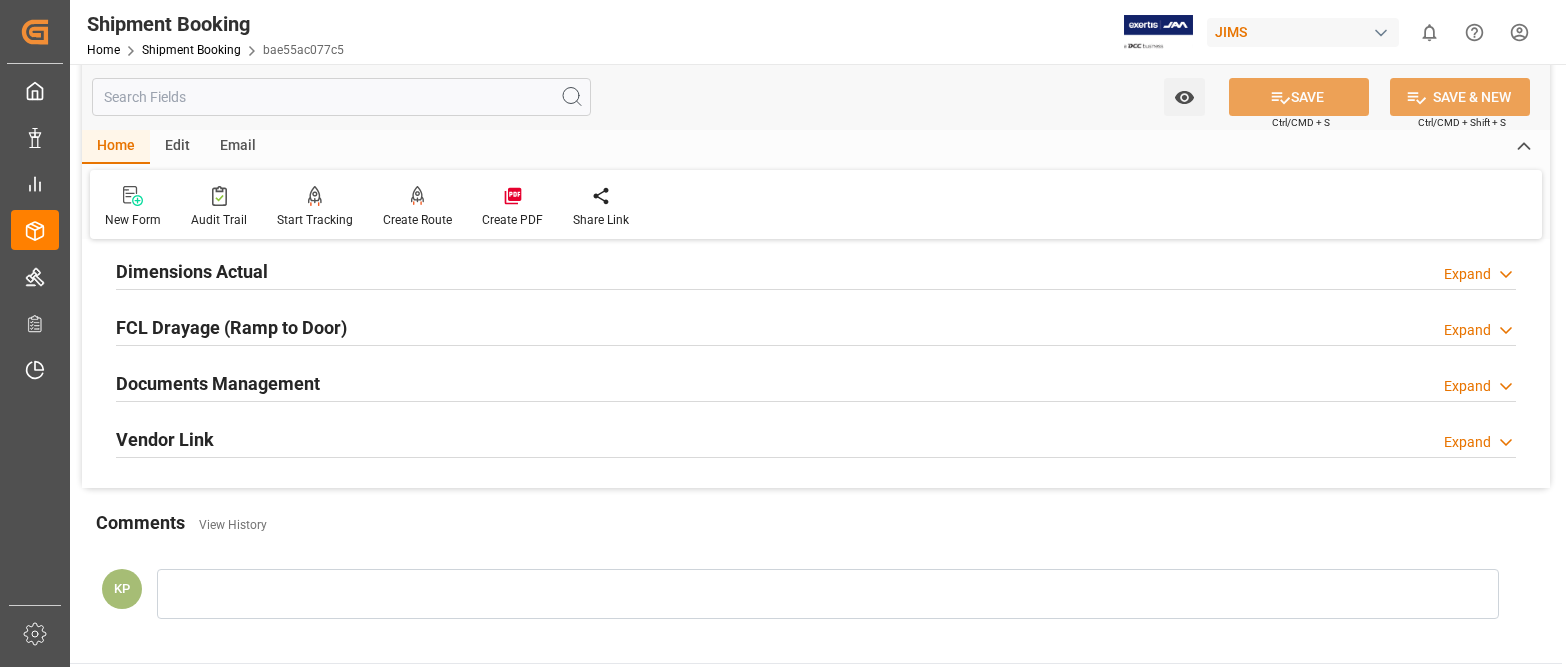 click on "Expand" at bounding box center [1467, 386] 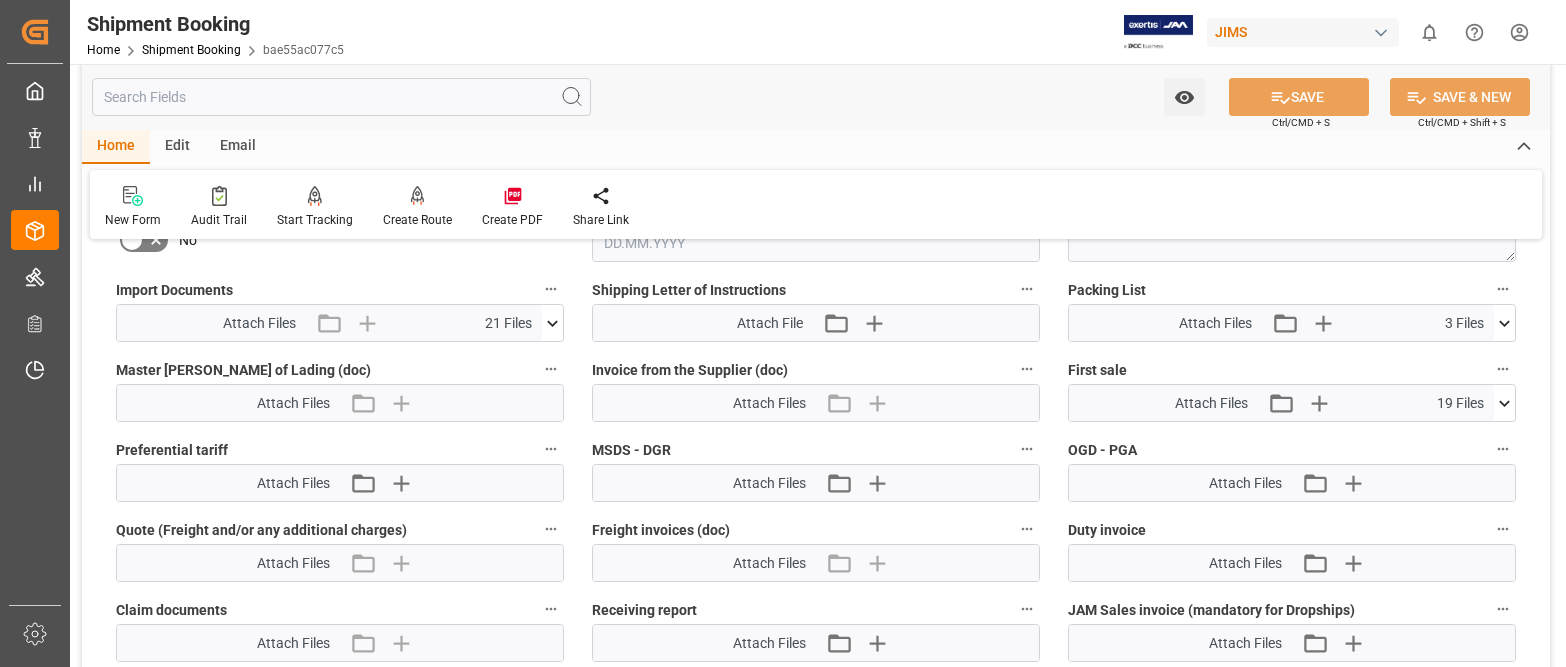 scroll, scrollTop: 900, scrollLeft: 0, axis: vertical 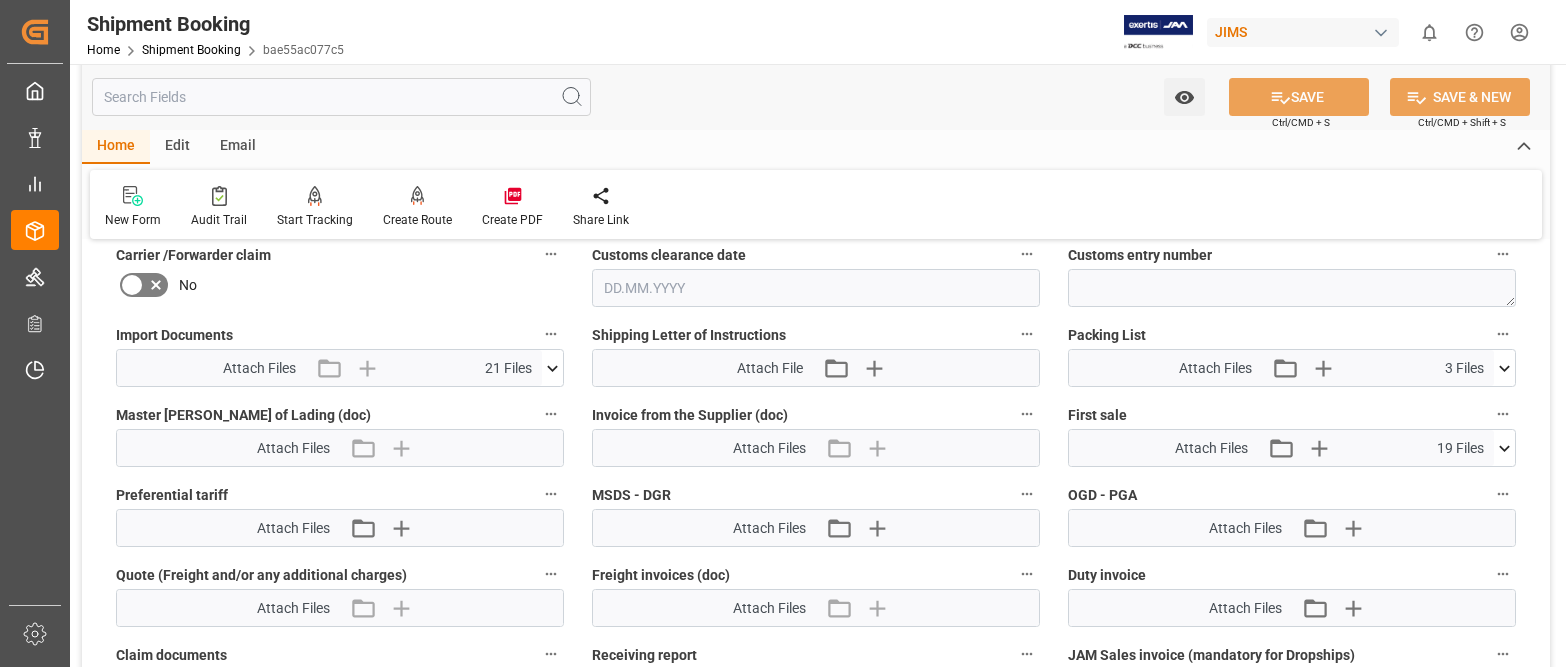 click 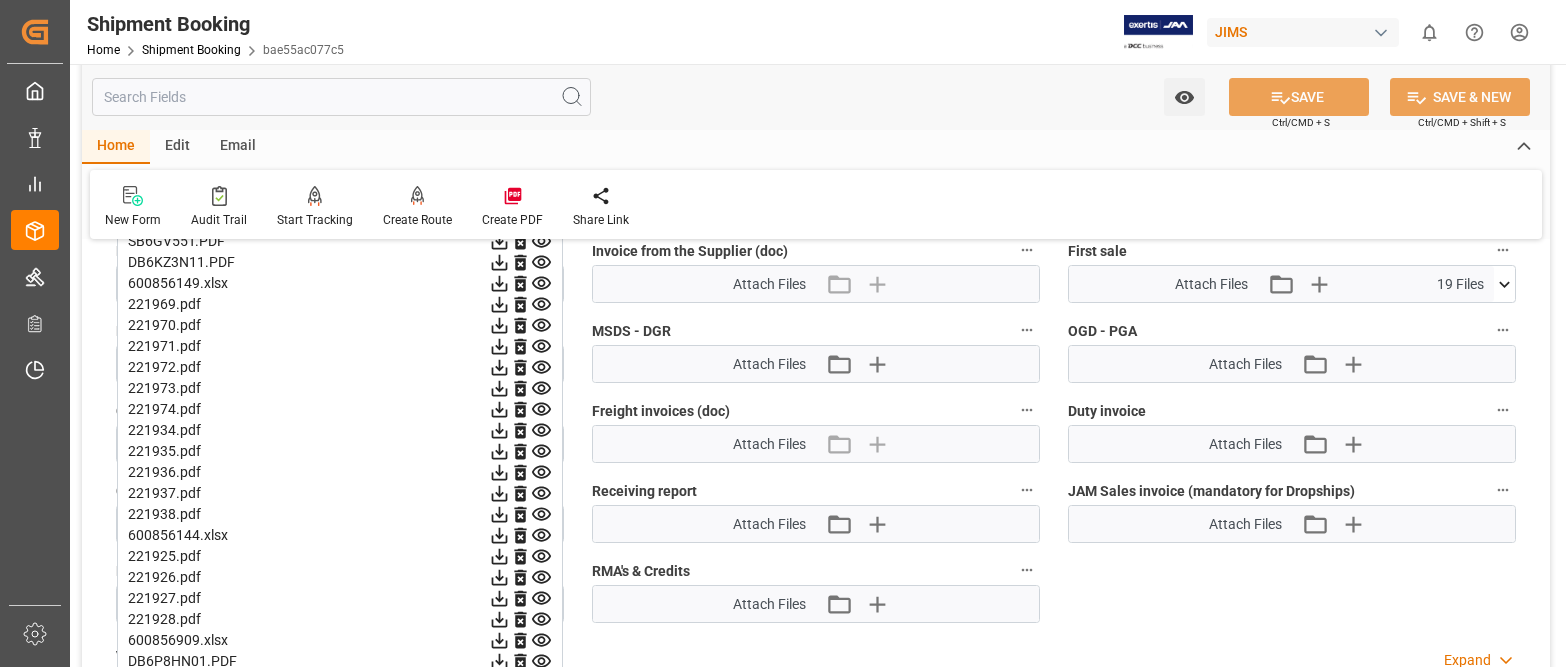 scroll, scrollTop: 1100, scrollLeft: 0, axis: vertical 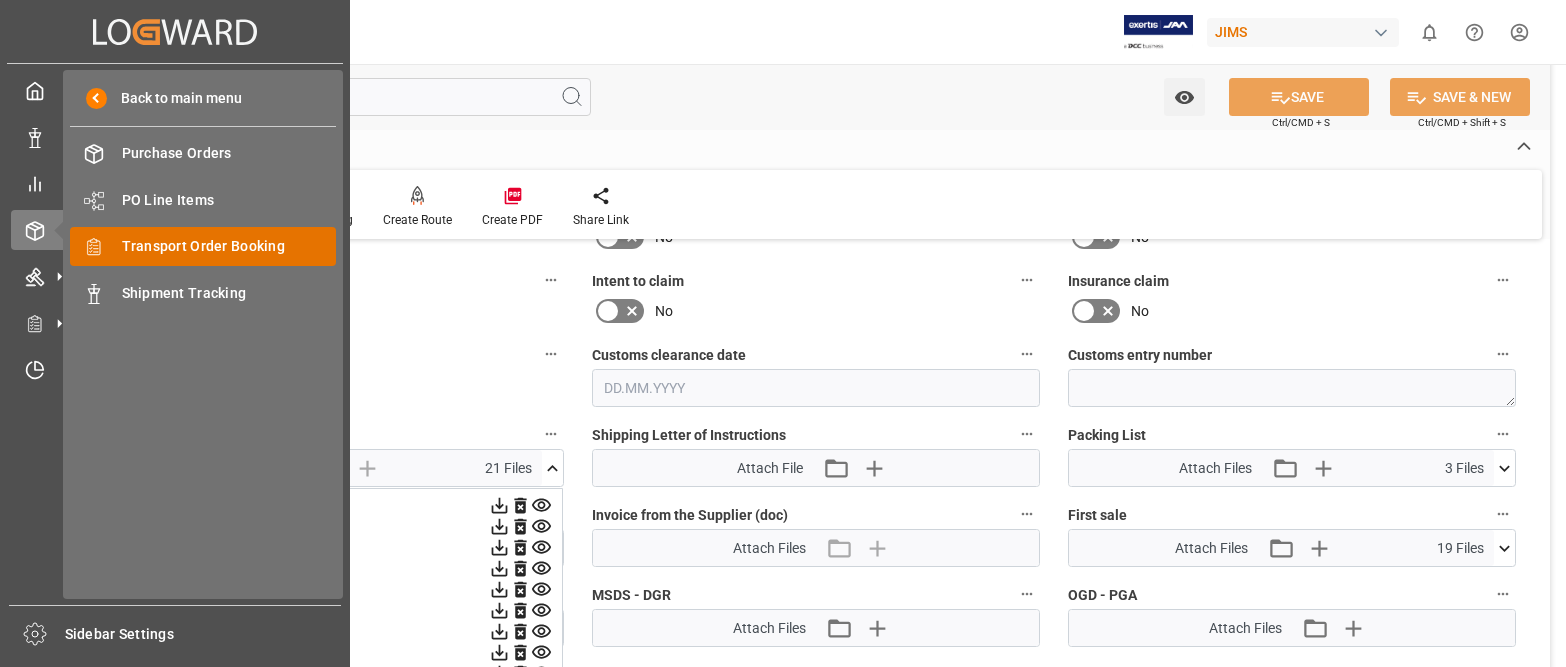 click on "Transport Order Booking" at bounding box center (229, 246) 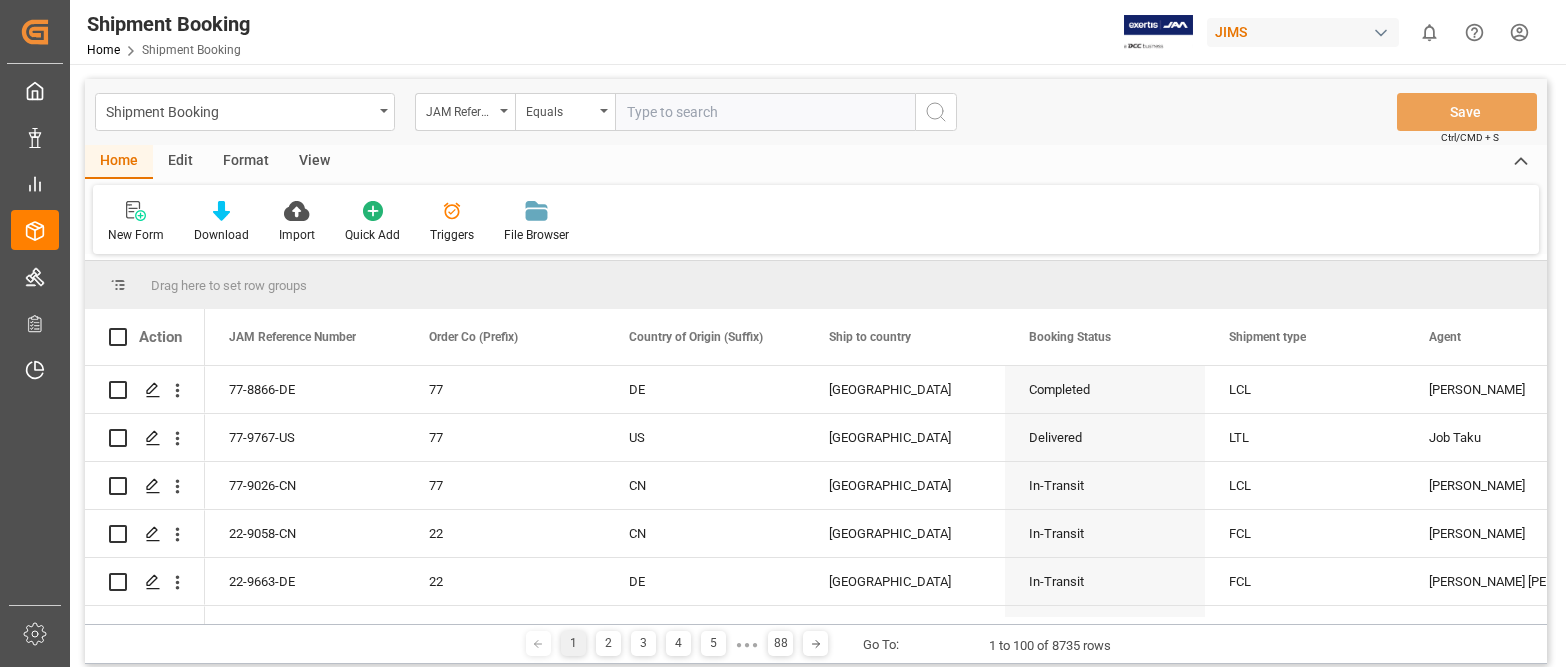 click at bounding box center (765, 112) 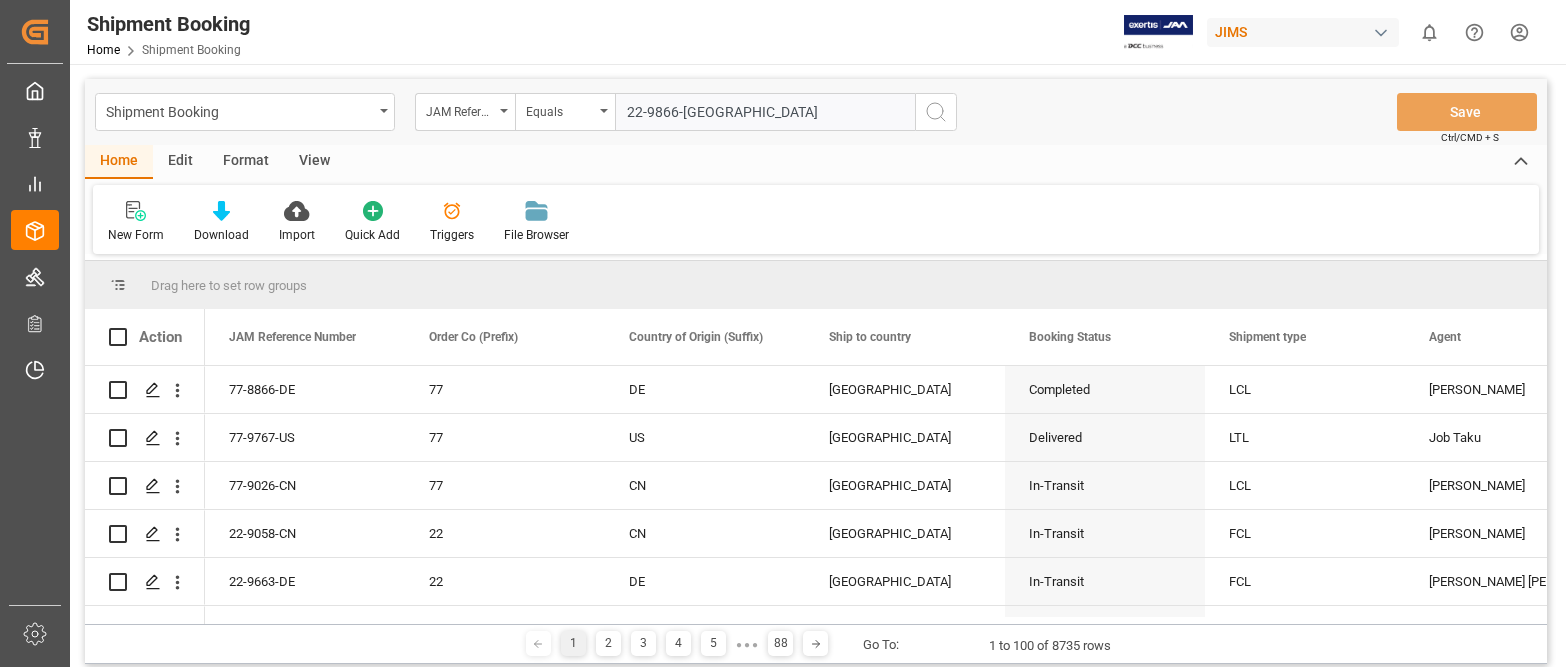 type on "22-9866-[GEOGRAPHIC_DATA]" 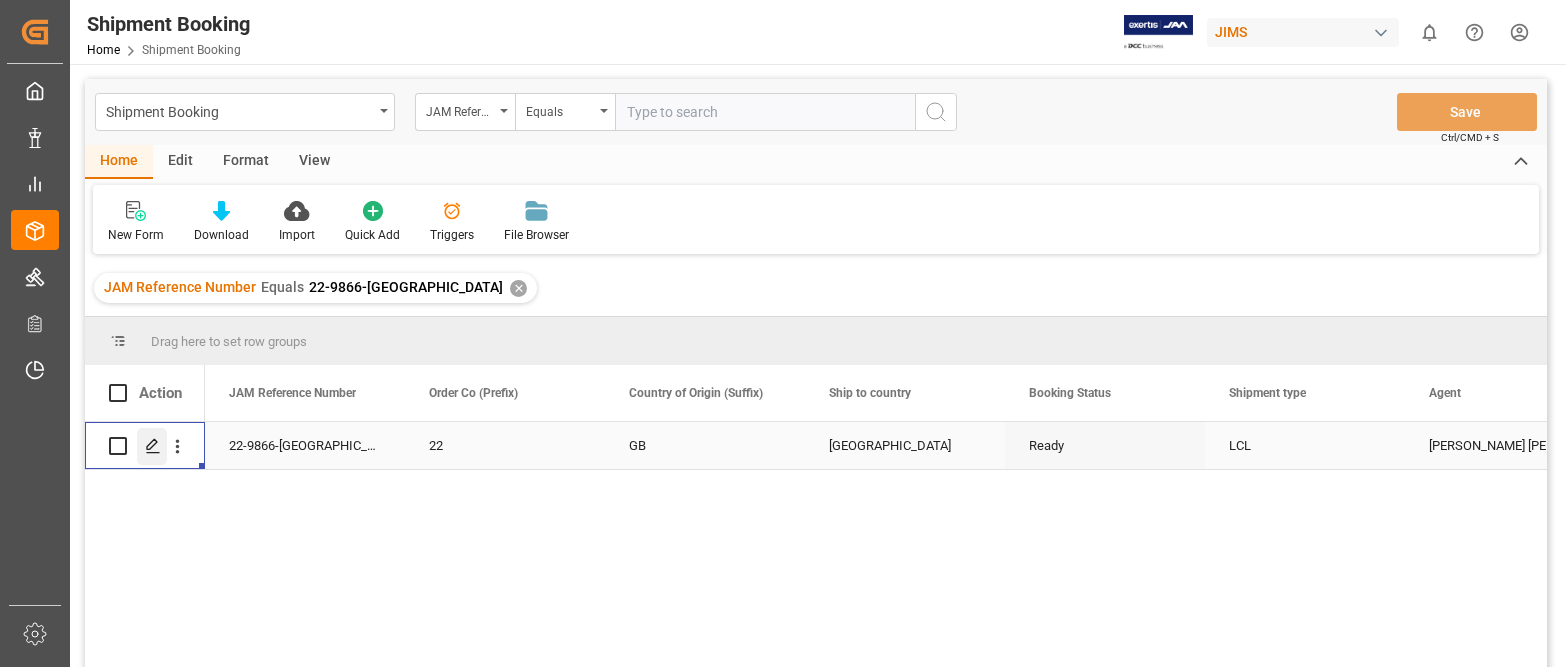 click 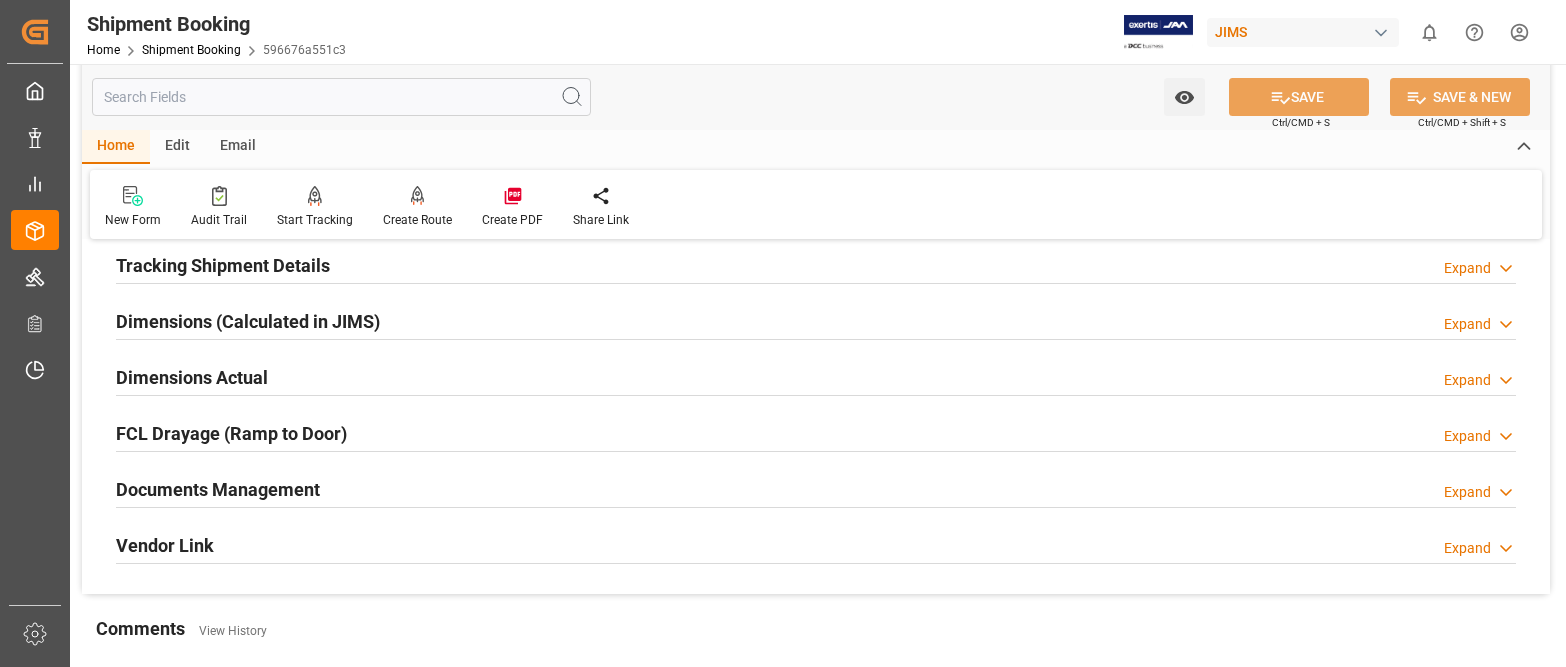 scroll, scrollTop: 400, scrollLeft: 0, axis: vertical 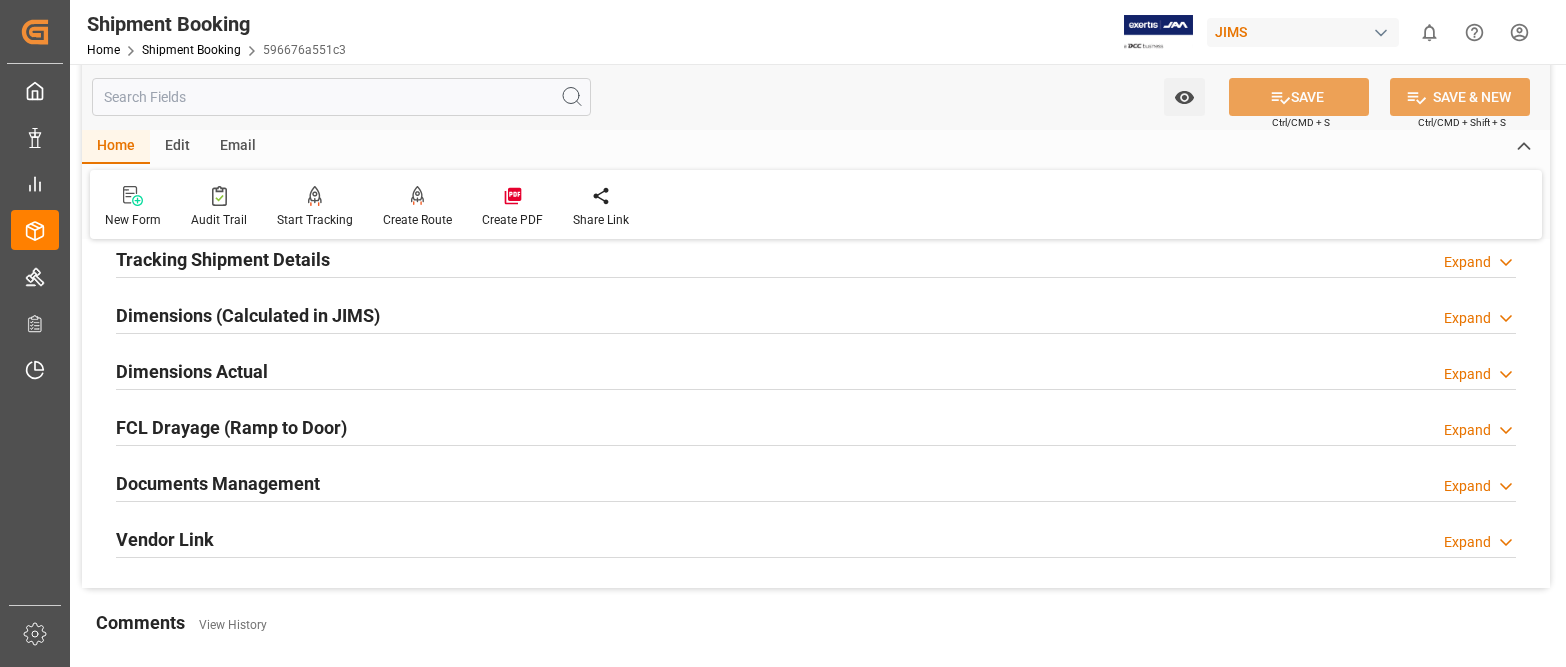 click on "Expand" at bounding box center (1467, 486) 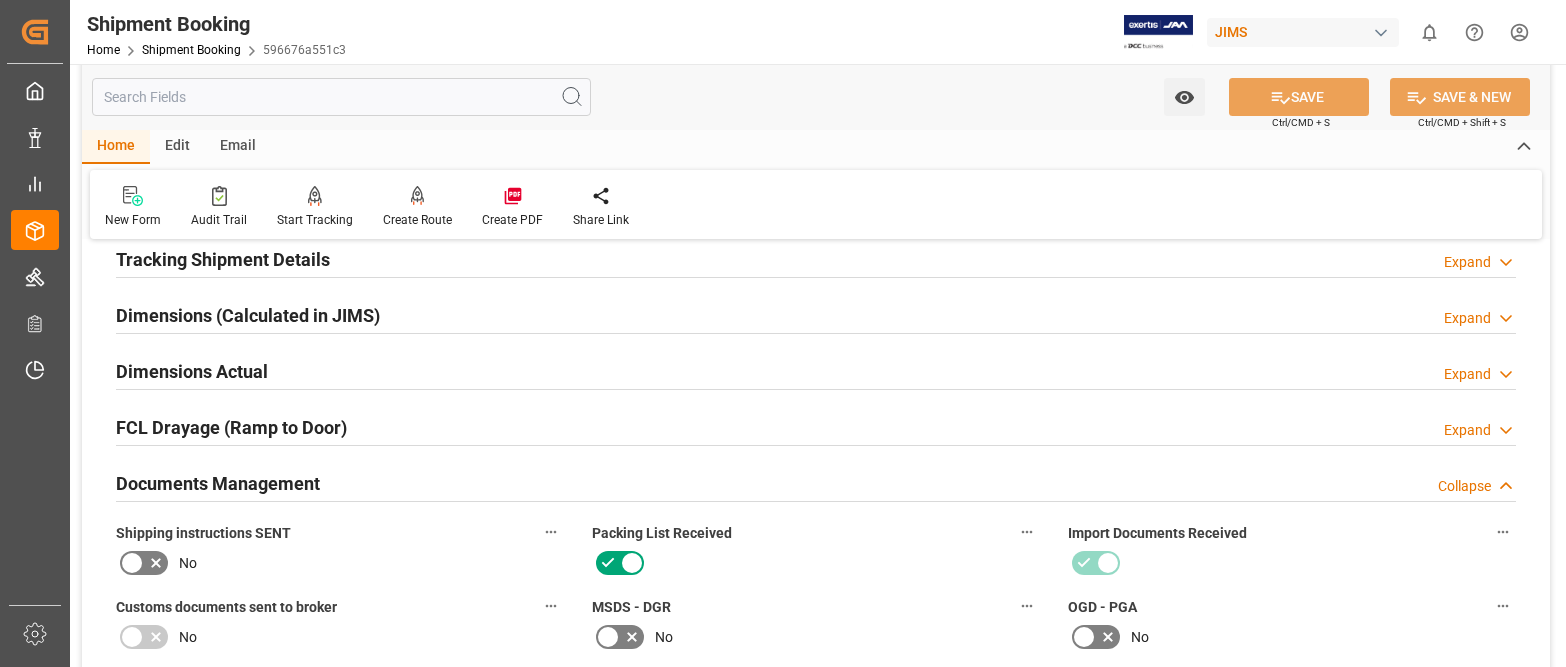 scroll, scrollTop: 800, scrollLeft: 0, axis: vertical 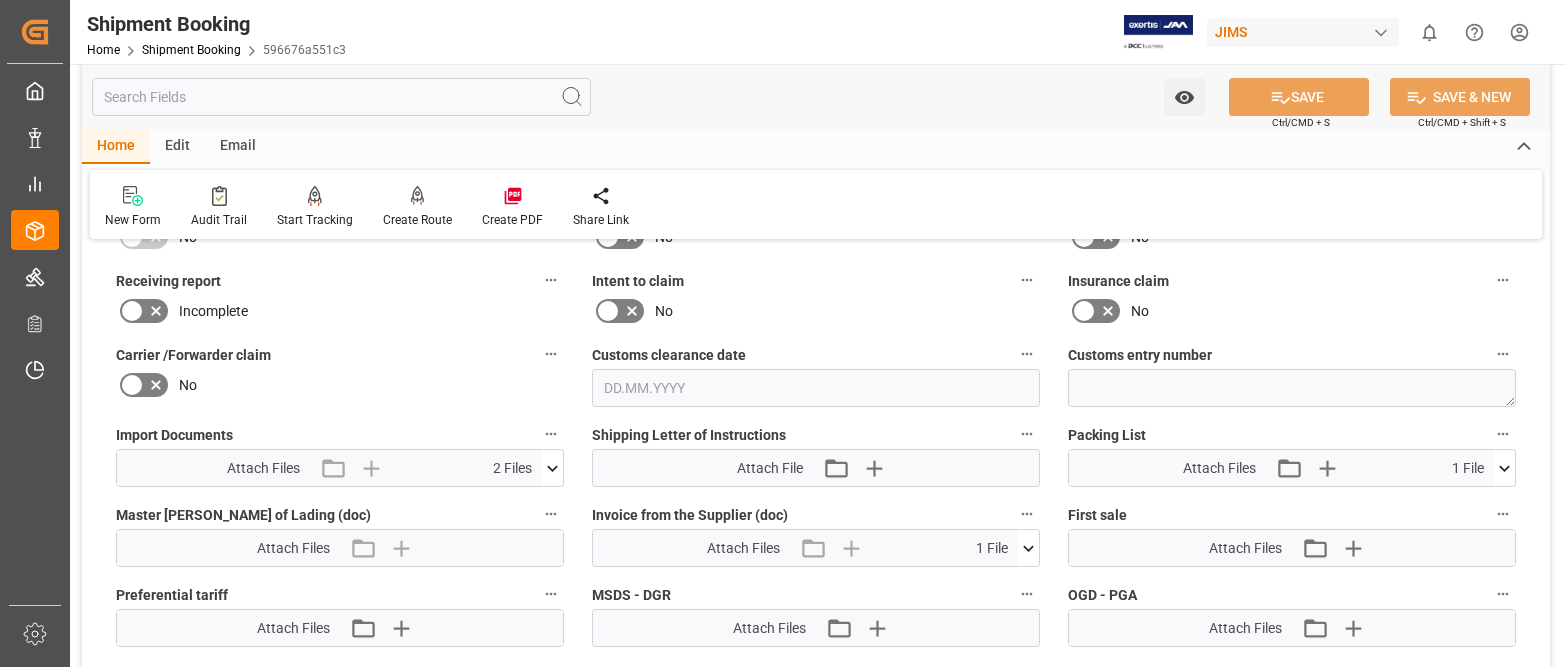 click 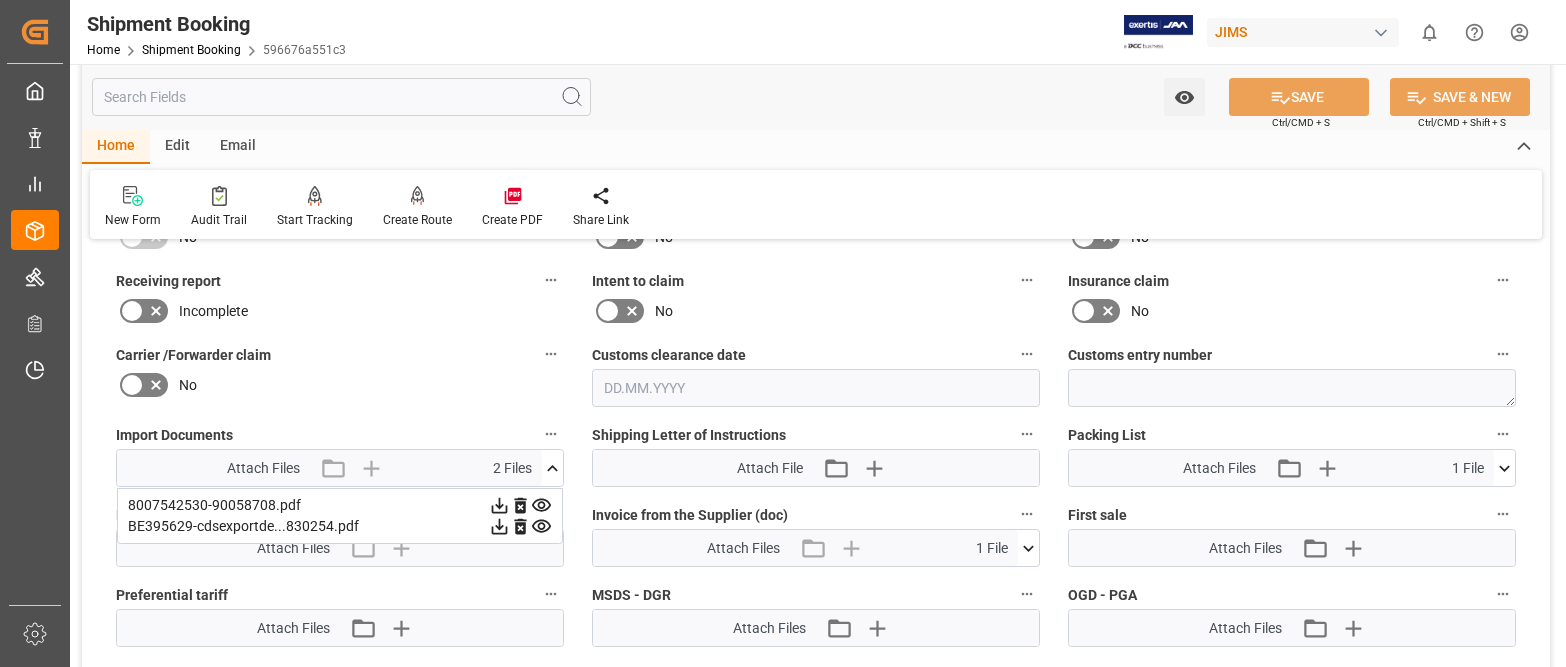 click 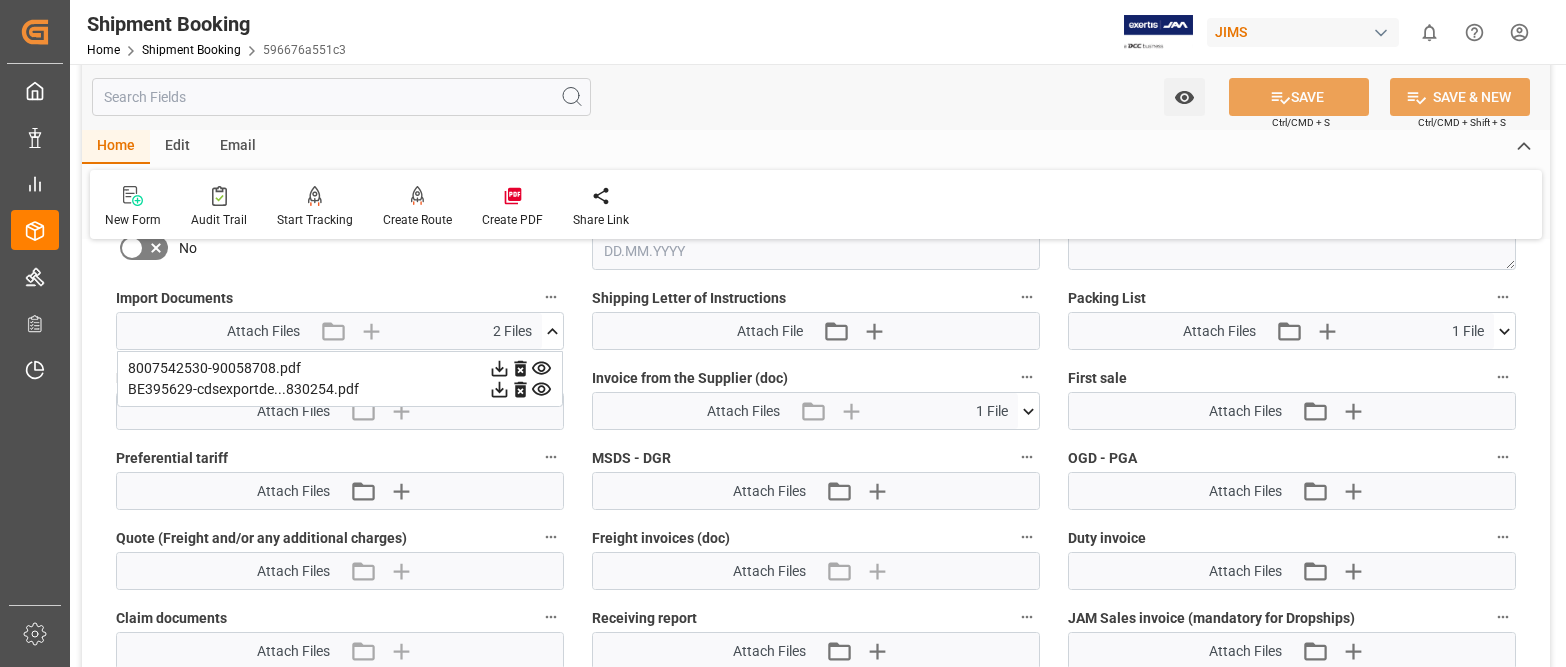 scroll, scrollTop: 900, scrollLeft: 0, axis: vertical 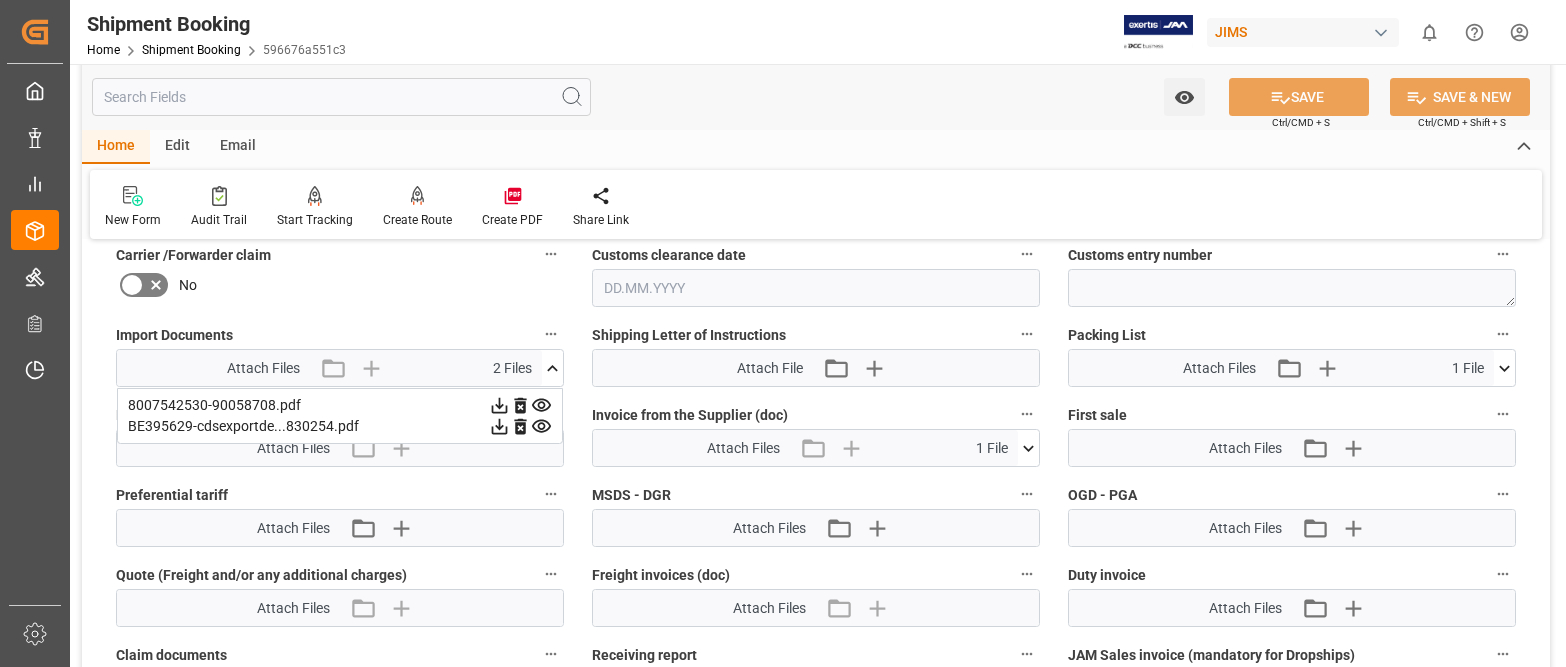 click 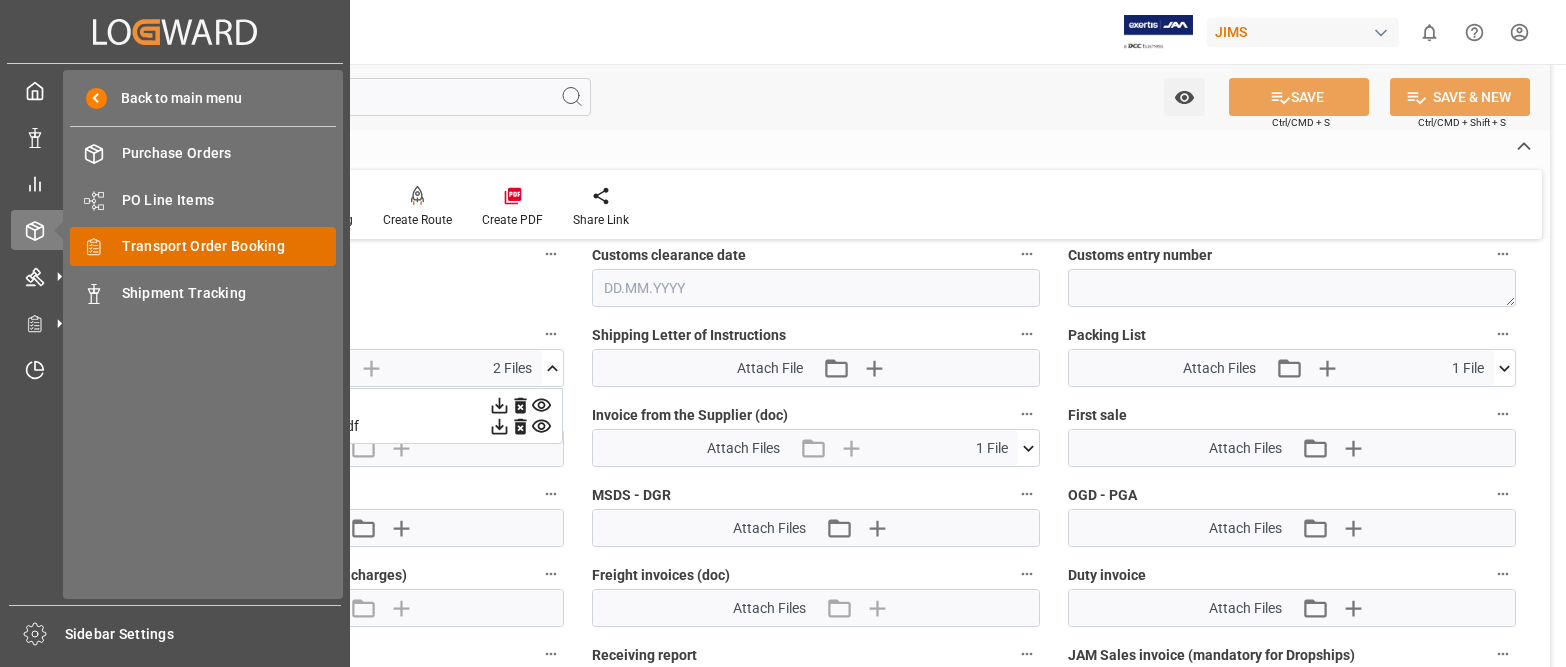 click on "Transport Order Booking" at bounding box center [229, 246] 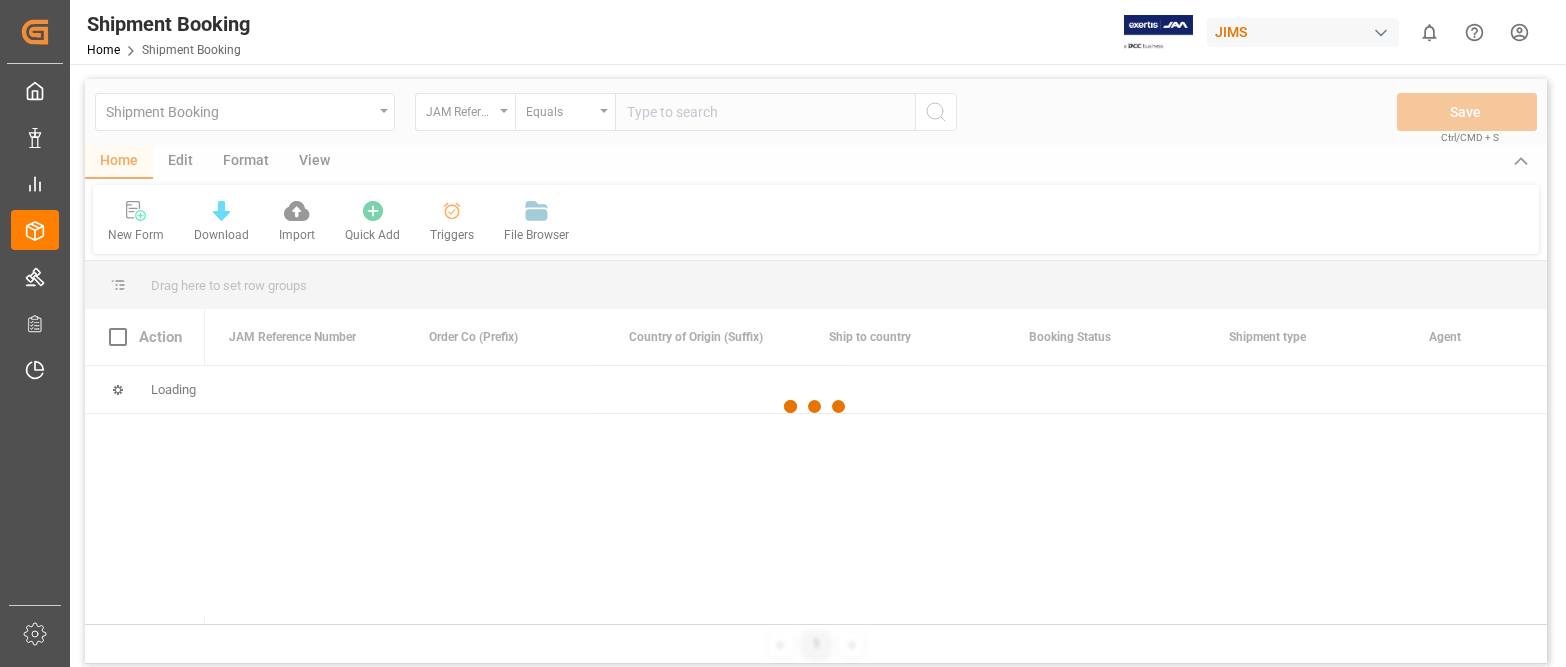 click at bounding box center [816, 406] 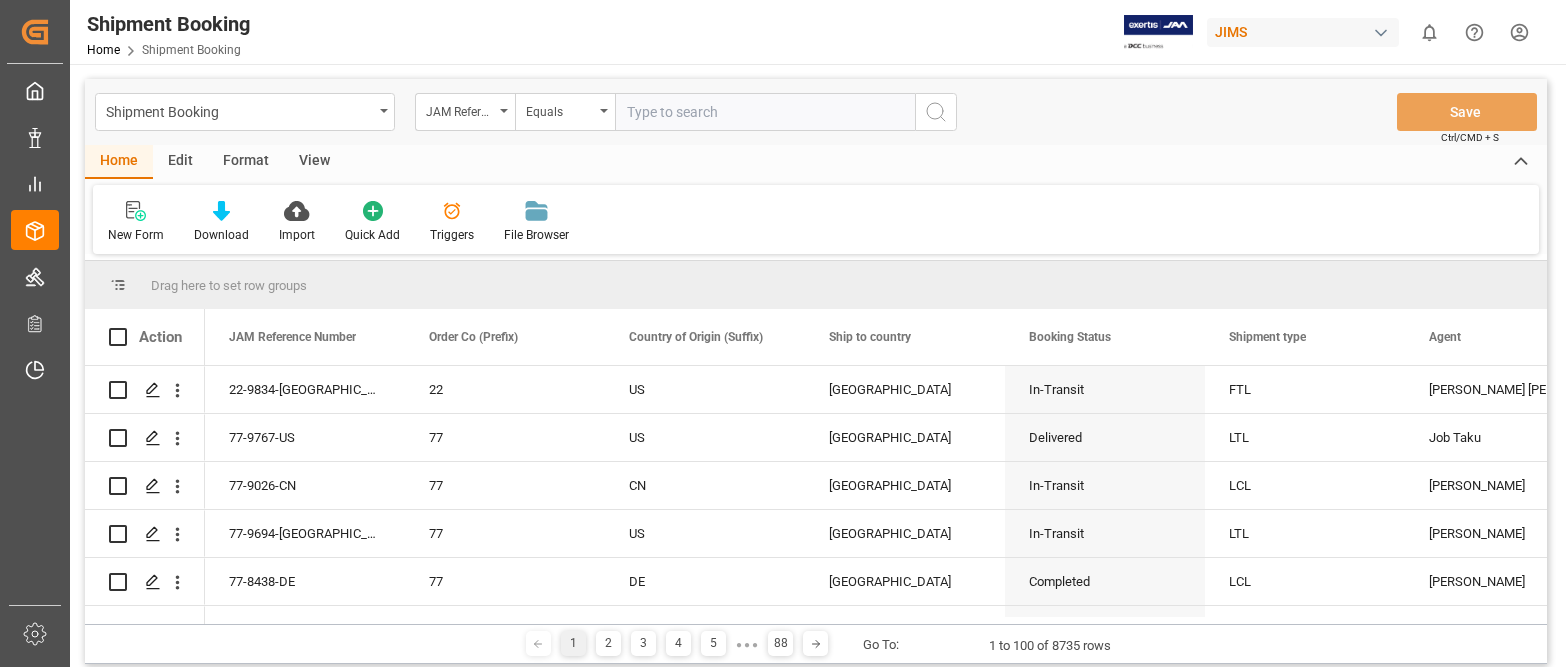 click at bounding box center [765, 112] 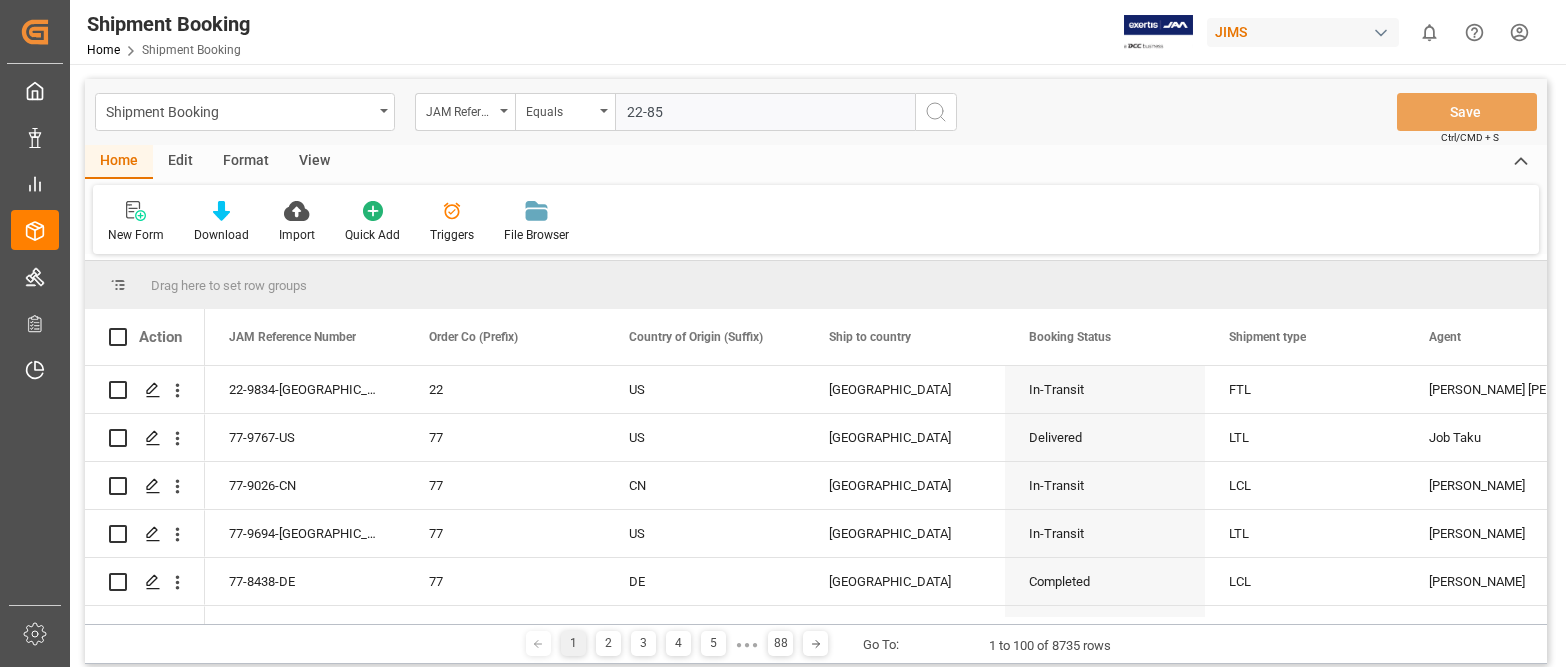 scroll, scrollTop: 0, scrollLeft: 0, axis: both 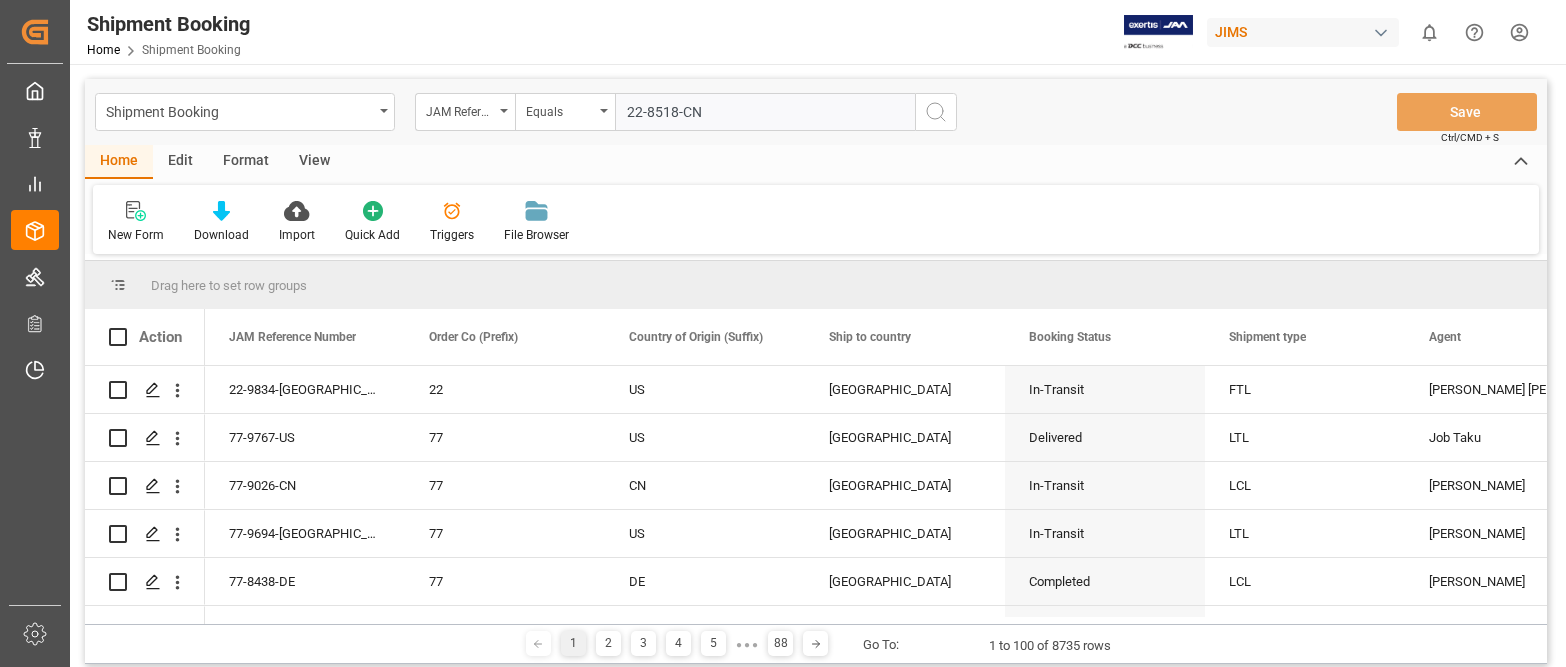 type on "22-8518-CN" 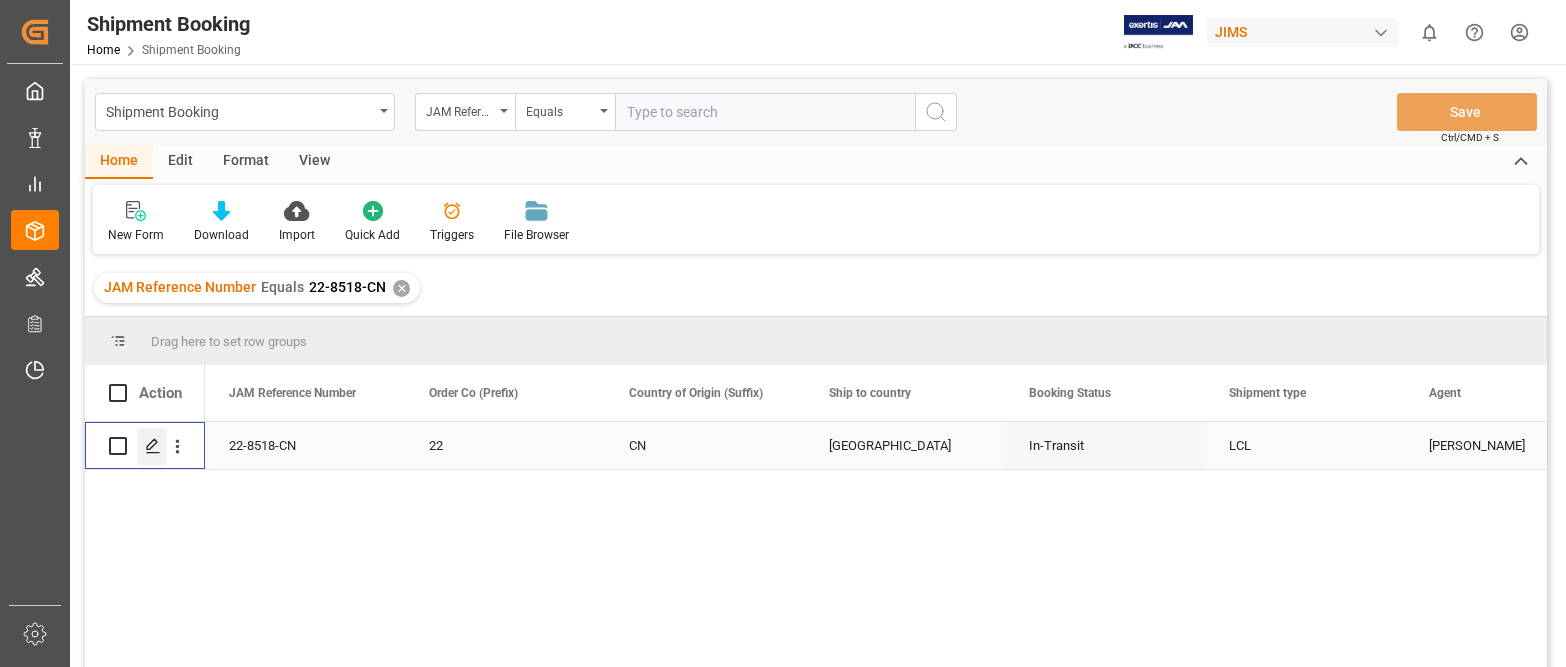 click 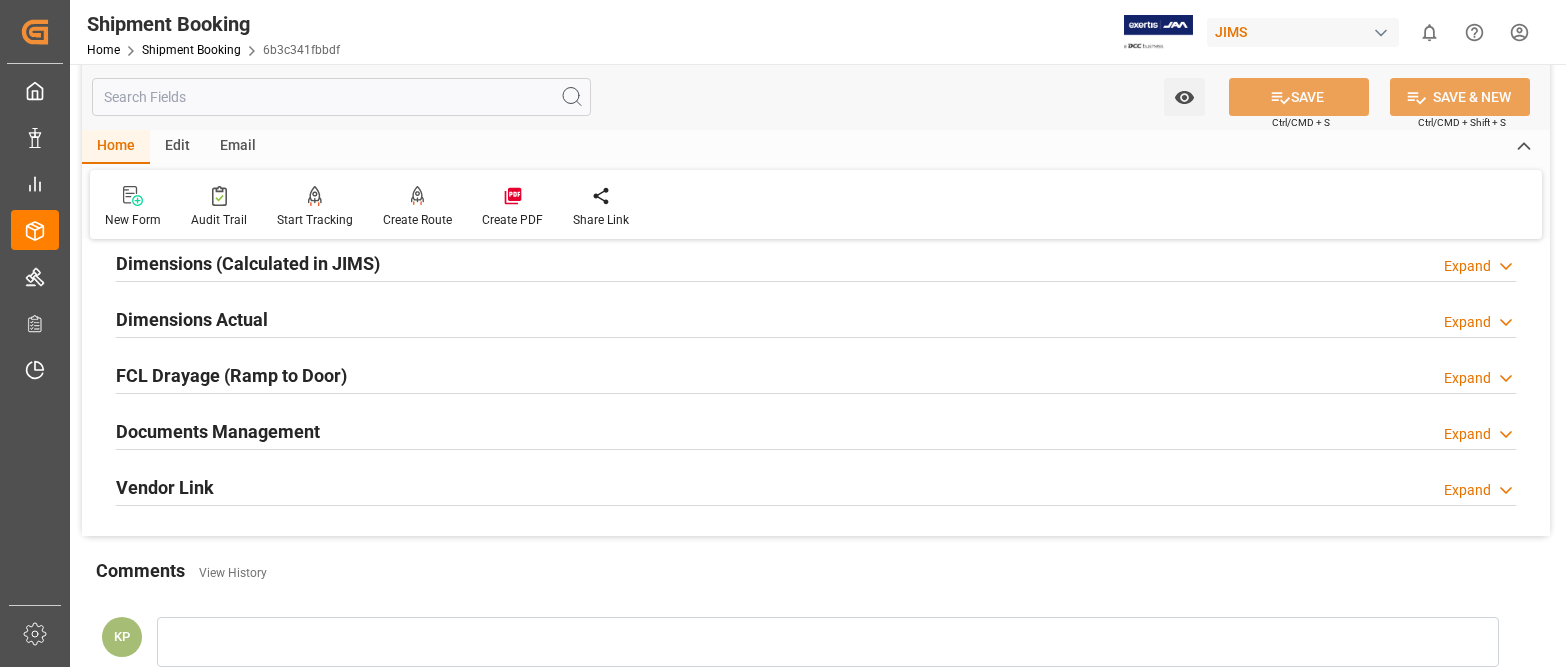 scroll, scrollTop: 600, scrollLeft: 0, axis: vertical 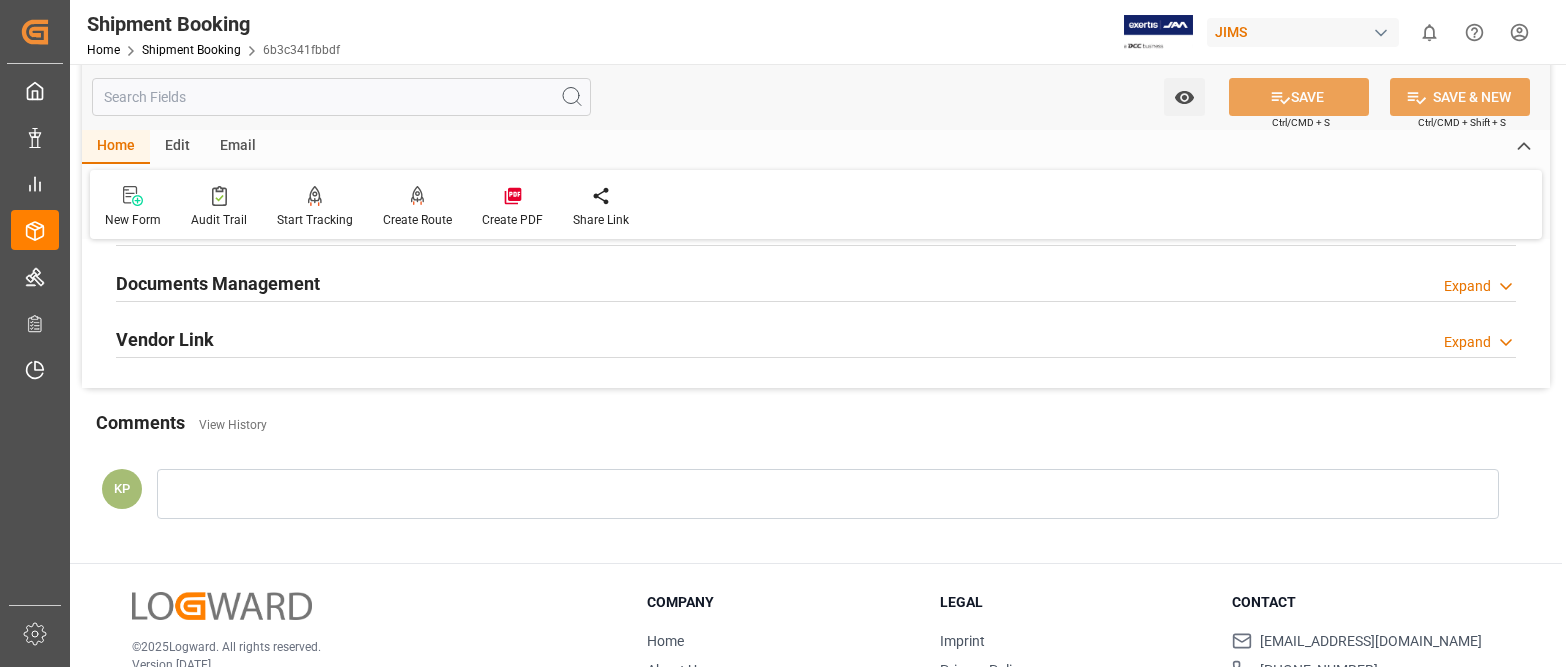 click on "Expand" at bounding box center (1467, 286) 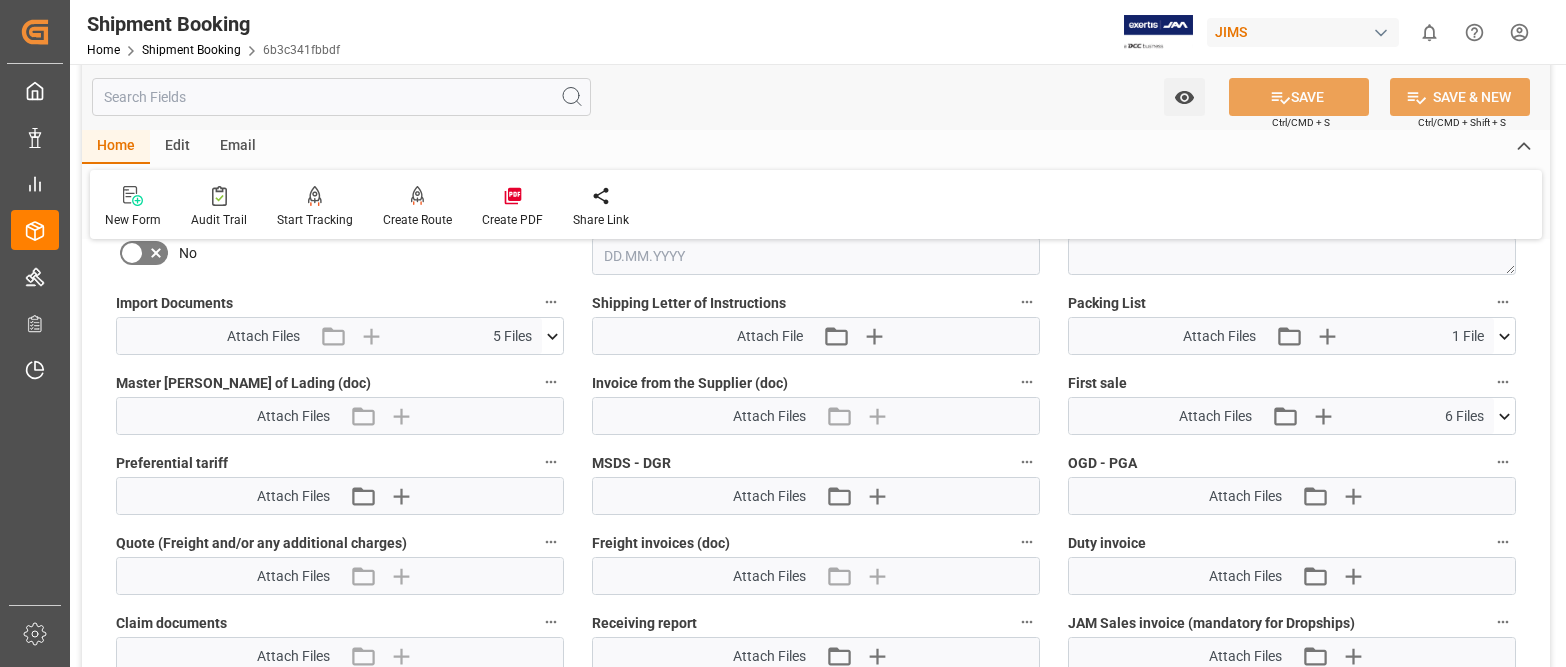 scroll, scrollTop: 900, scrollLeft: 0, axis: vertical 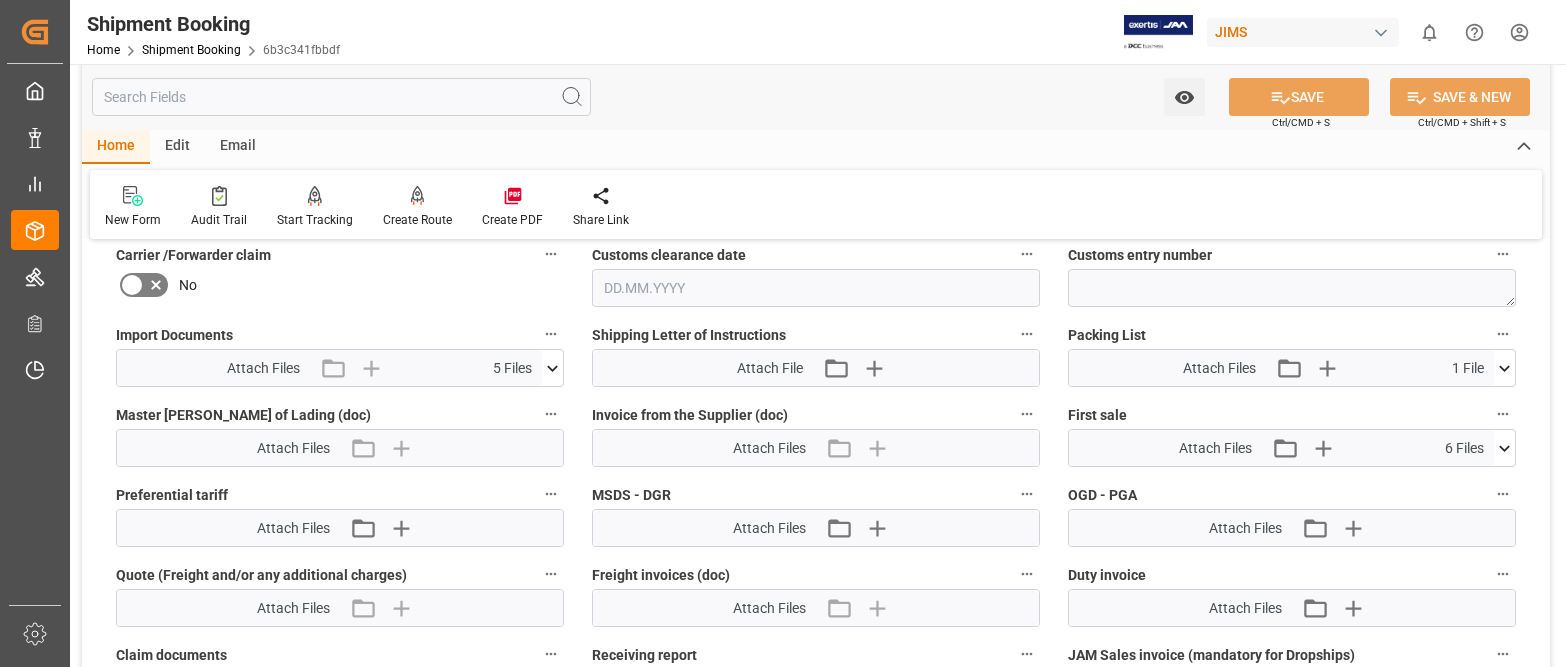 click 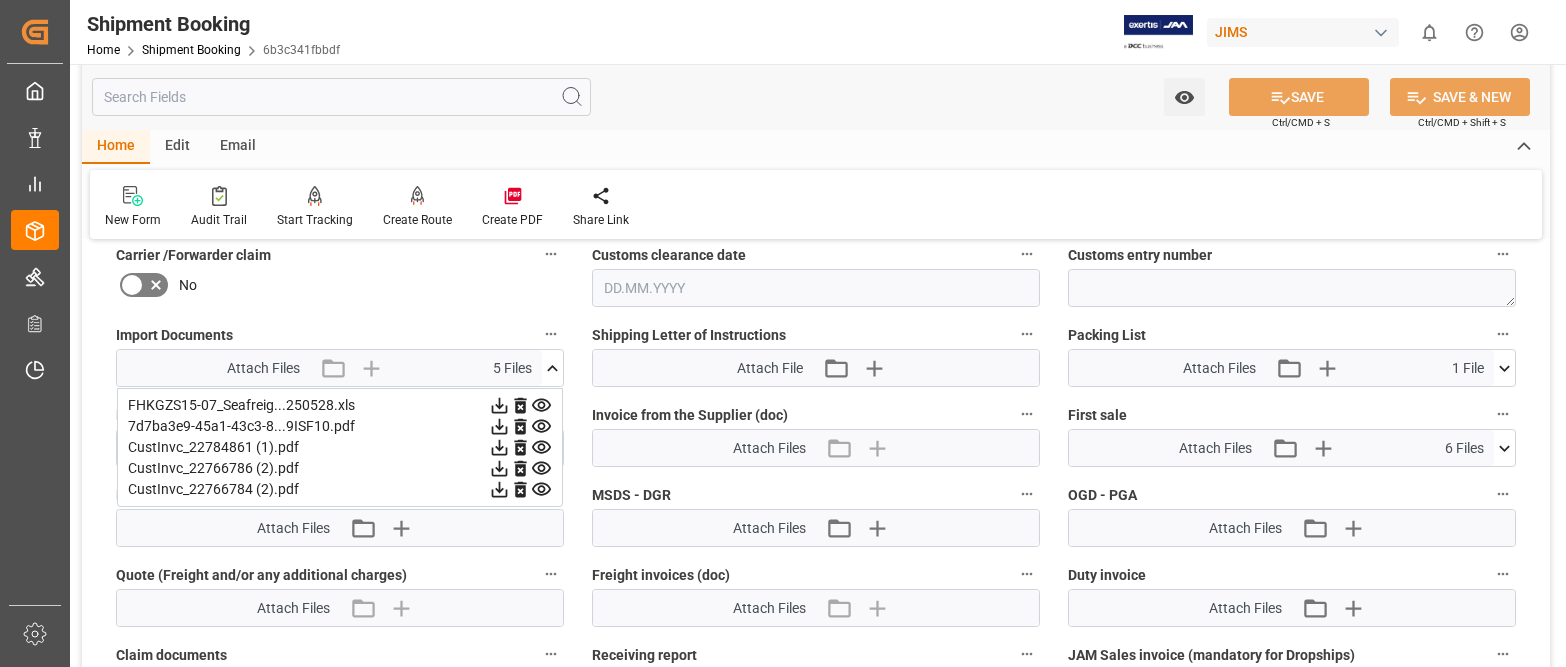 click 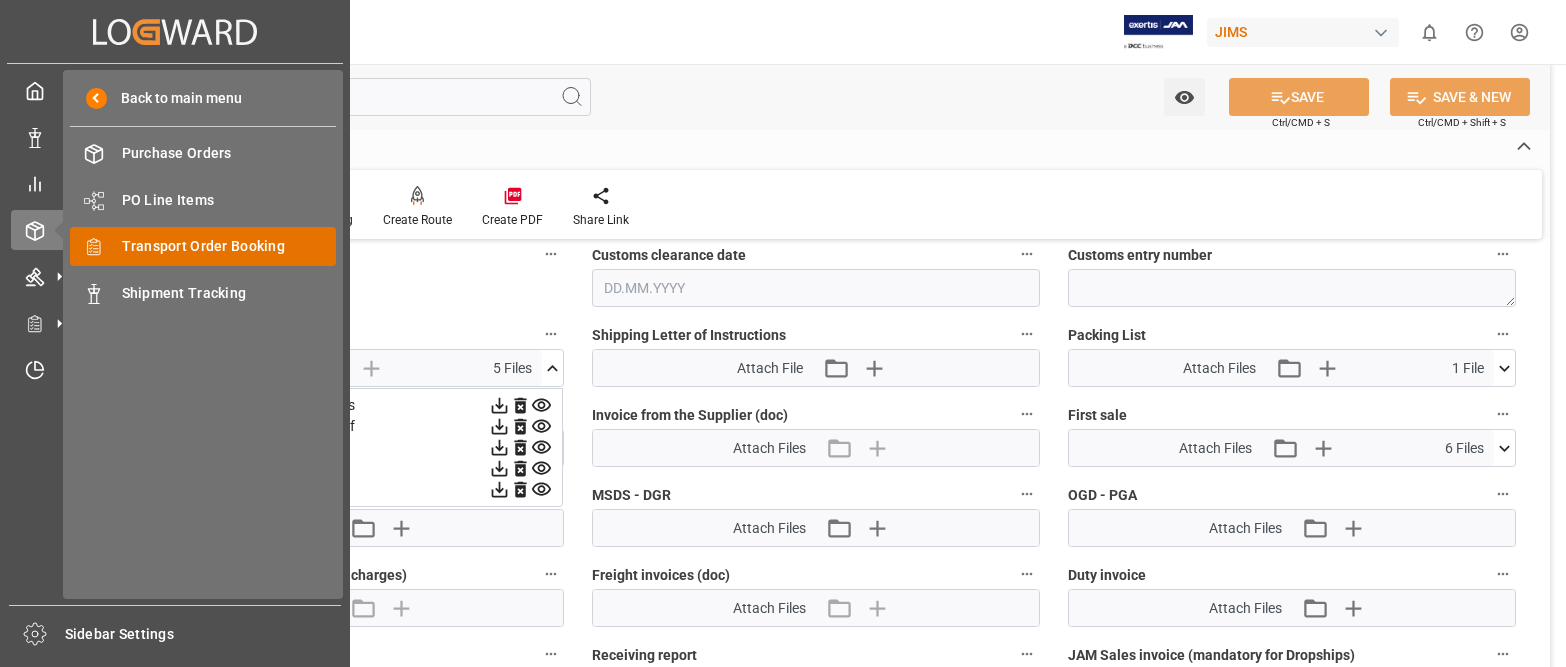 click on "Transport Order Booking" at bounding box center [229, 246] 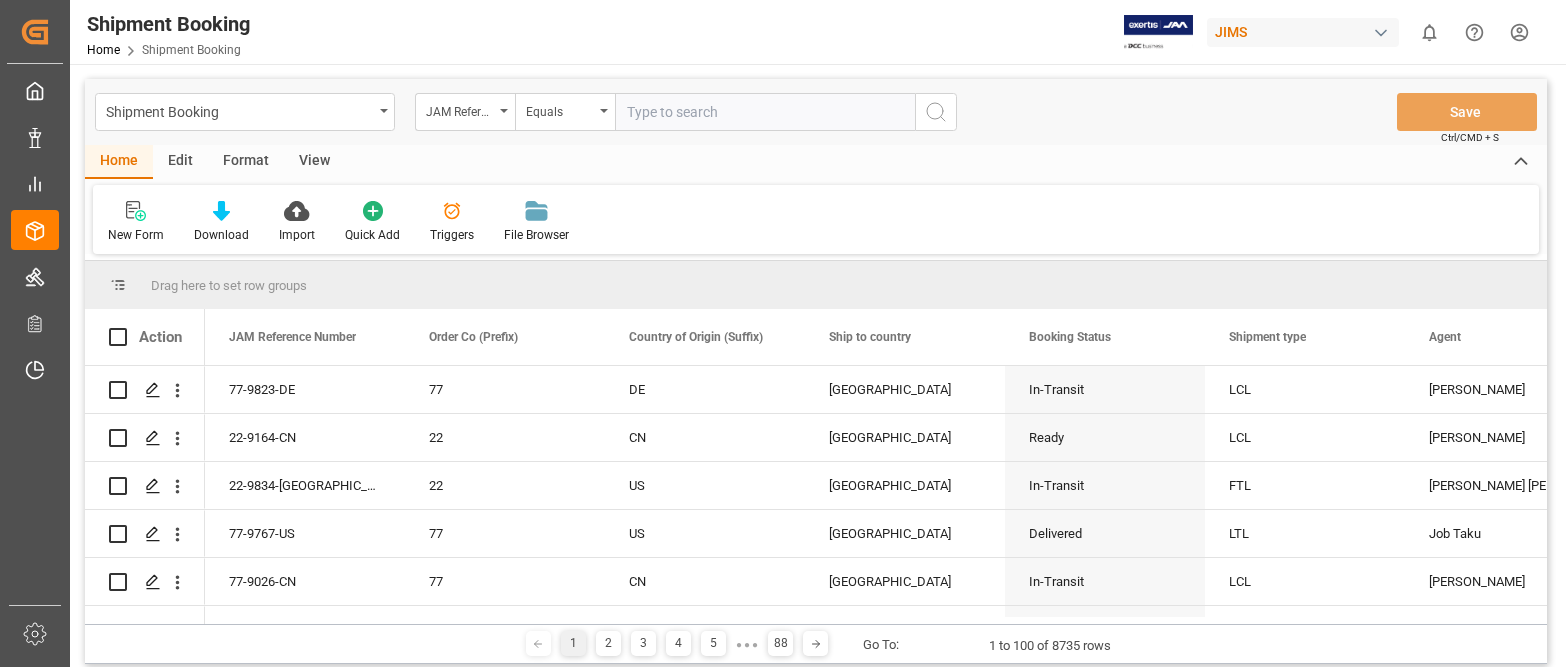 click at bounding box center (765, 112) 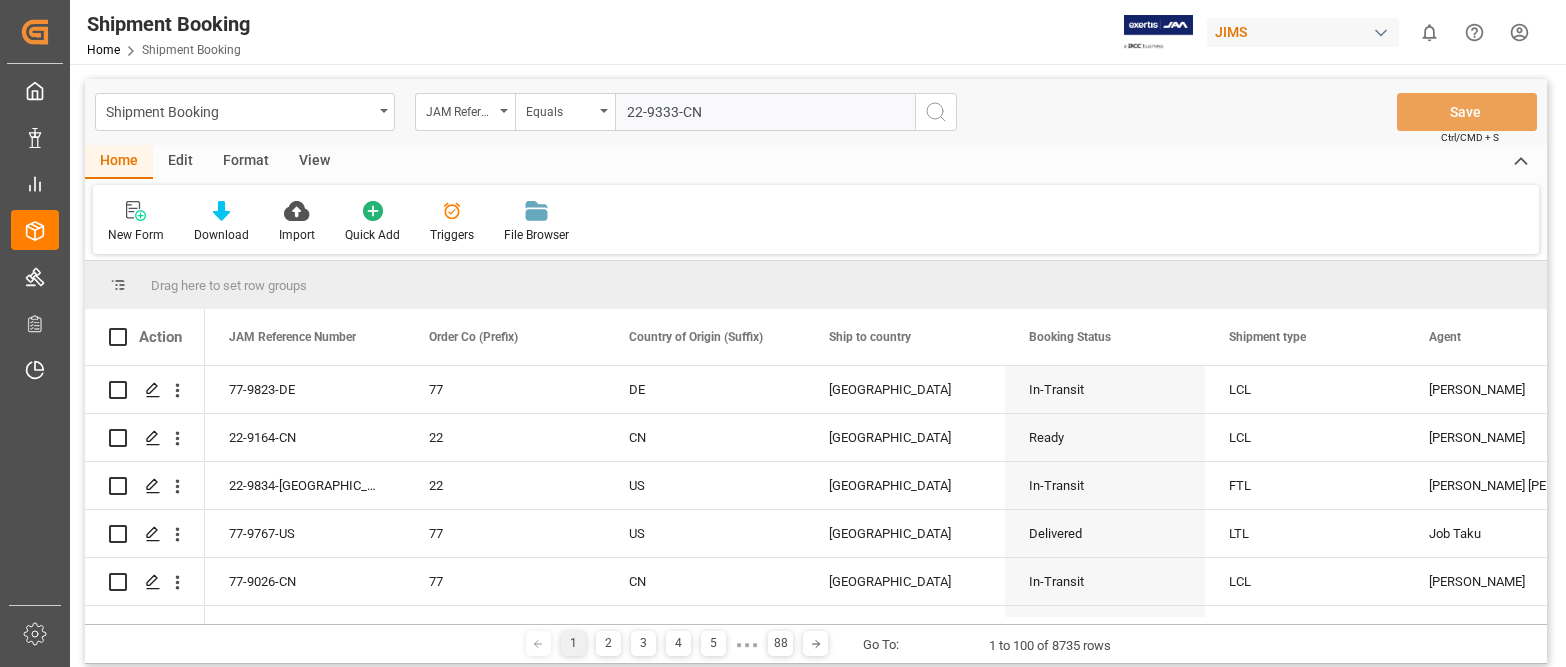 type on "22-9333-CN" 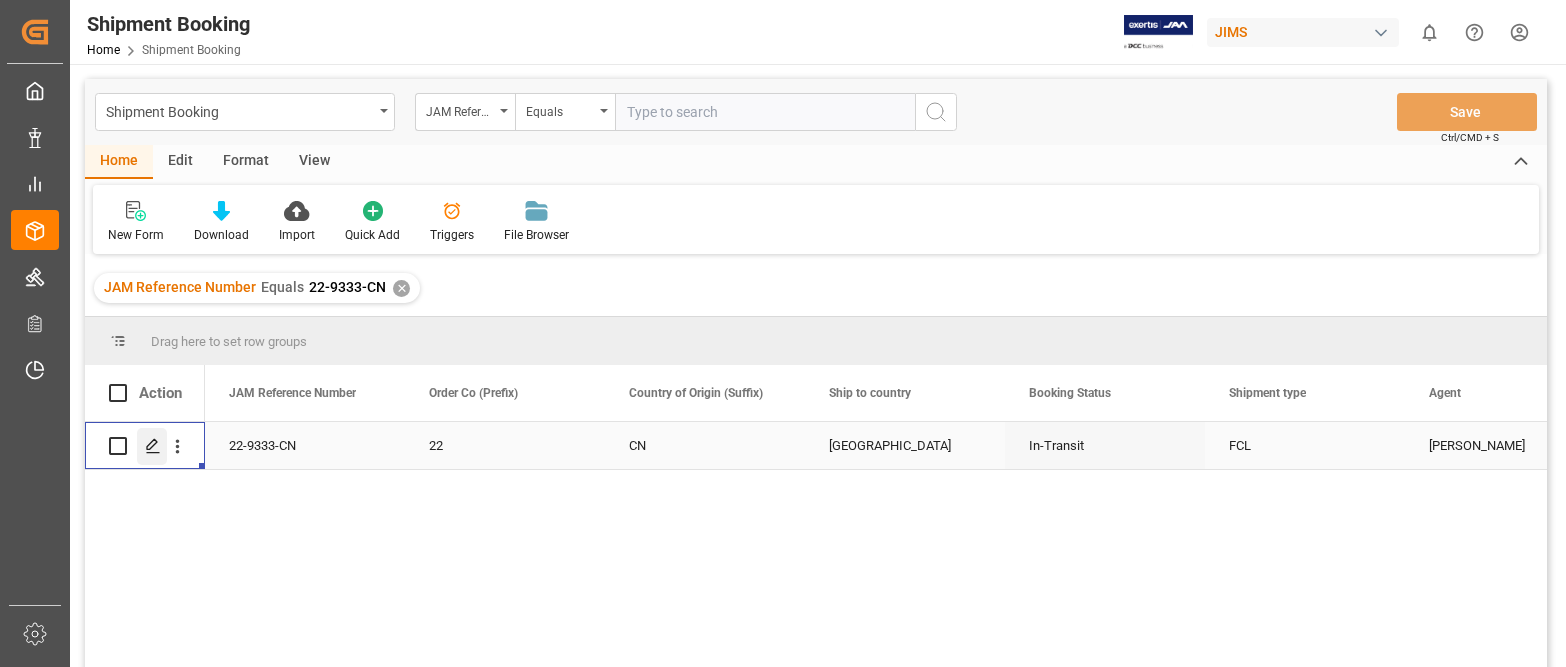 click 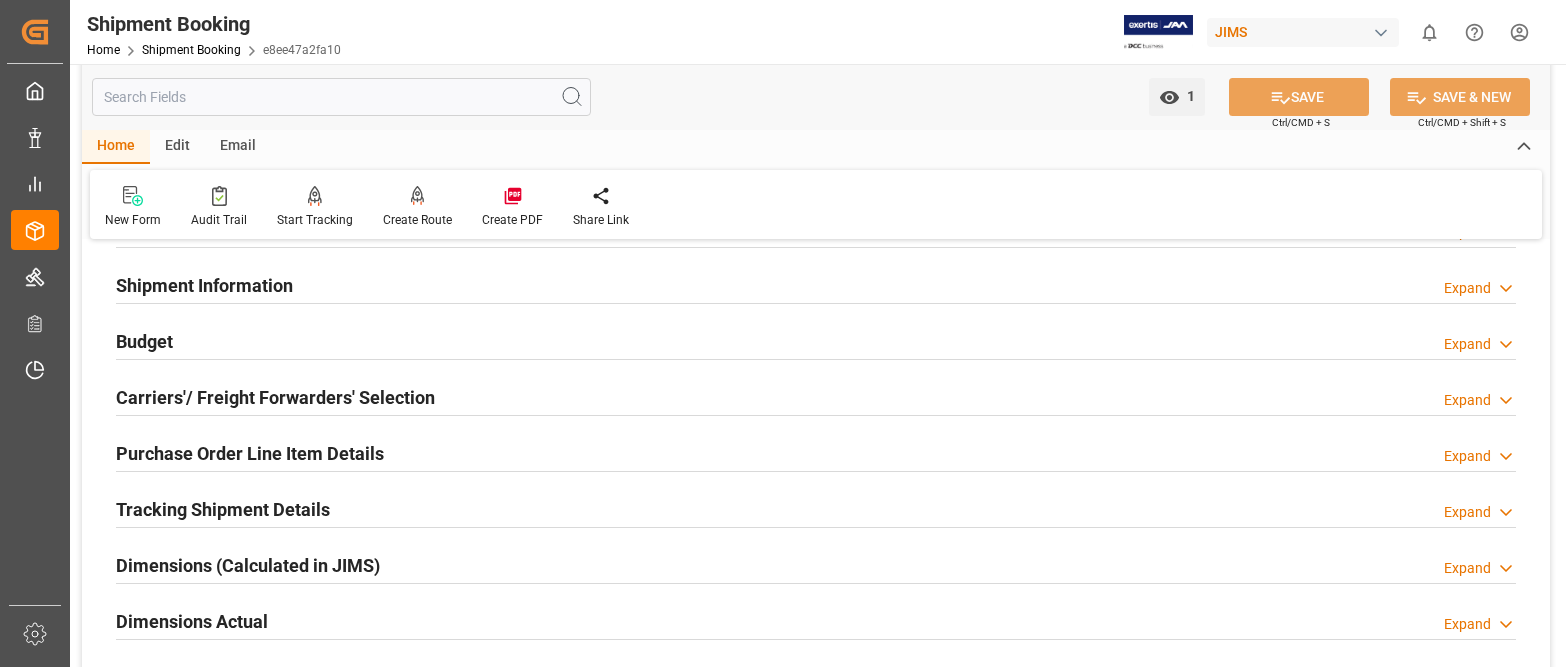 scroll, scrollTop: 400, scrollLeft: 0, axis: vertical 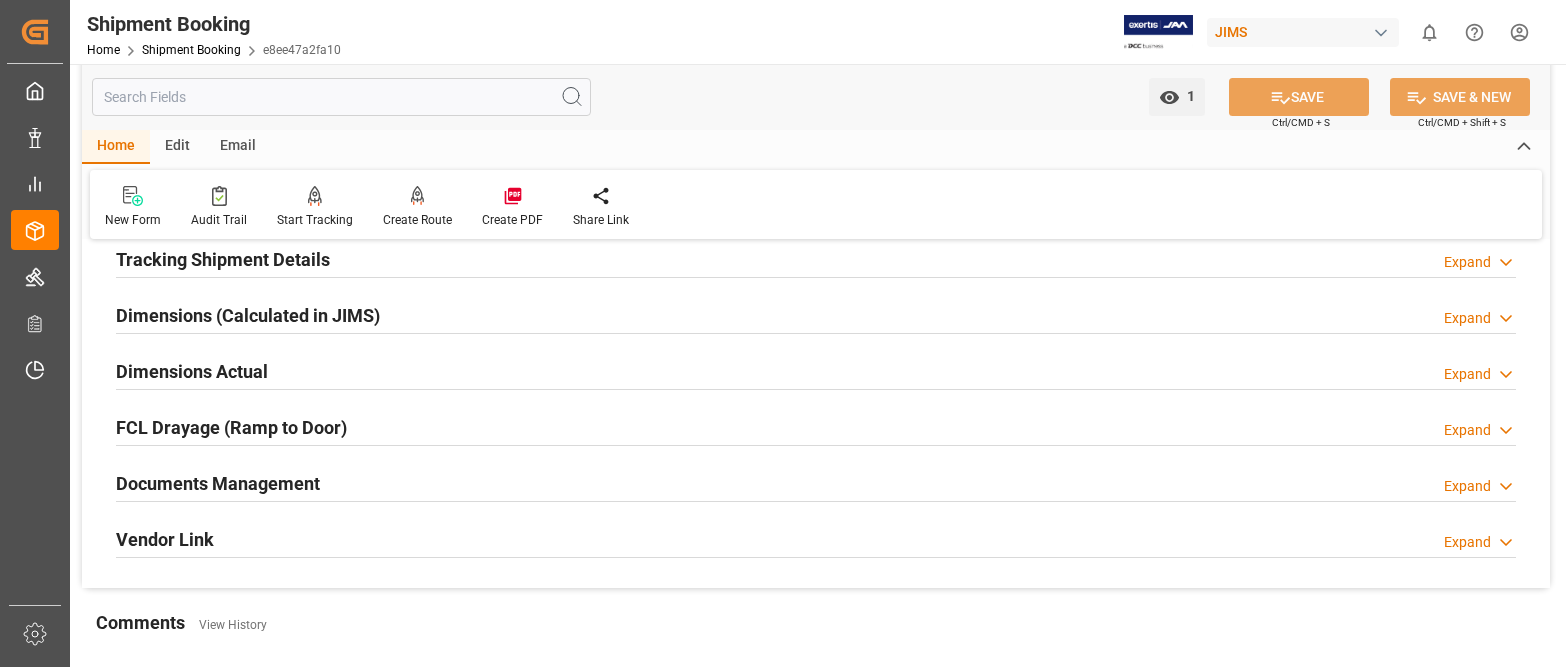 click on "Expand" at bounding box center [1467, 486] 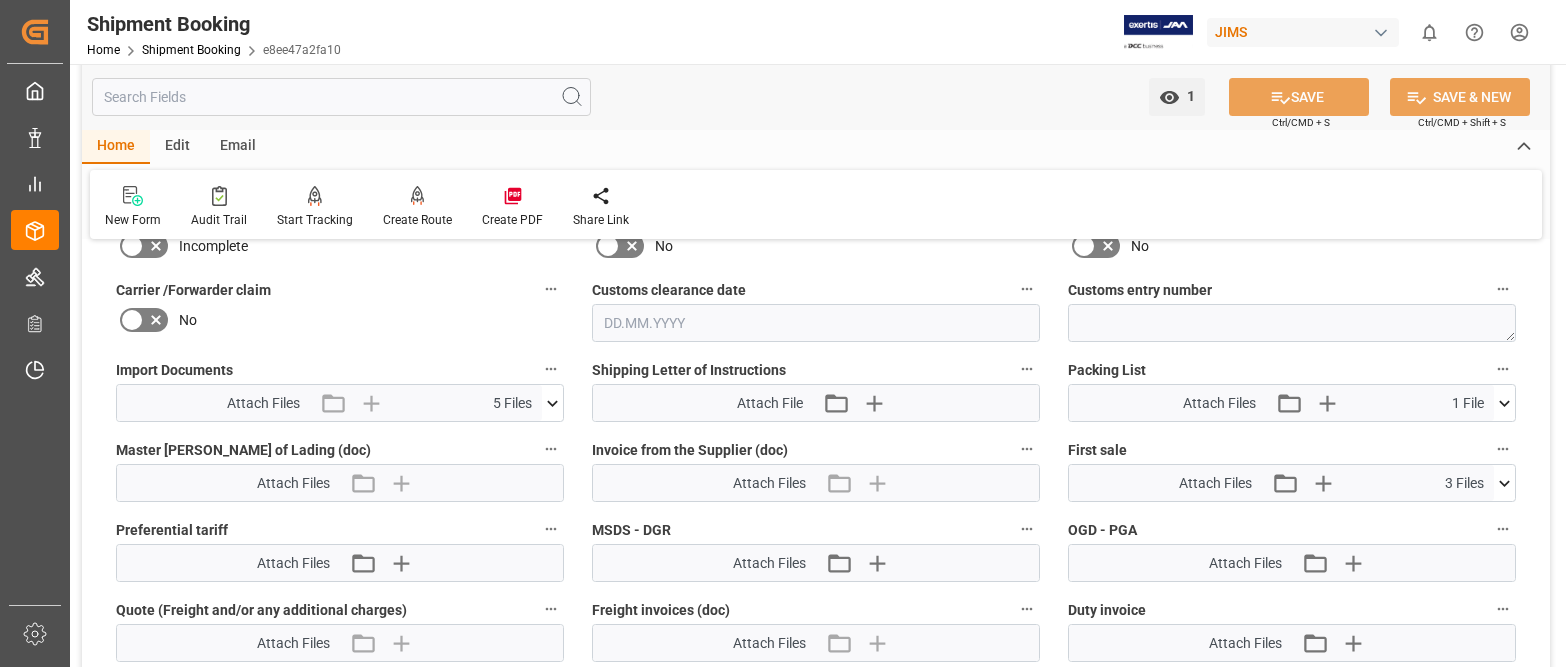 scroll, scrollTop: 900, scrollLeft: 0, axis: vertical 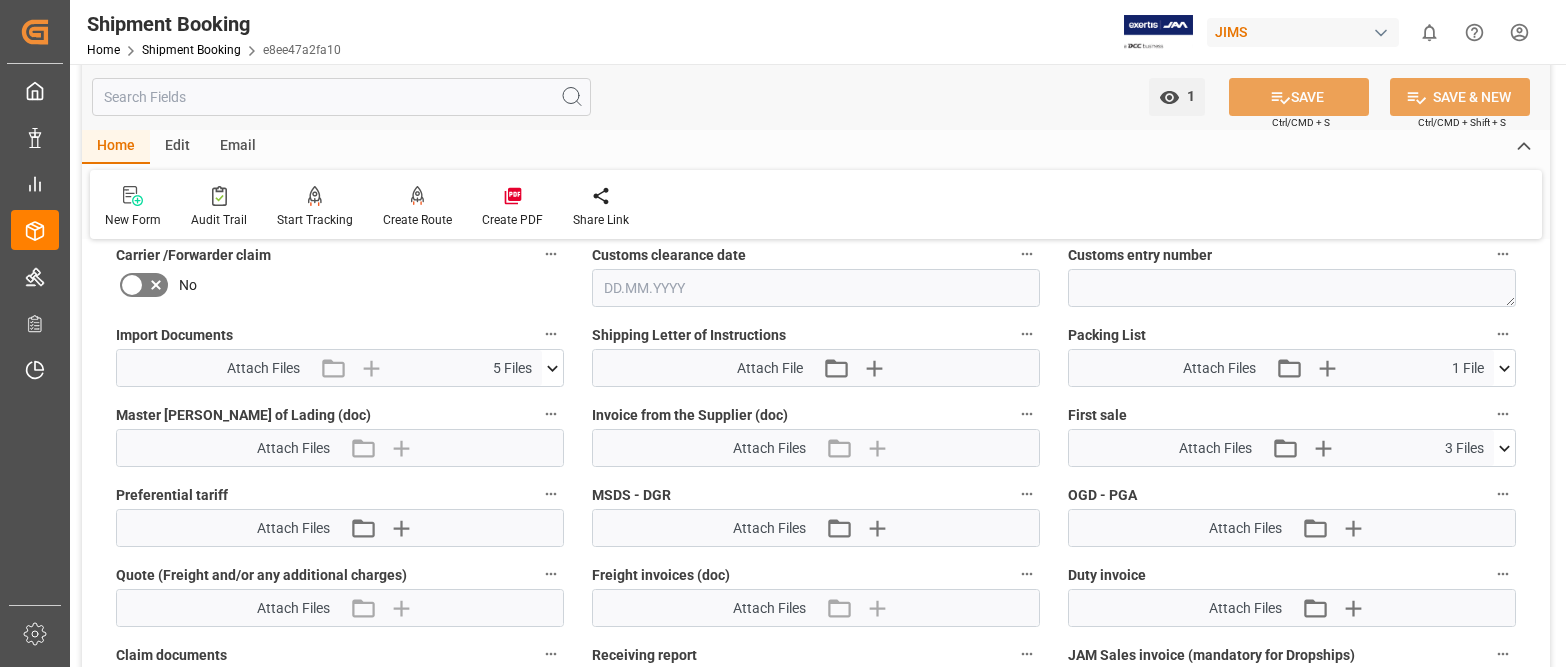 click 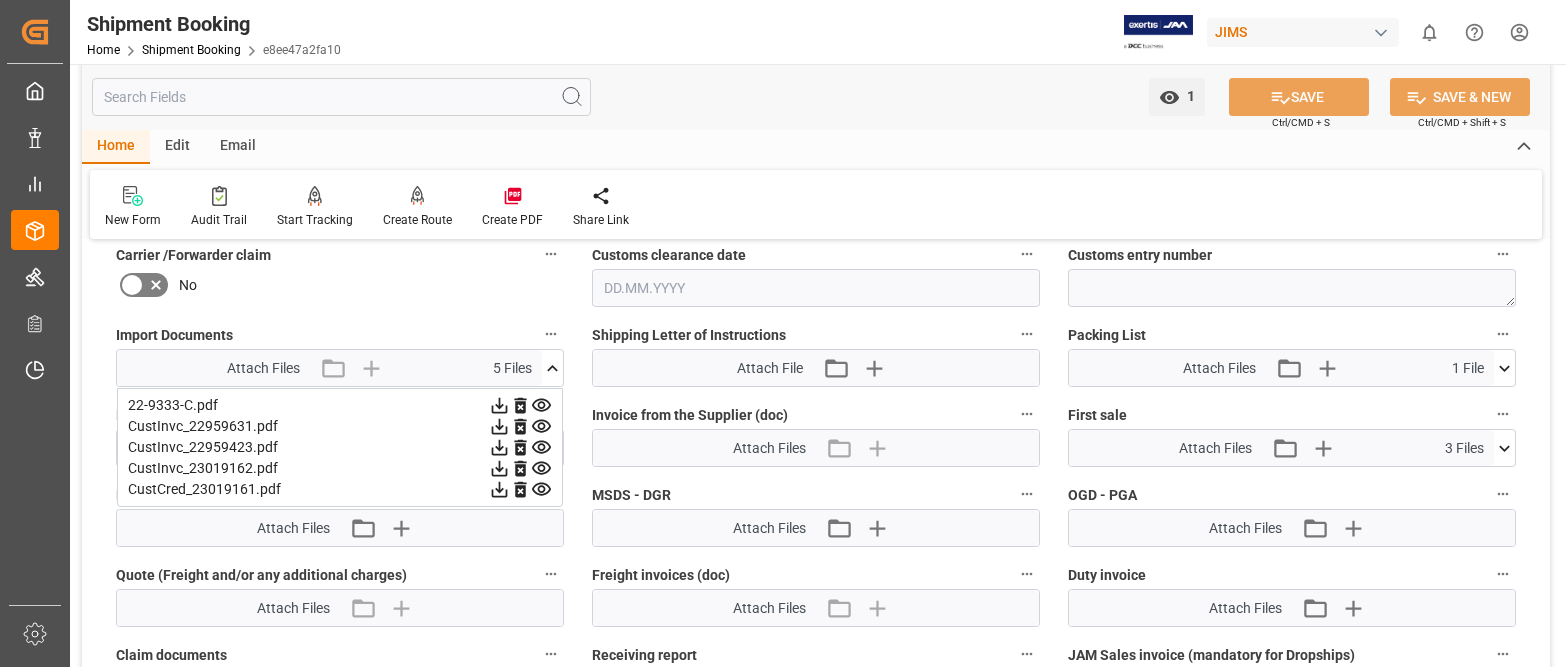 click 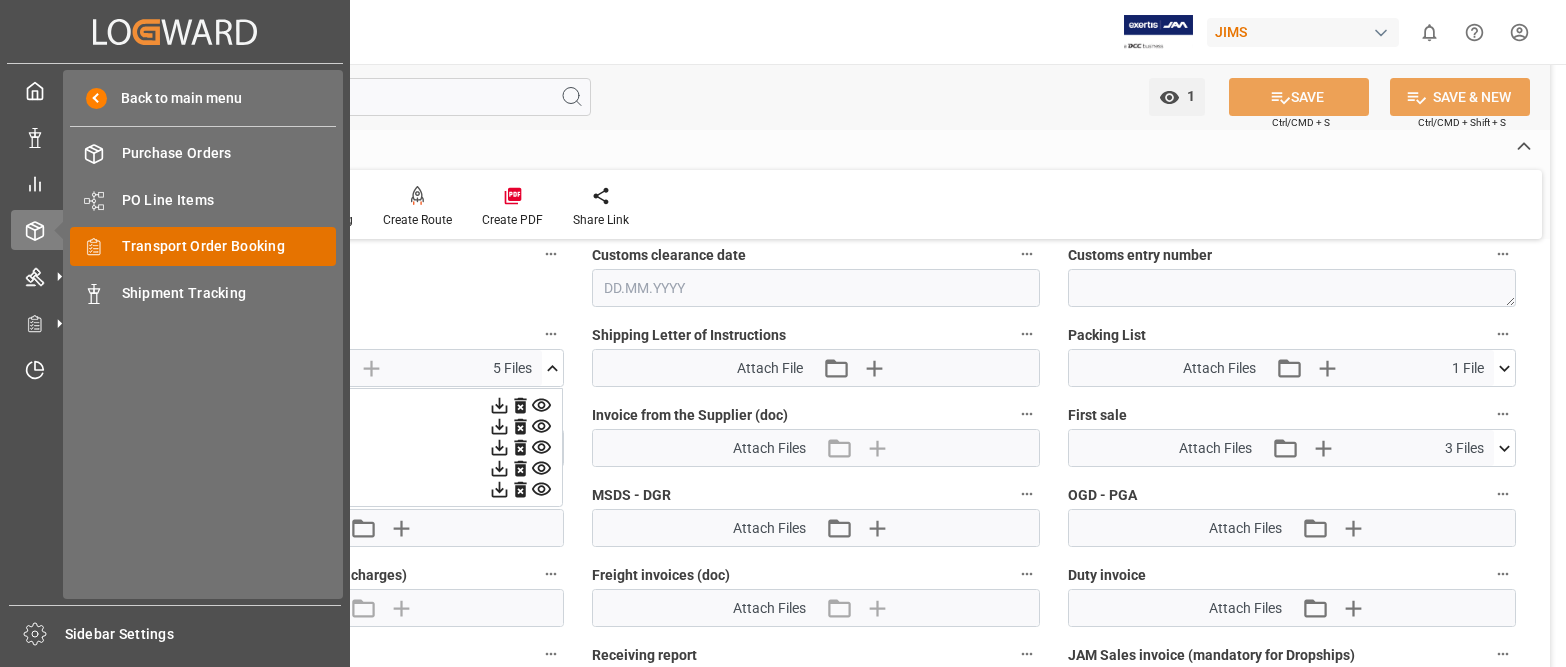 click on "Transport Order Booking" at bounding box center (229, 246) 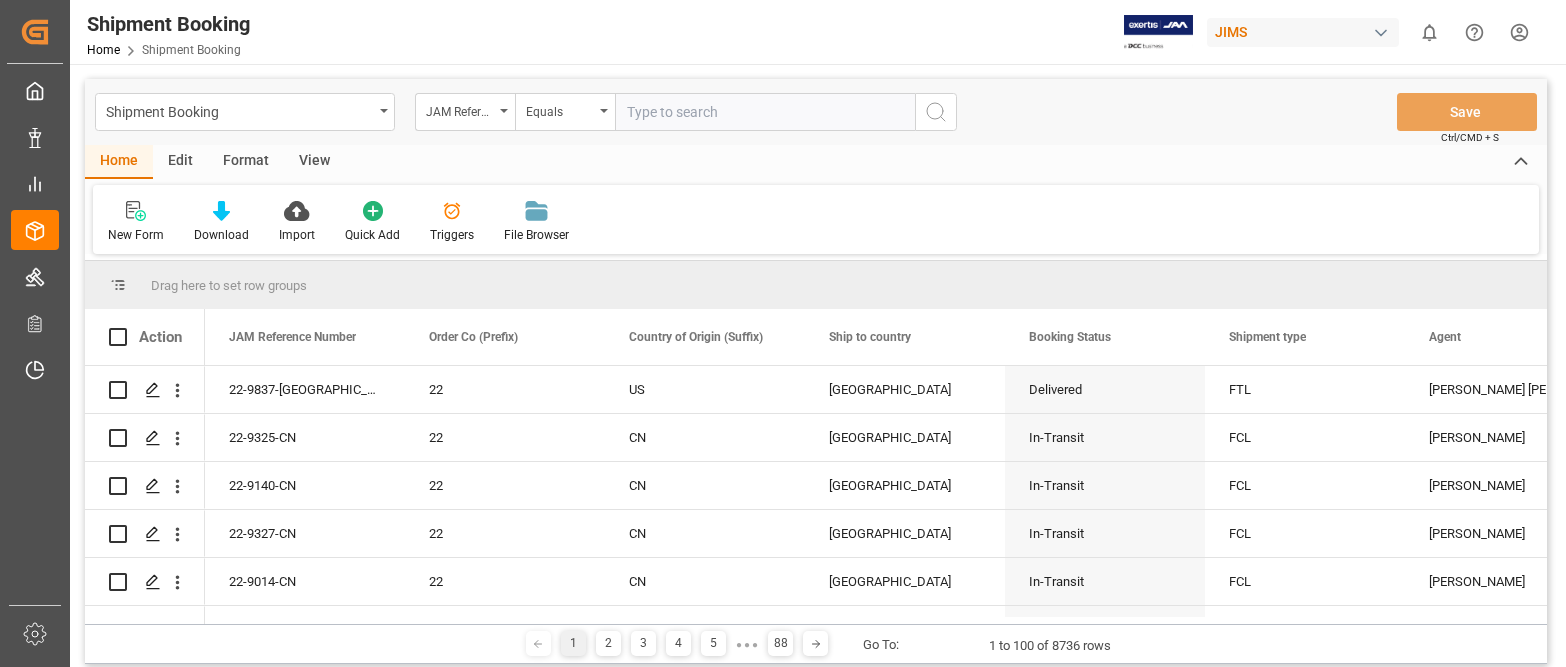 click at bounding box center [765, 112] 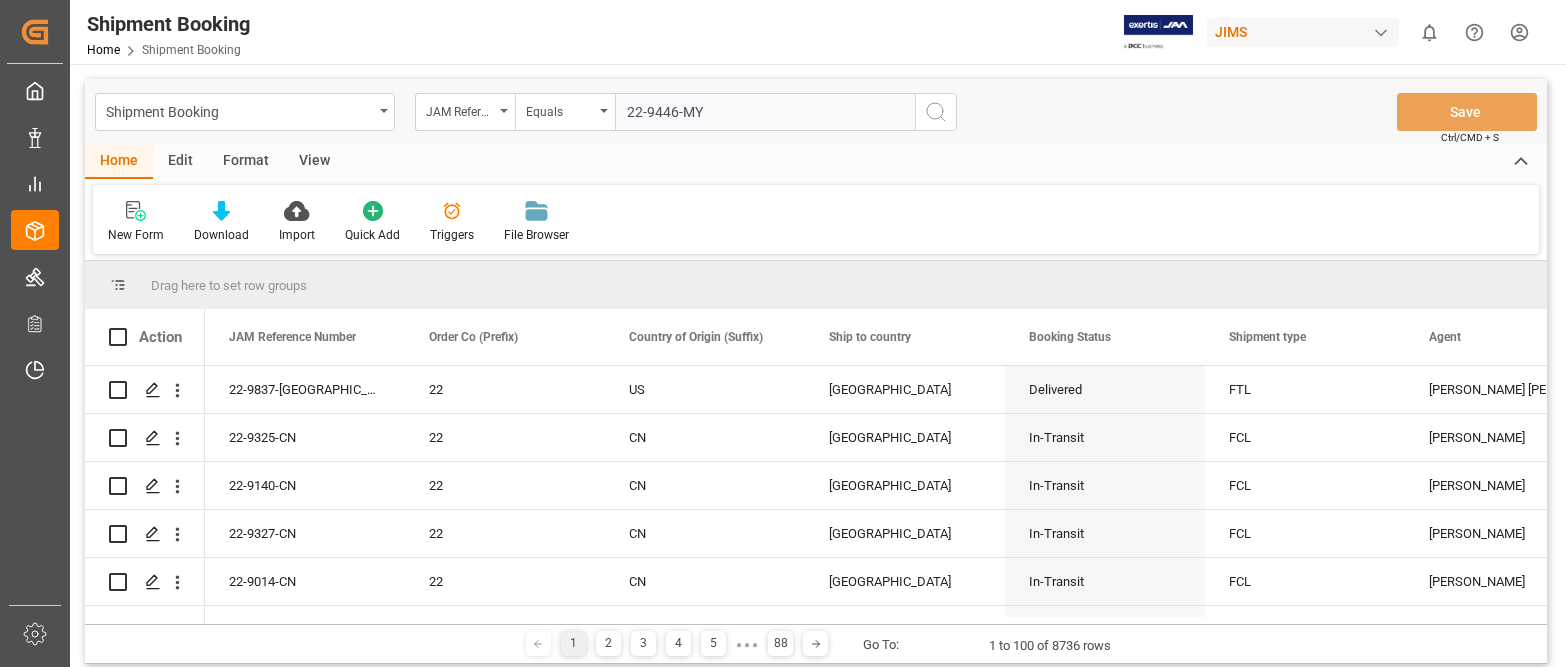 type on "22-9446-MY" 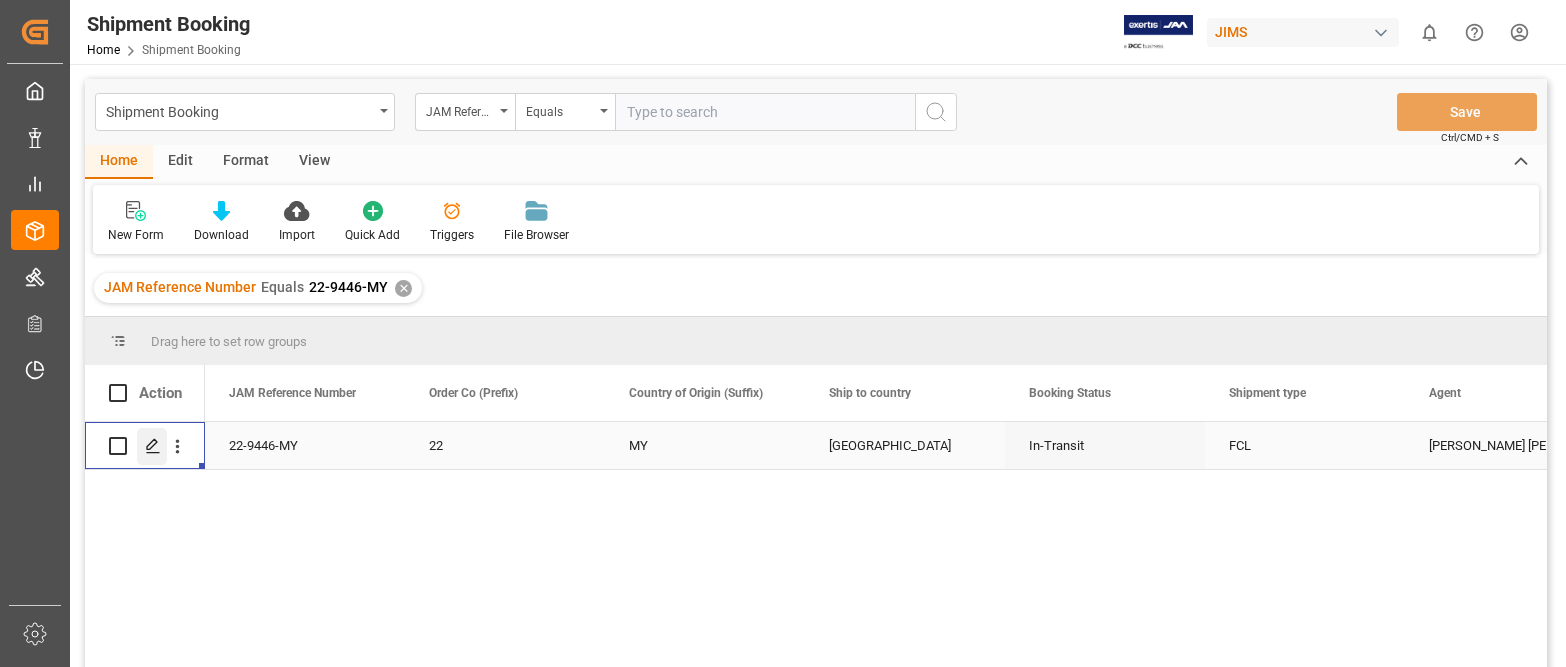 click 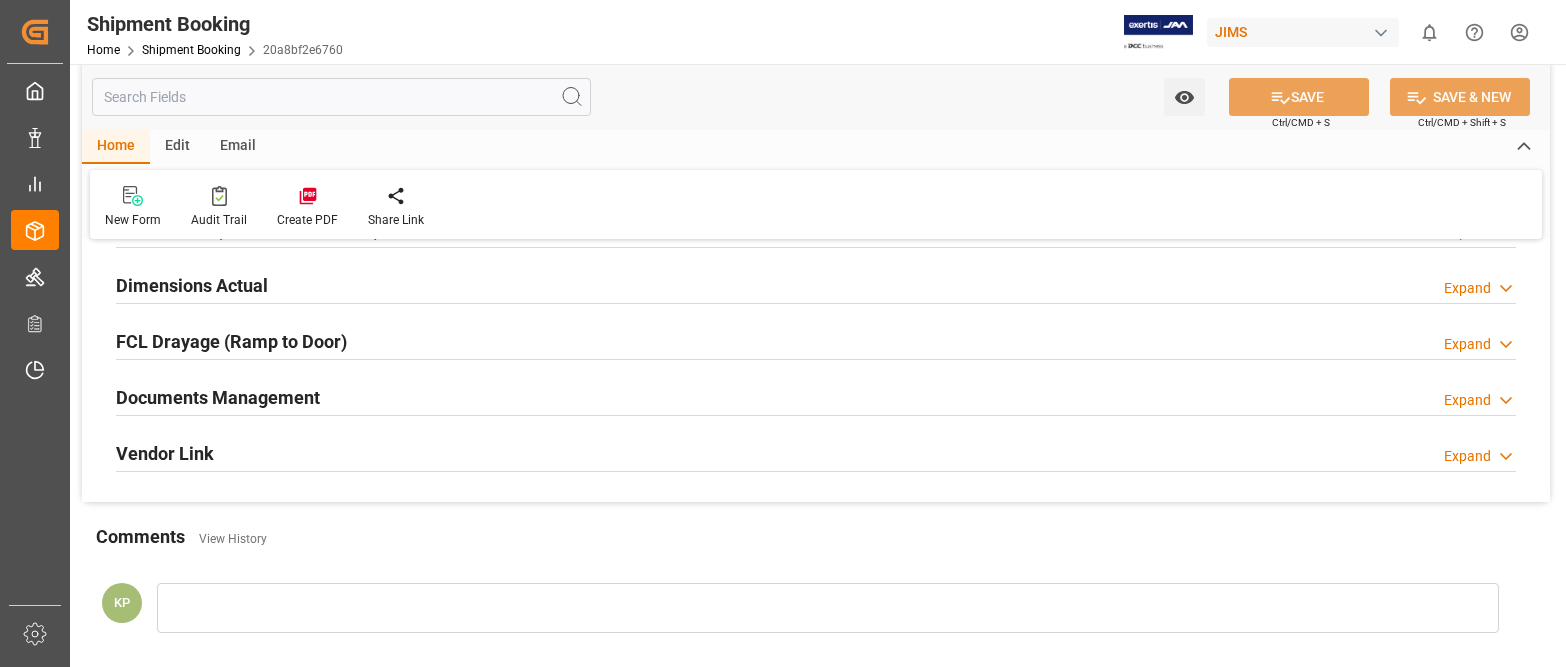 scroll, scrollTop: 500, scrollLeft: 0, axis: vertical 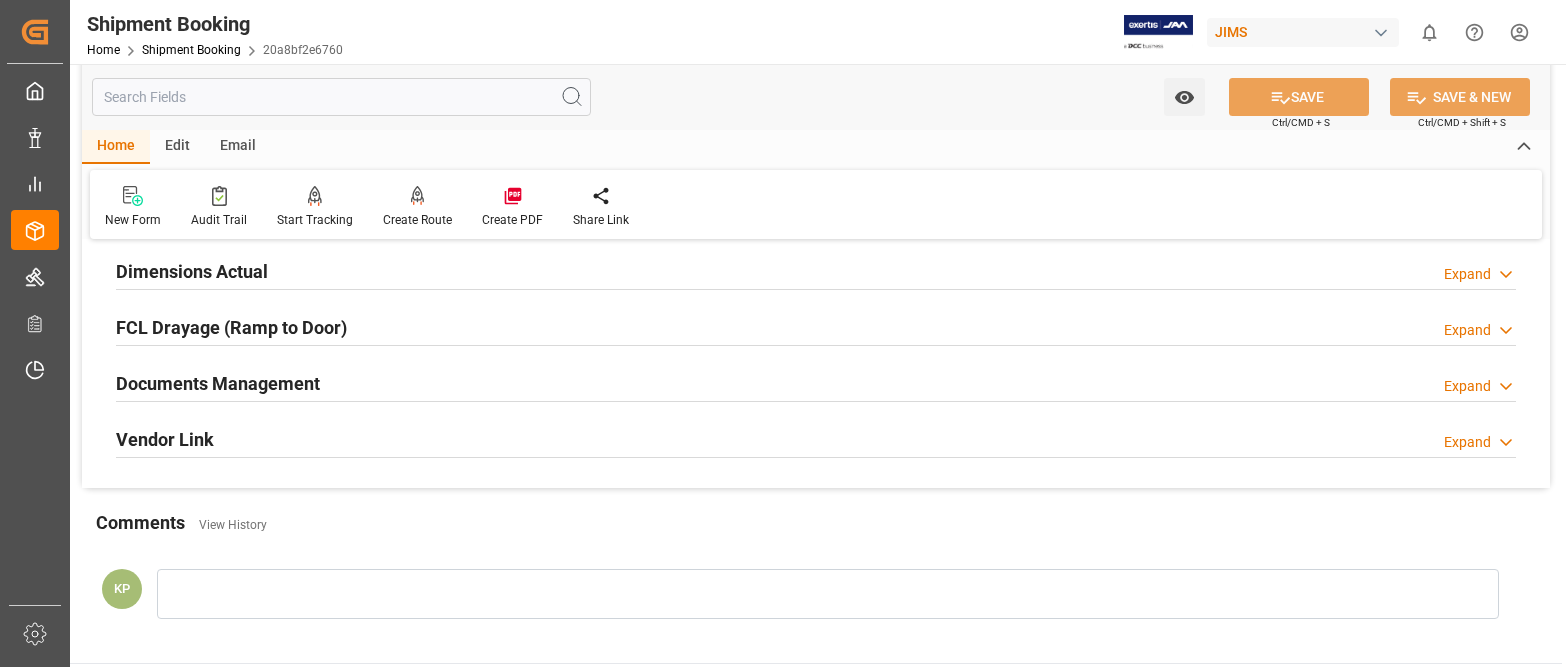 click on "Expand" at bounding box center (1467, 386) 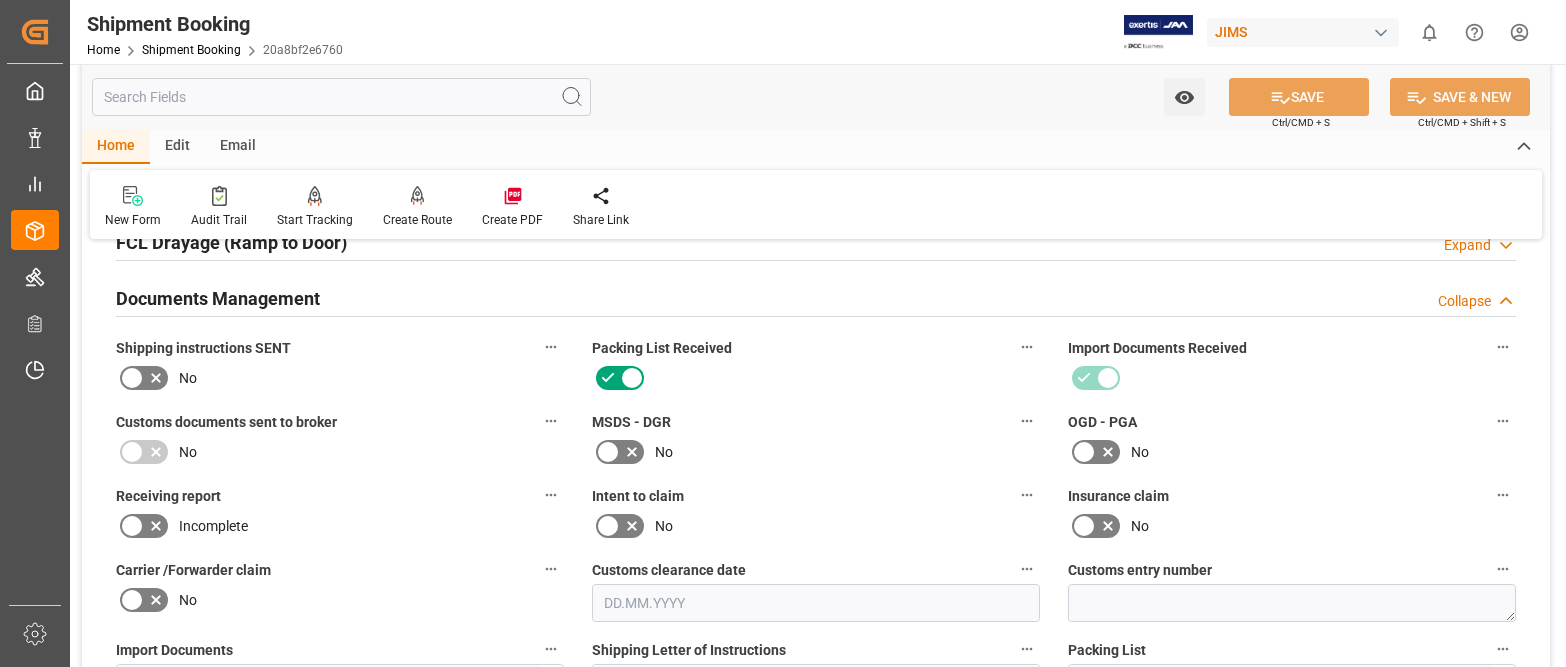 scroll, scrollTop: 900, scrollLeft: 0, axis: vertical 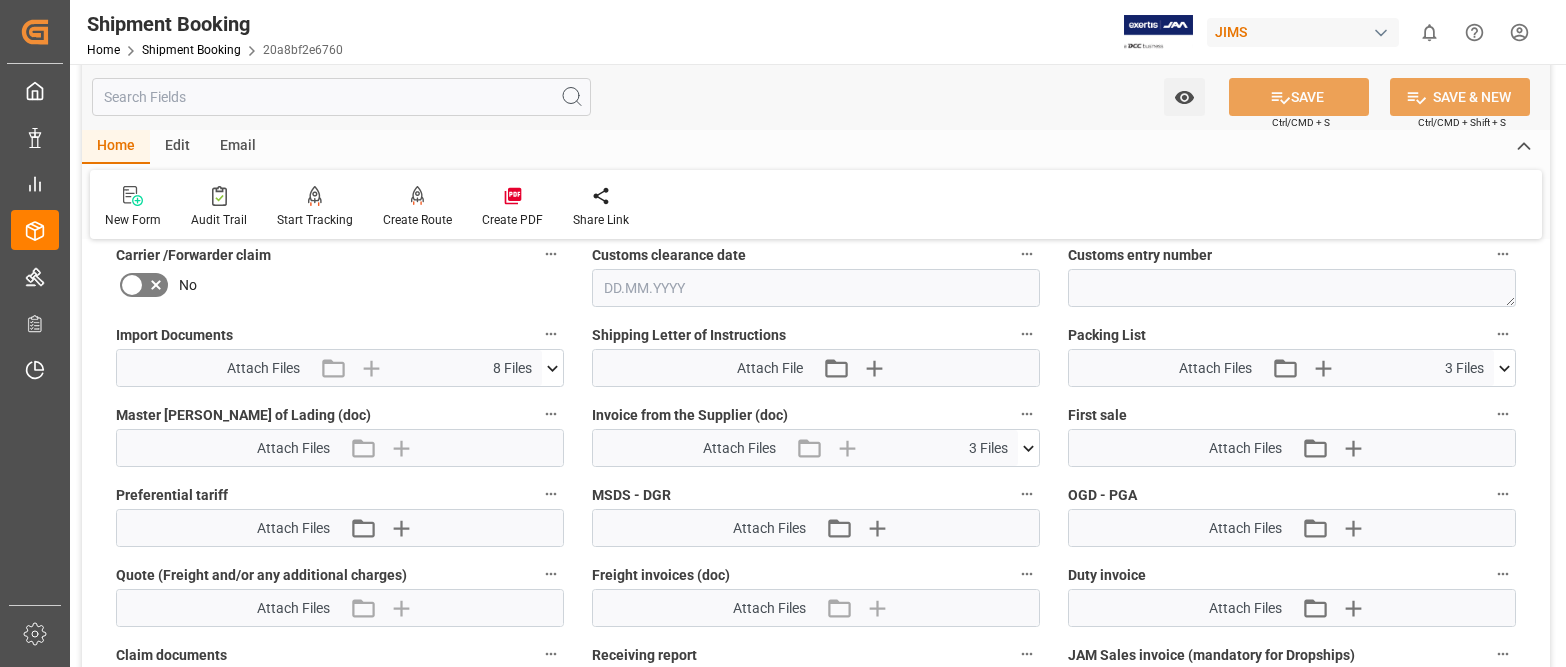 click 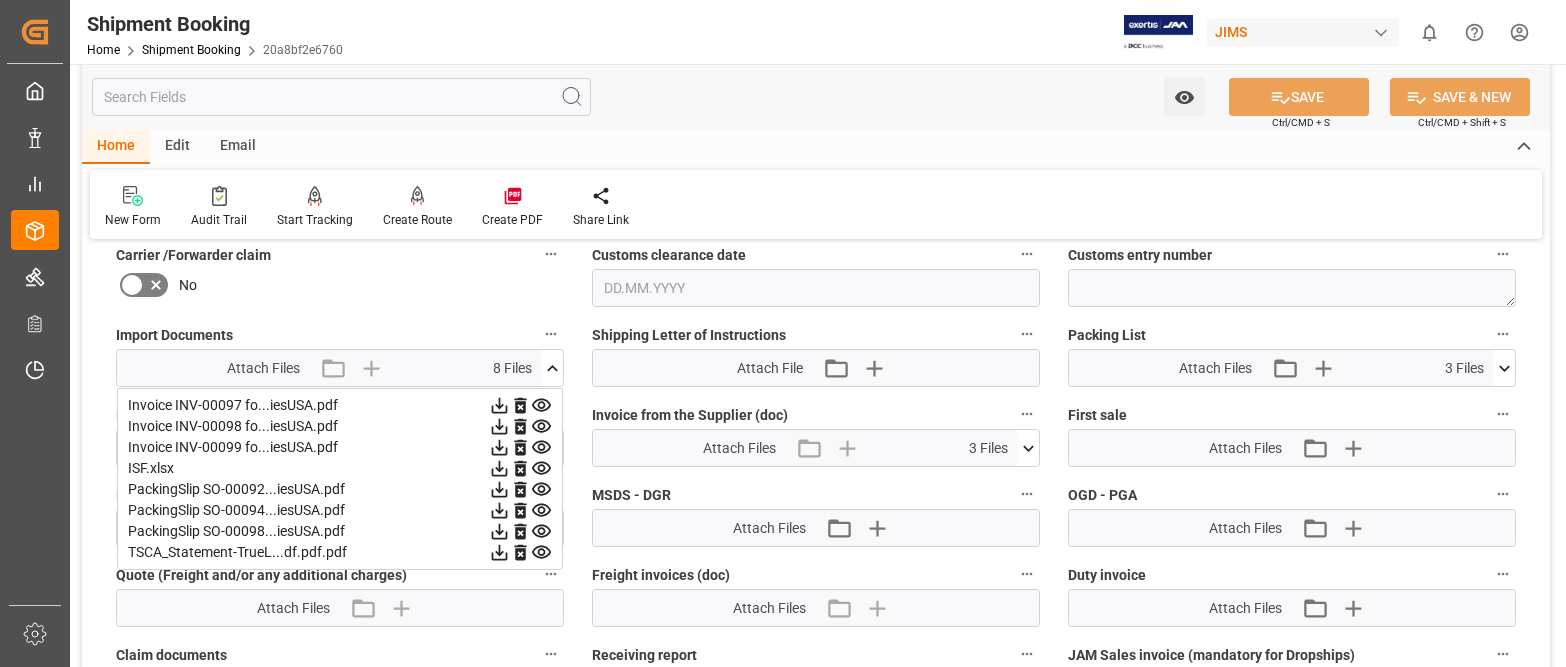 click 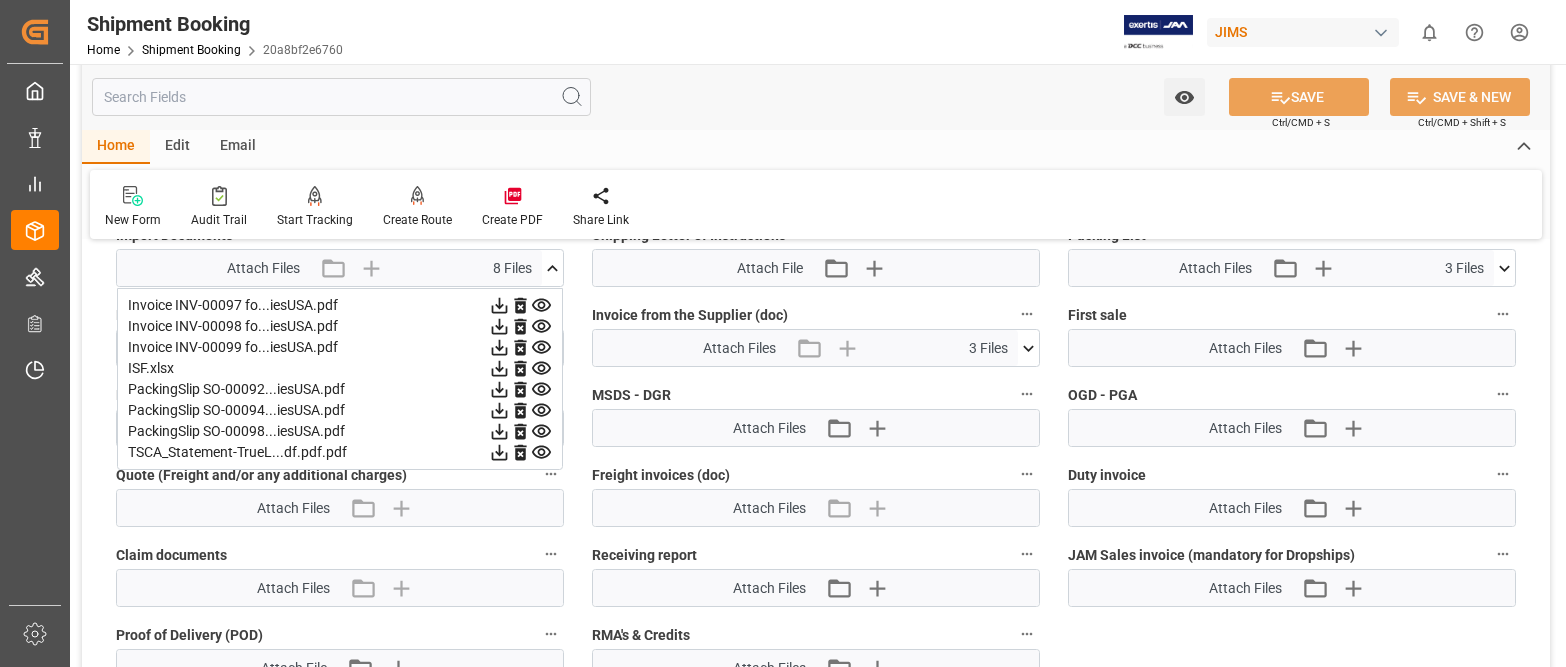 click 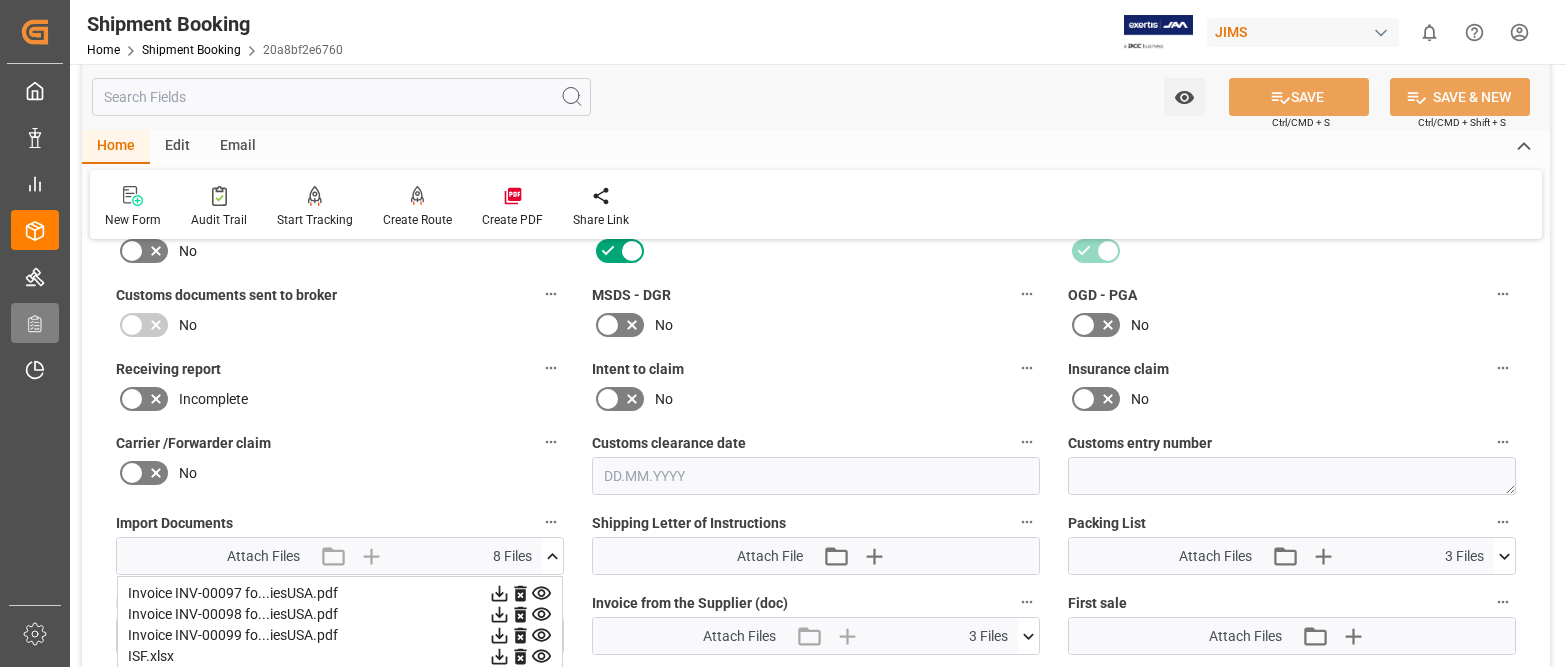 scroll, scrollTop: 700, scrollLeft: 0, axis: vertical 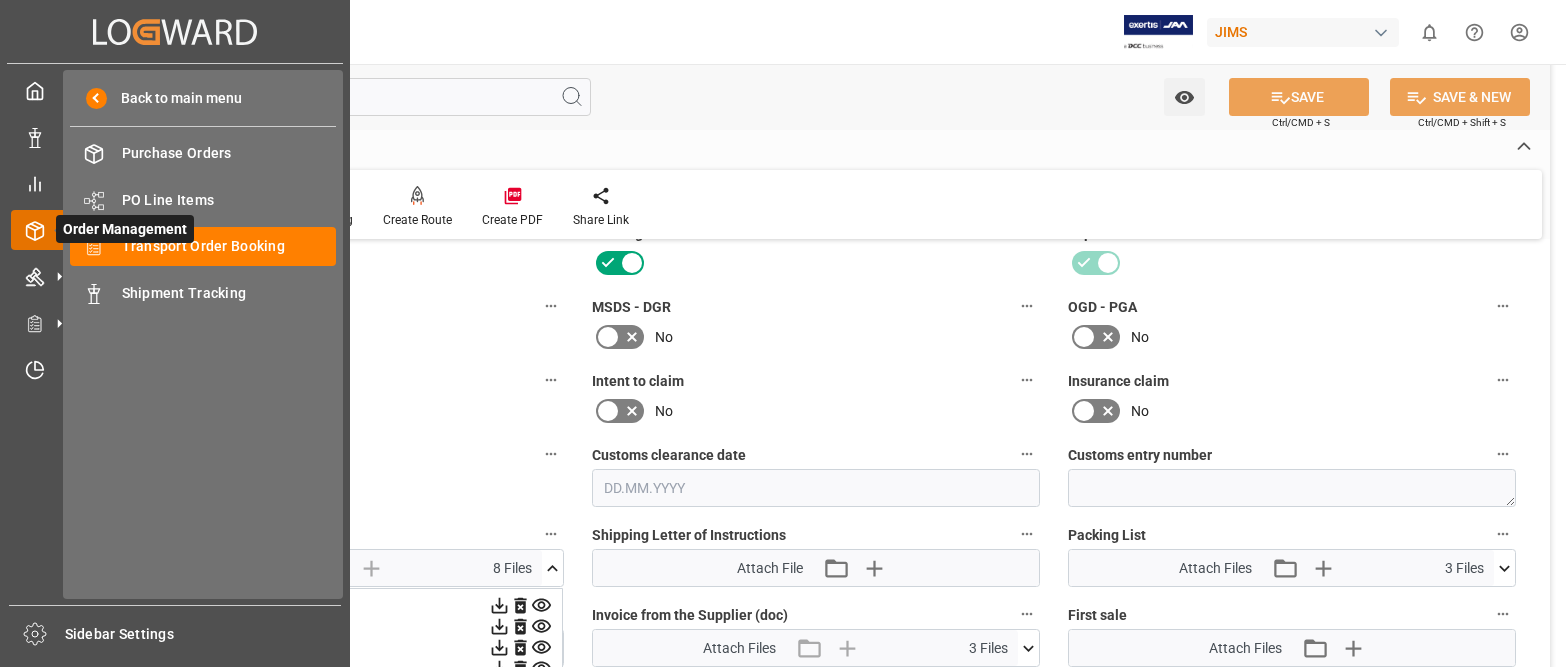 click on "Order Management Order Management" at bounding box center (175, 229) 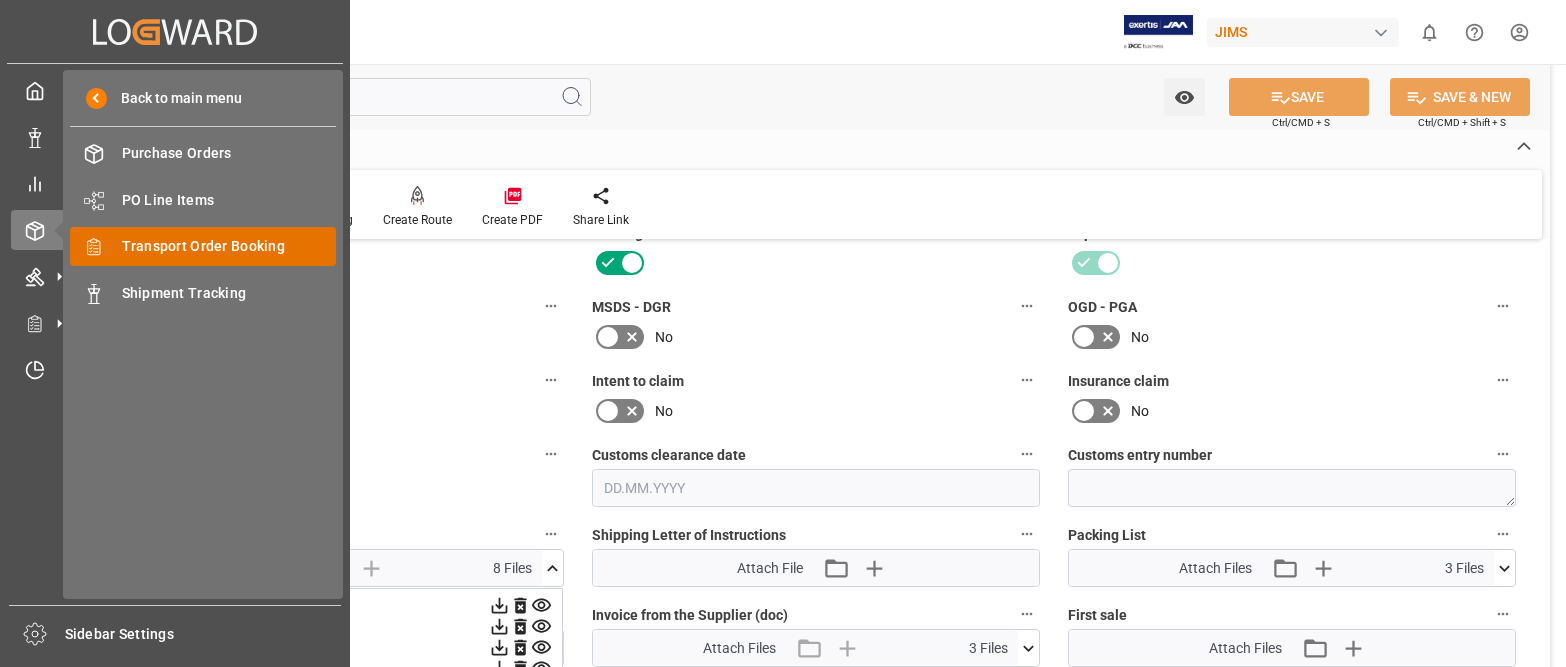 click on "Transport Order Booking" at bounding box center [229, 246] 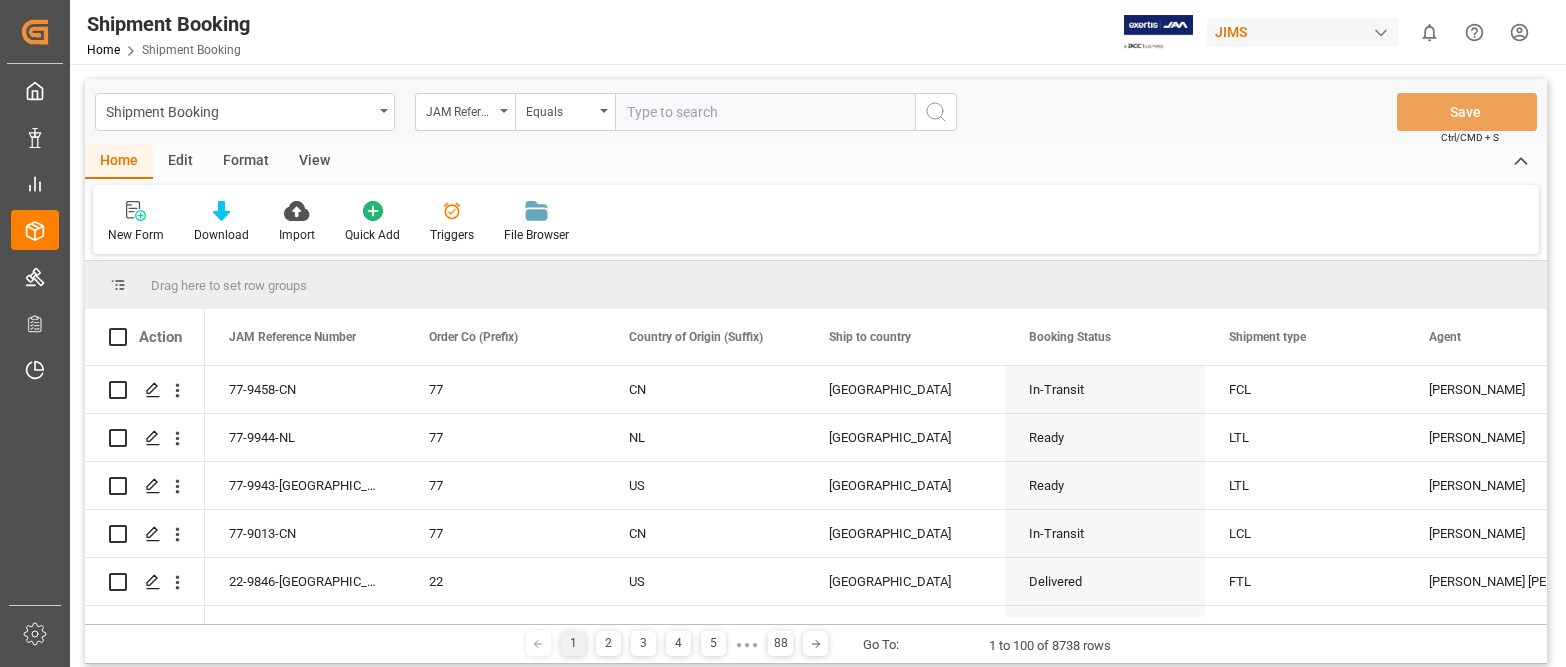 click at bounding box center [765, 112] 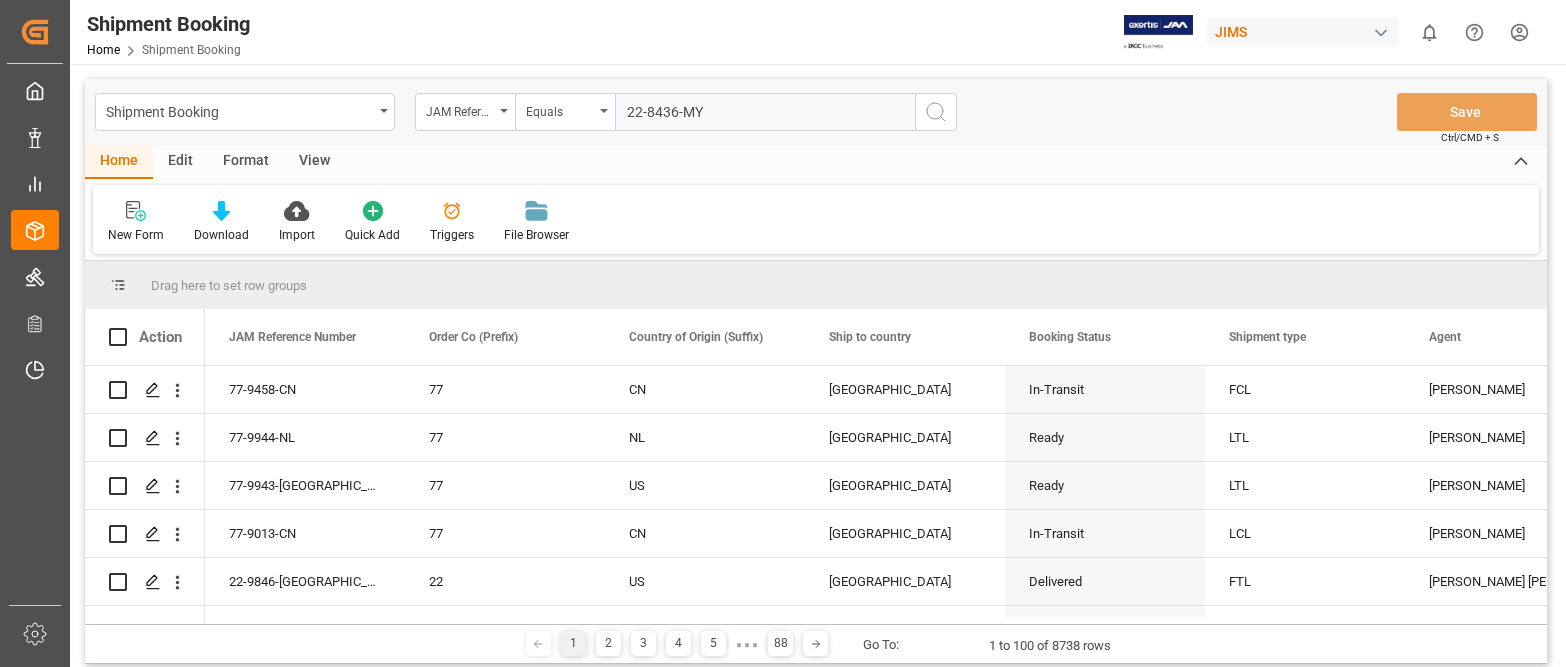 type on "22-8436-MY" 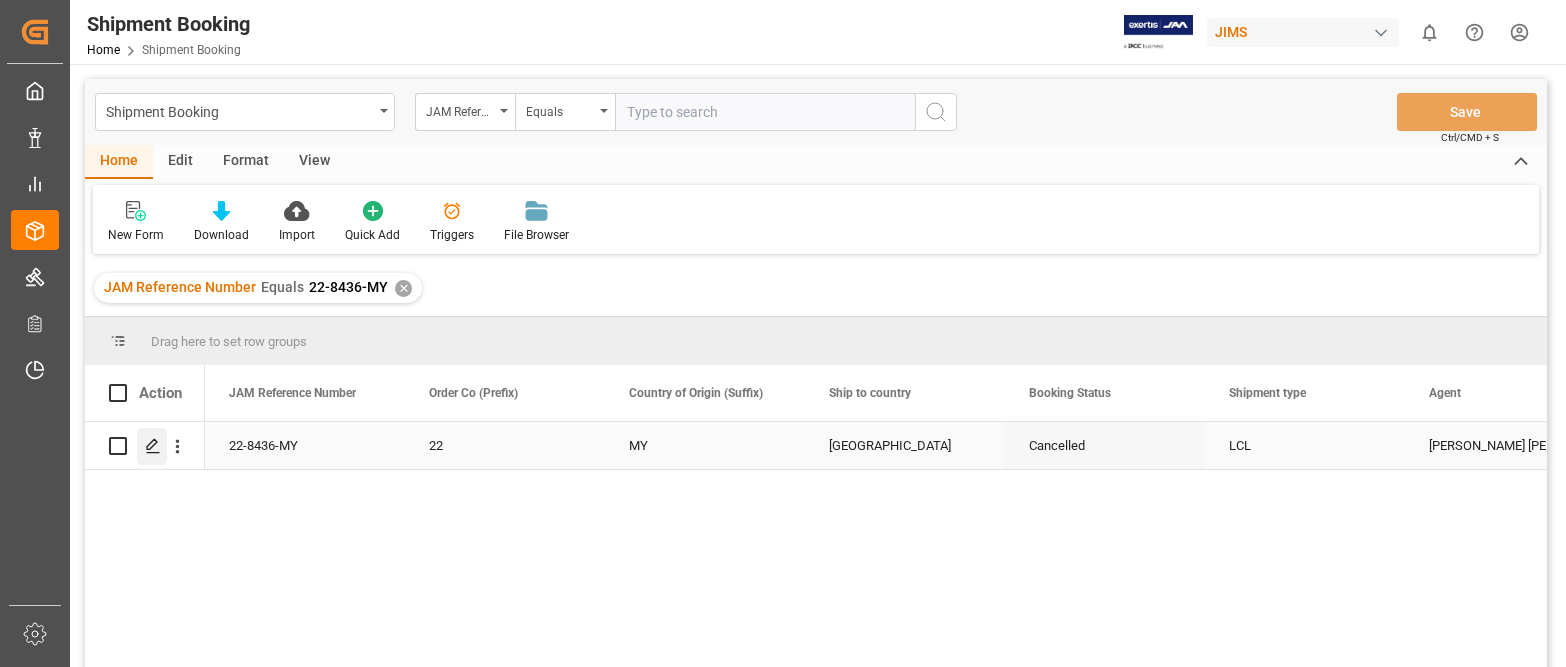 click 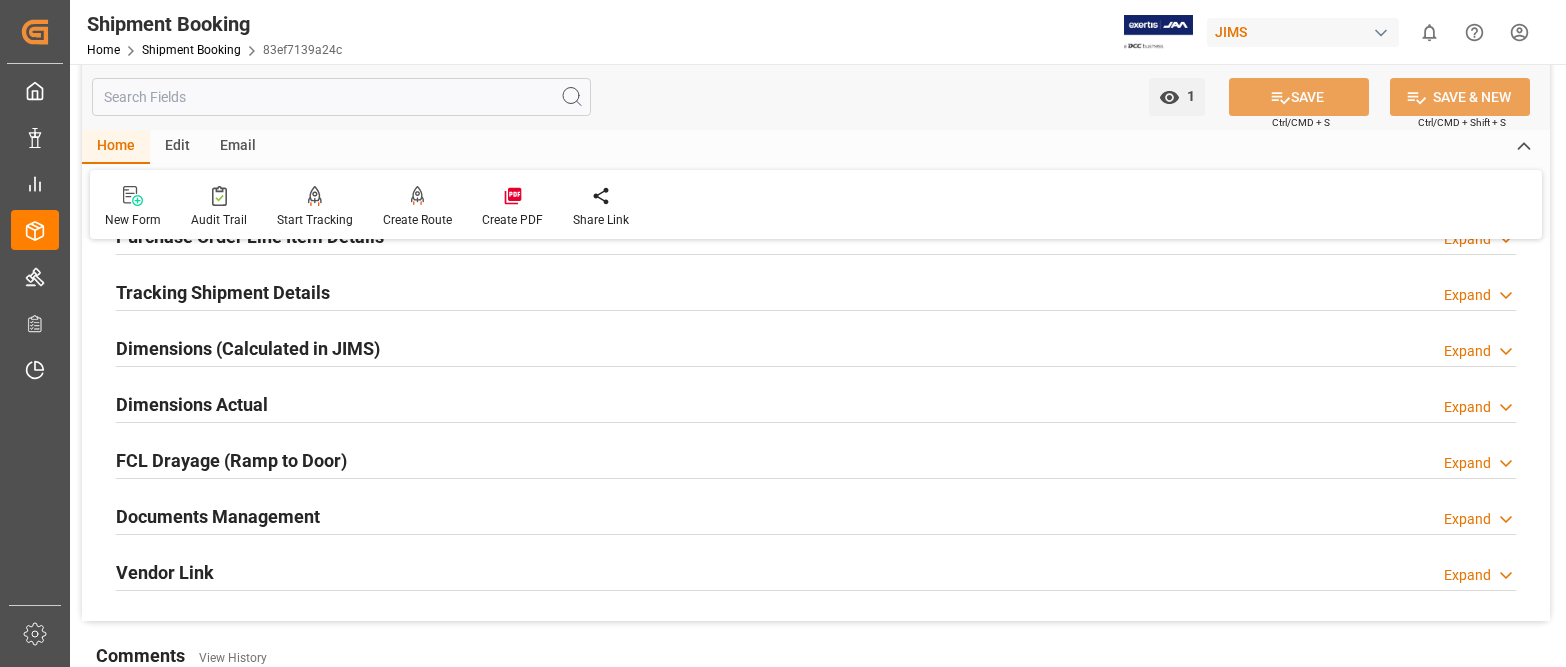 scroll, scrollTop: 400, scrollLeft: 0, axis: vertical 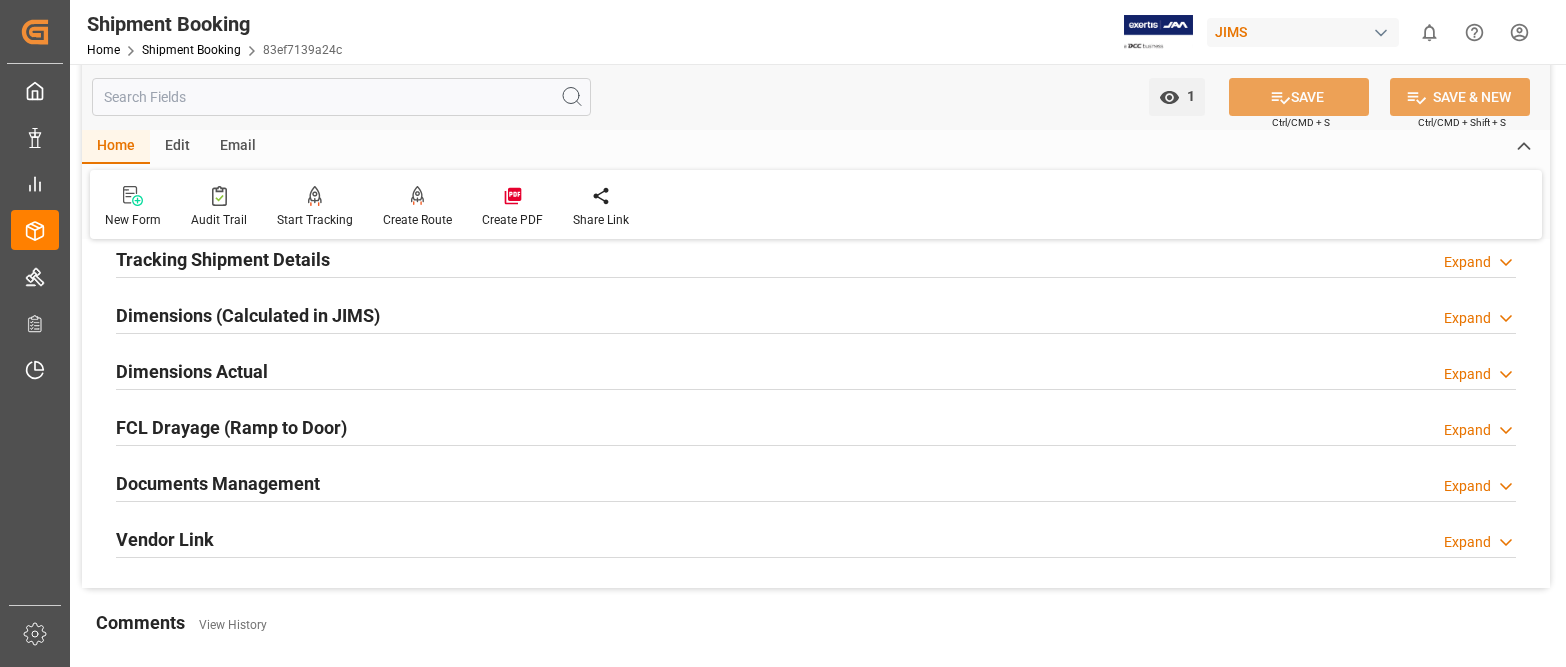 click on "Expand" at bounding box center (1467, 486) 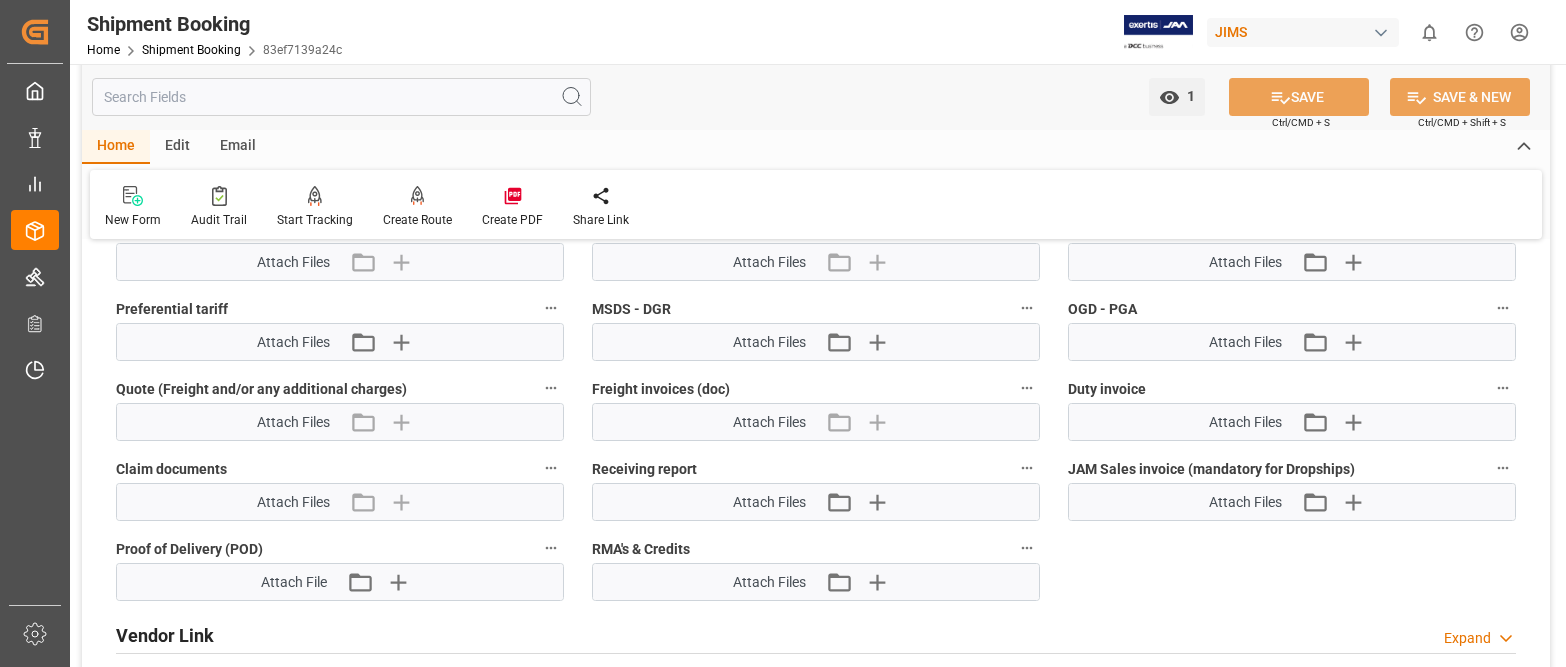 scroll, scrollTop: 1100, scrollLeft: 0, axis: vertical 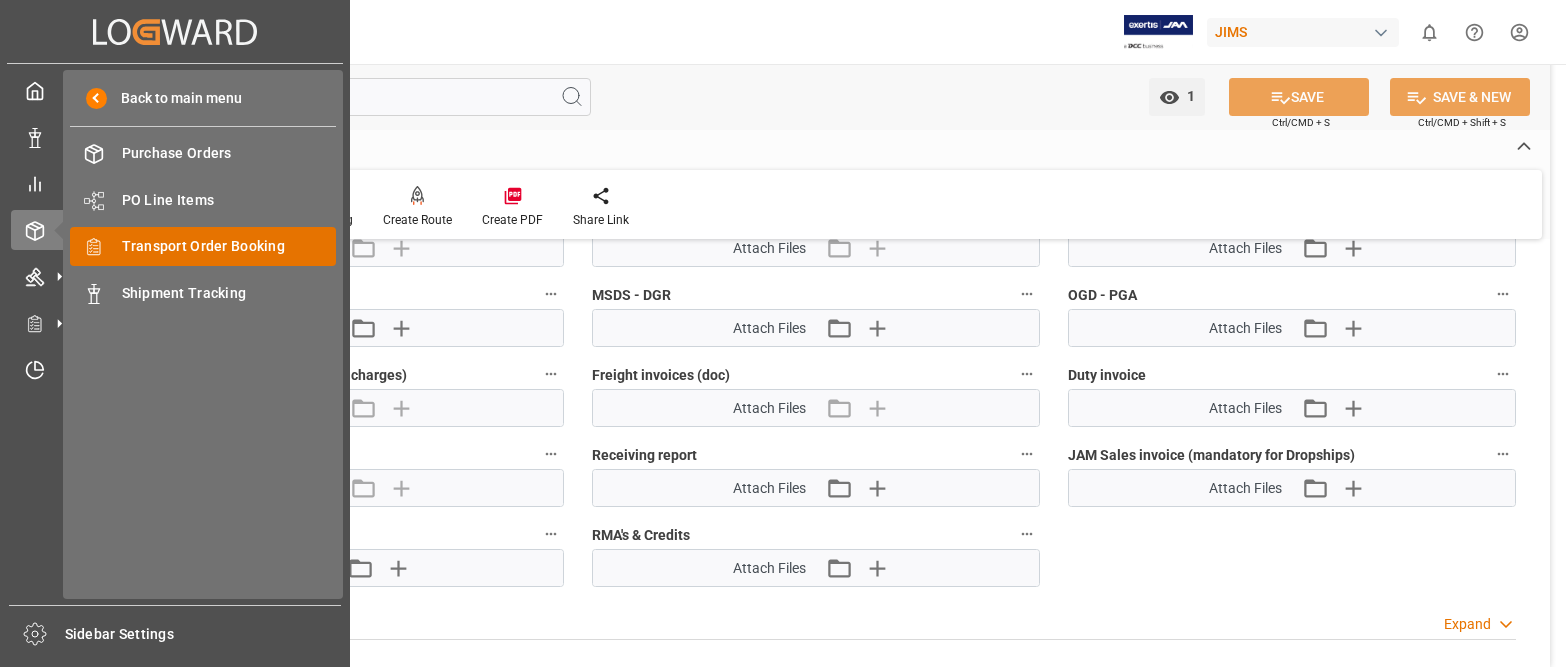 click on "Transport Order Booking" at bounding box center (229, 246) 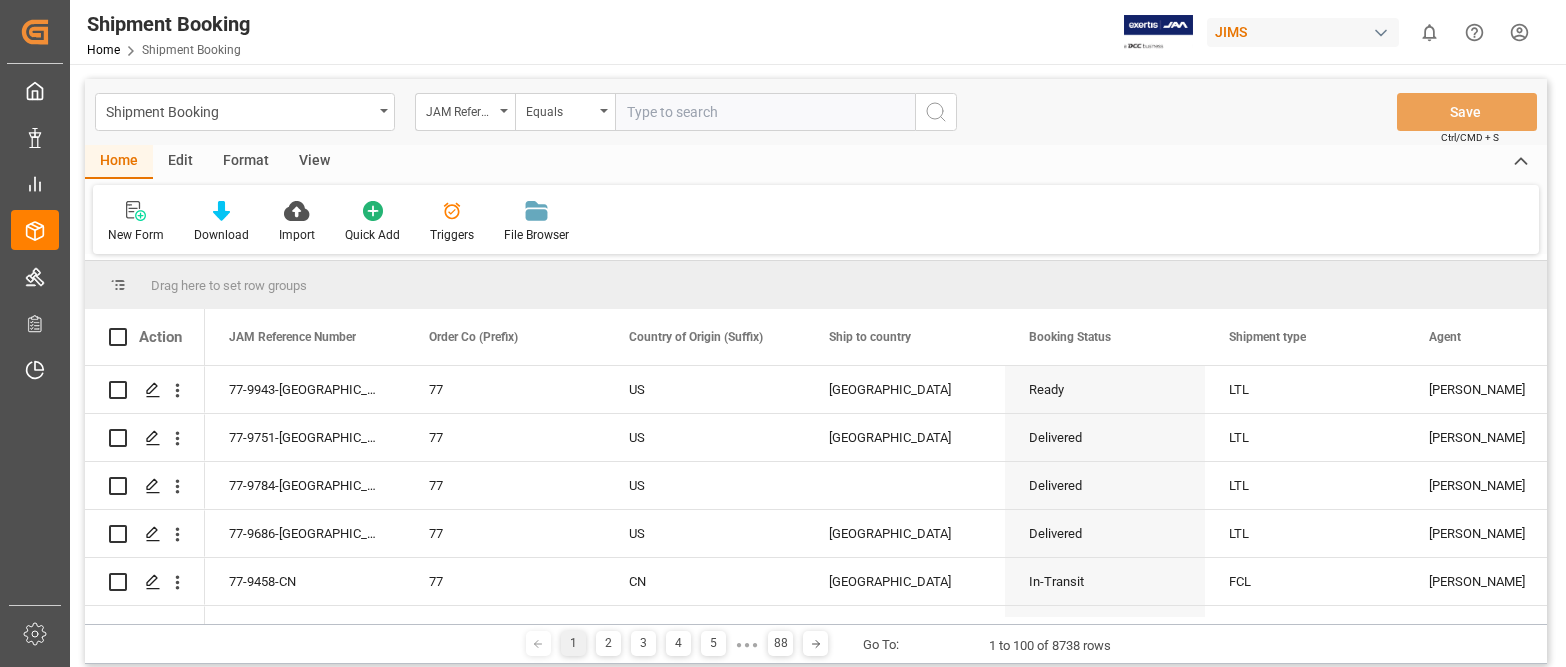click at bounding box center (765, 112) 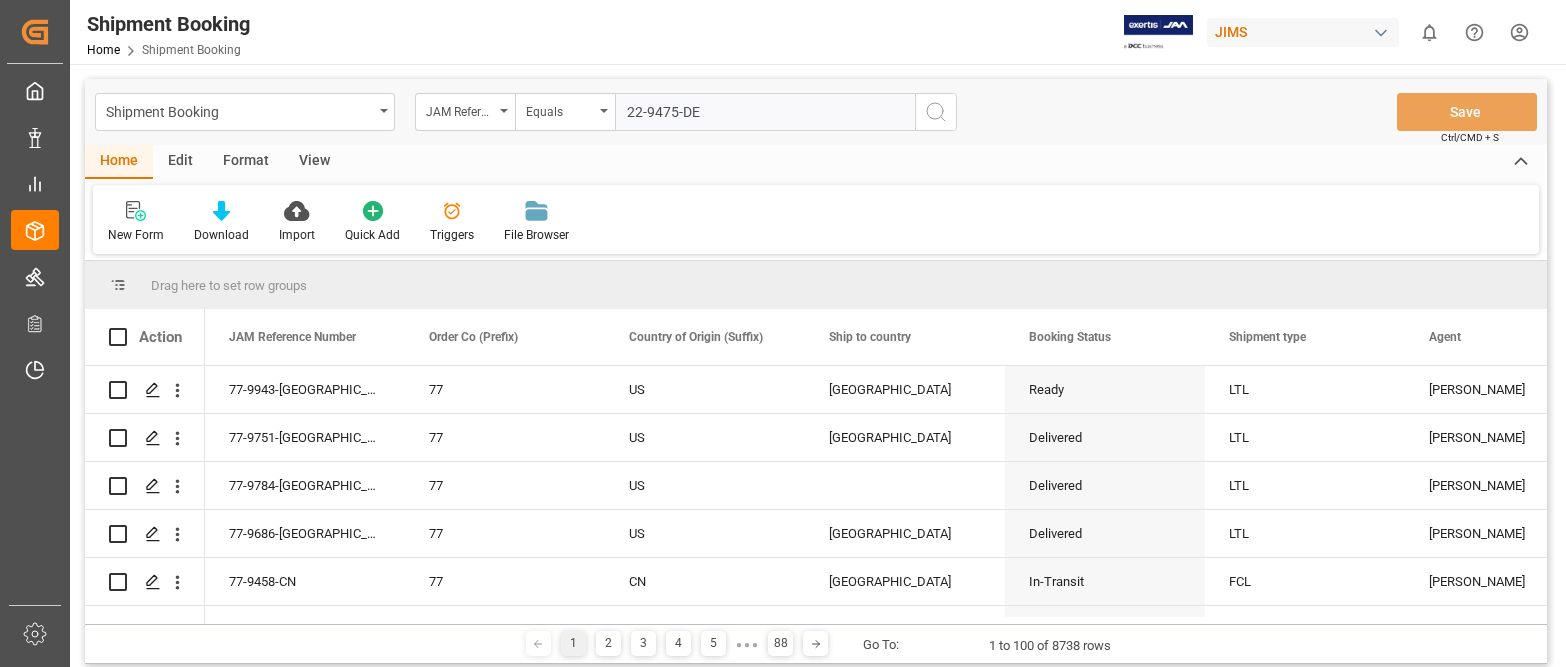 type on "22-9475-DE" 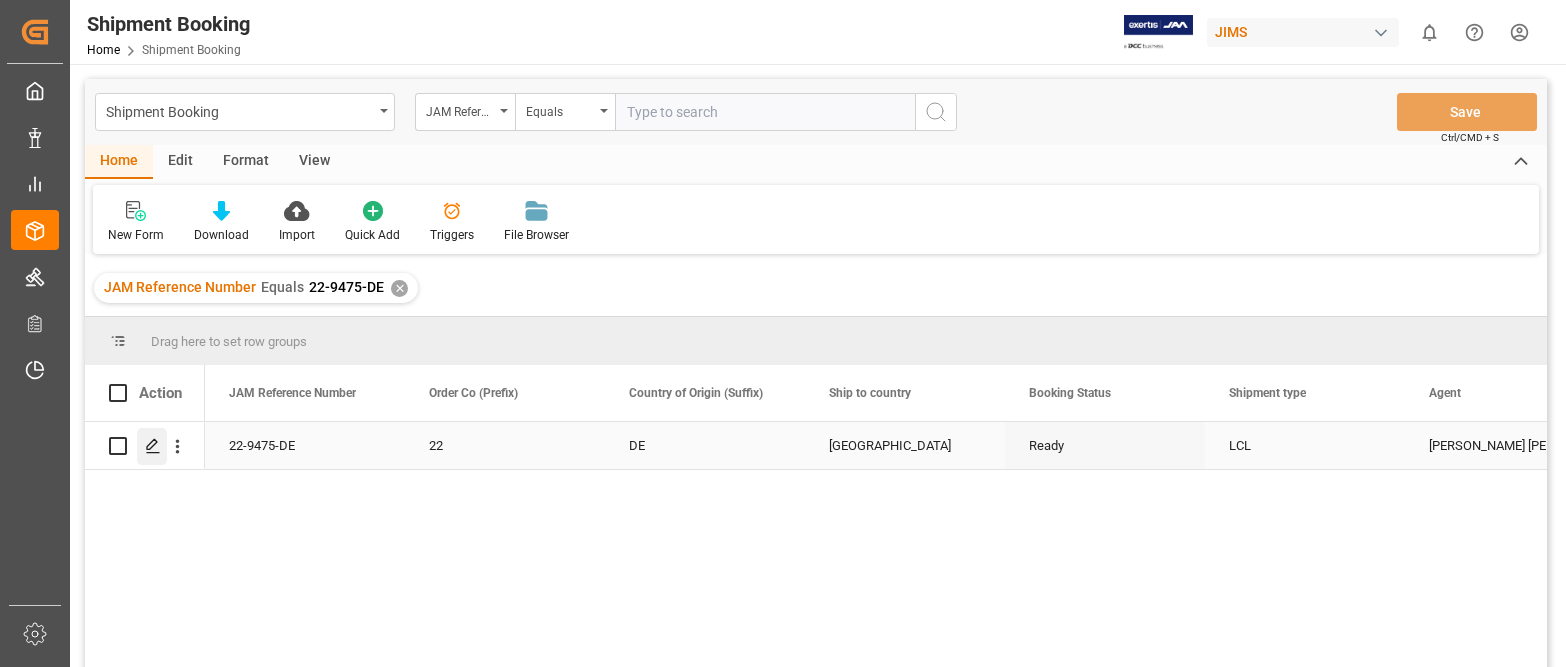click 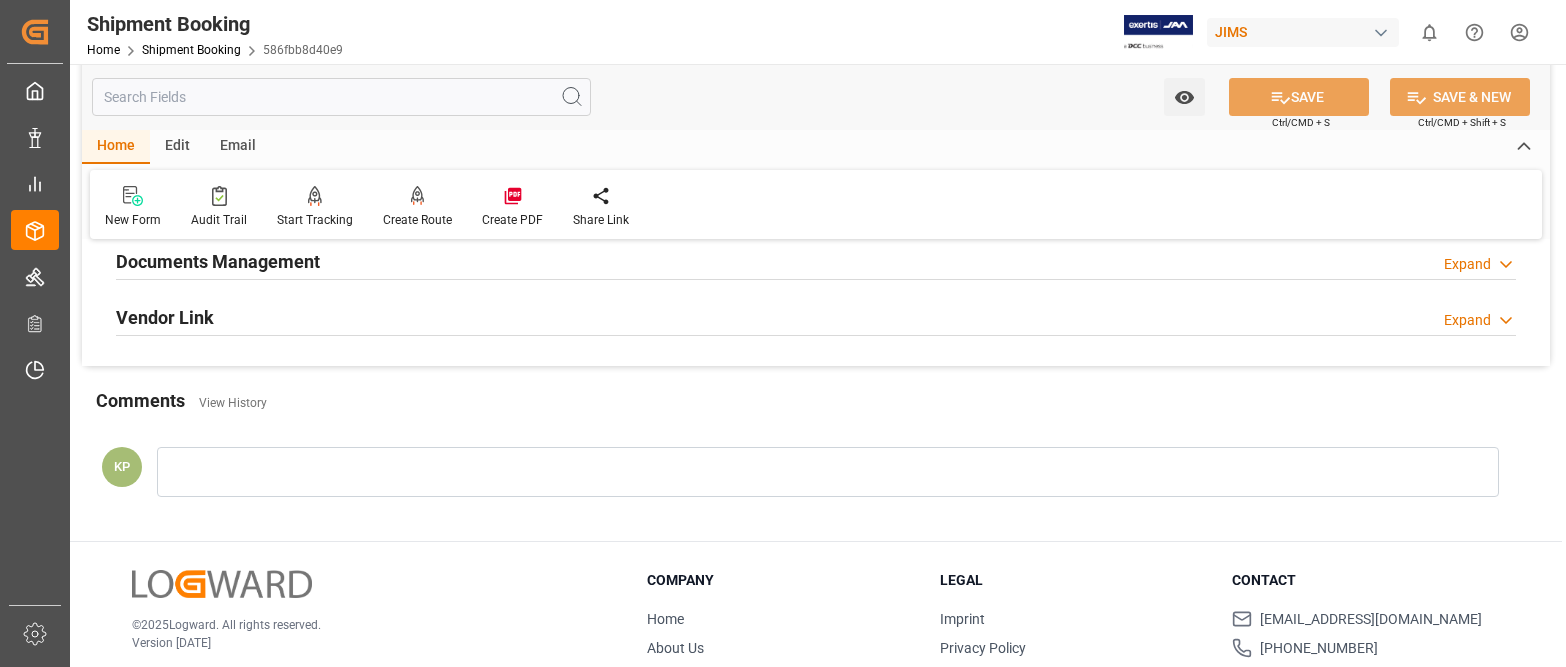 scroll, scrollTop: 500, scrollLeft: 0, axis: vertical 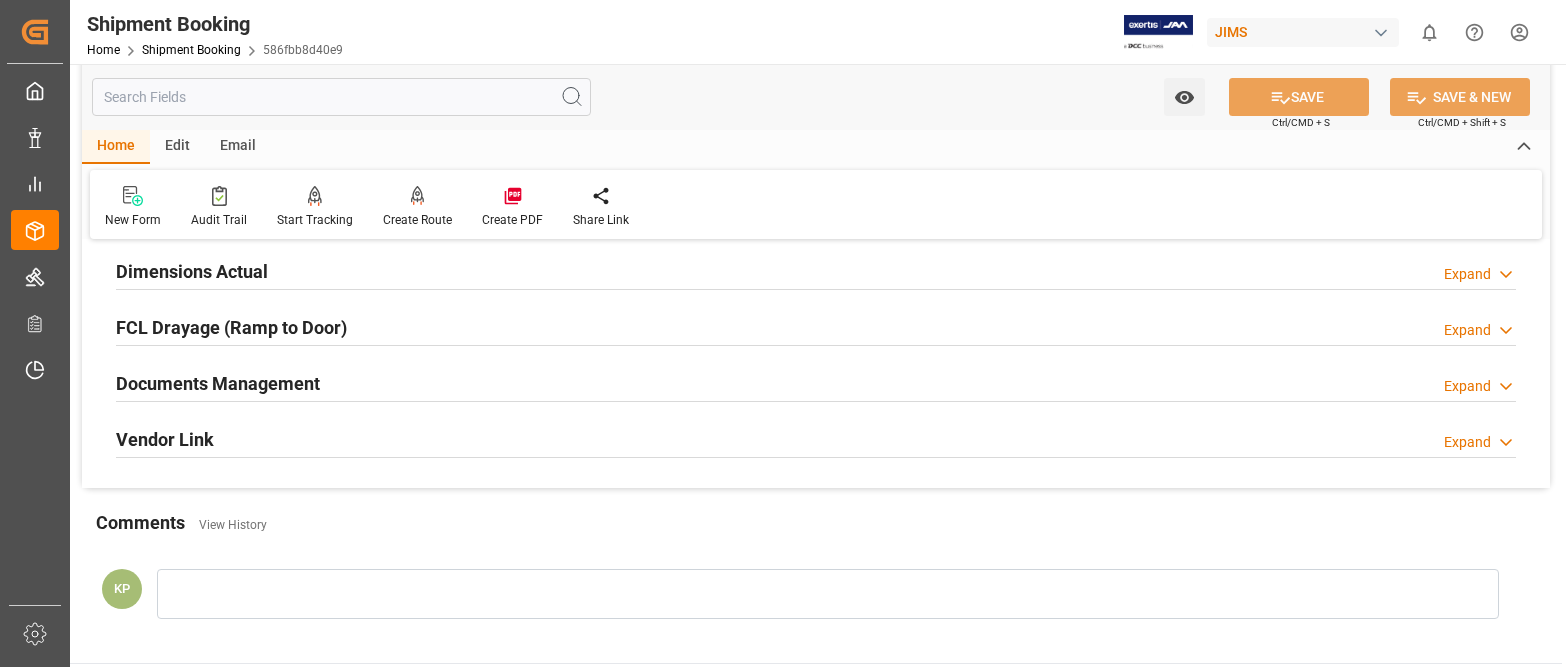 click on "Expand" at bounding box center (1467, 386) 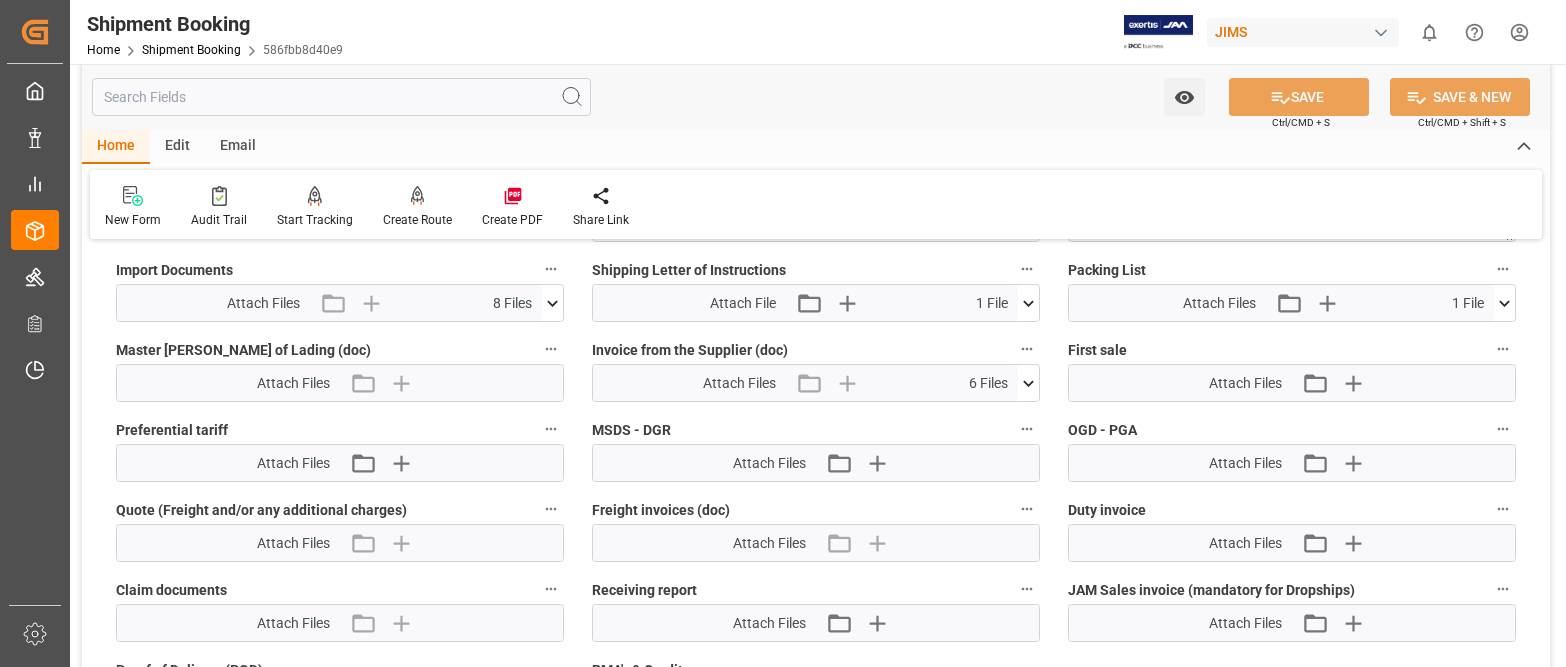 scroll, scrollTop: 1000, scrollLeft: 0, axis: vertical 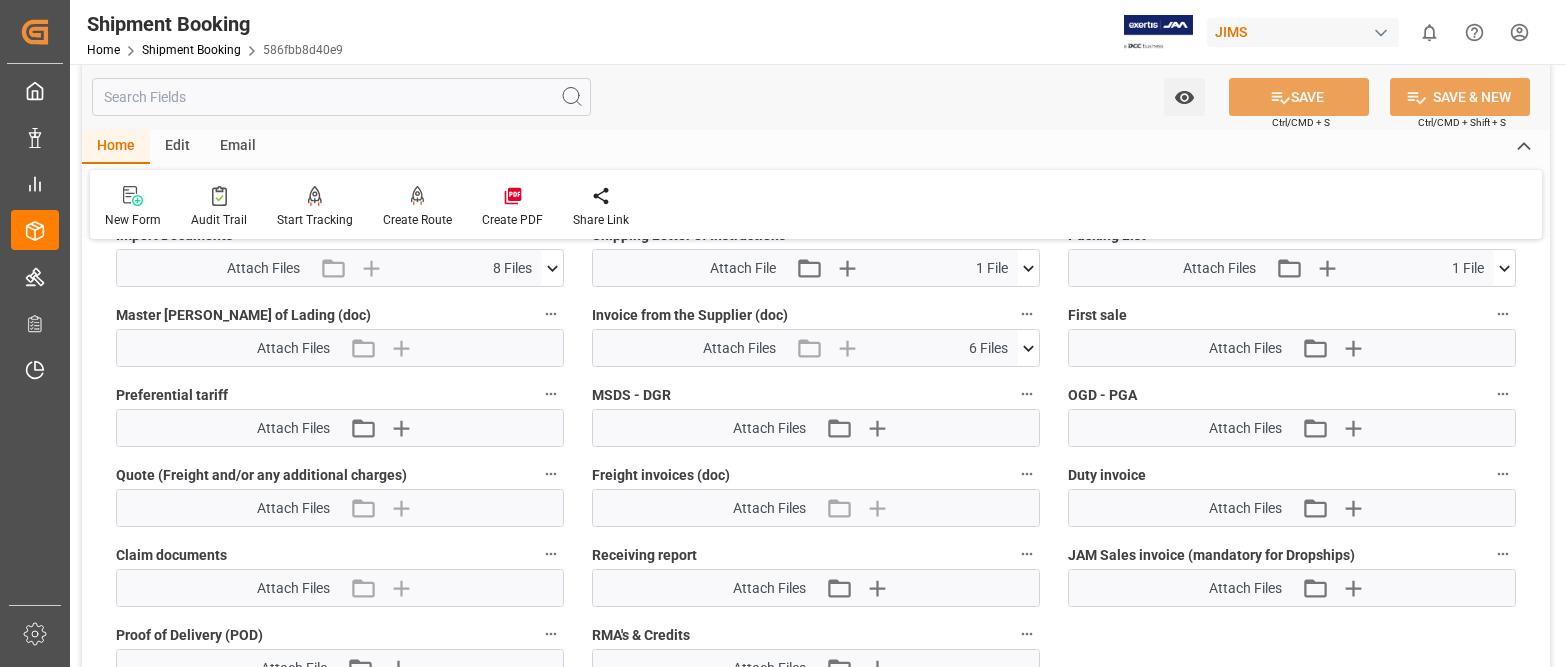 click 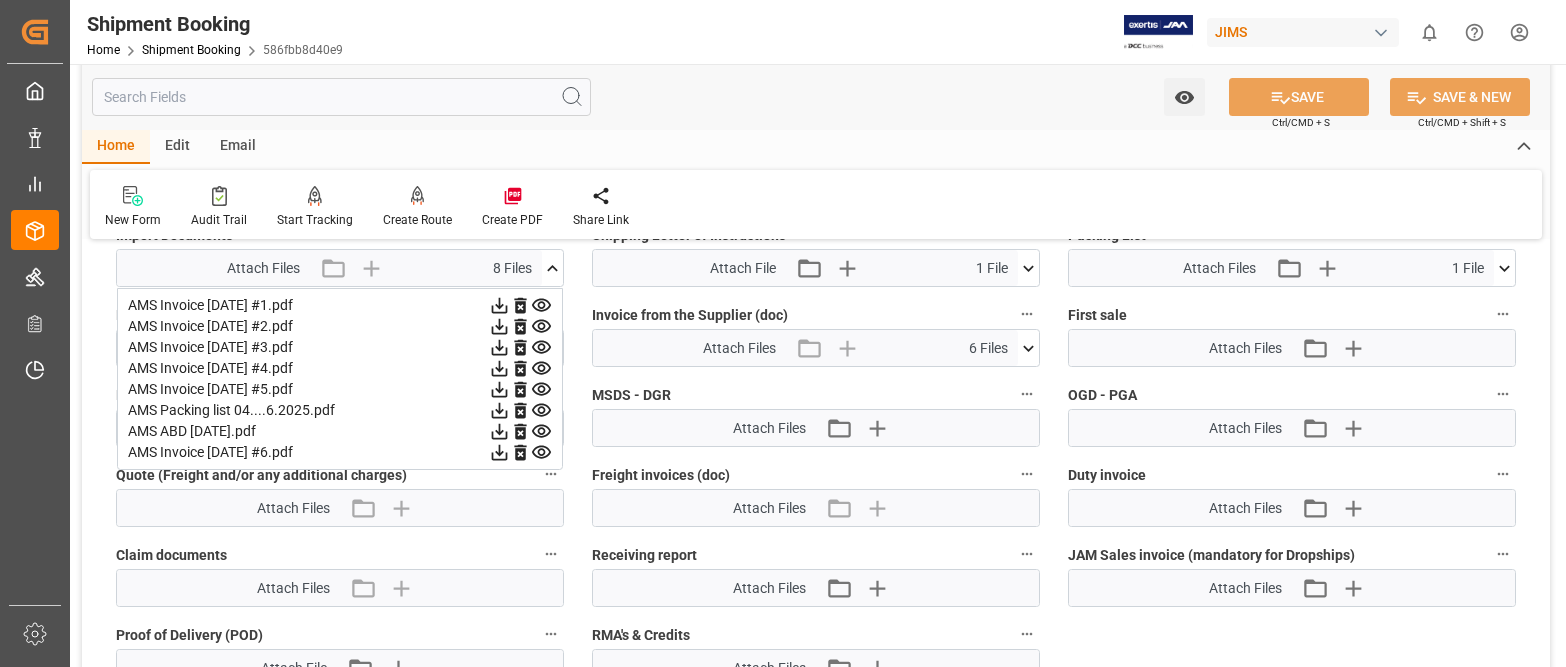 click on "New Form Audit Trail Start Tracking Create Empty Shipment Tracking Create Route Create PDF Share Link" at bounding box center (816, 204) 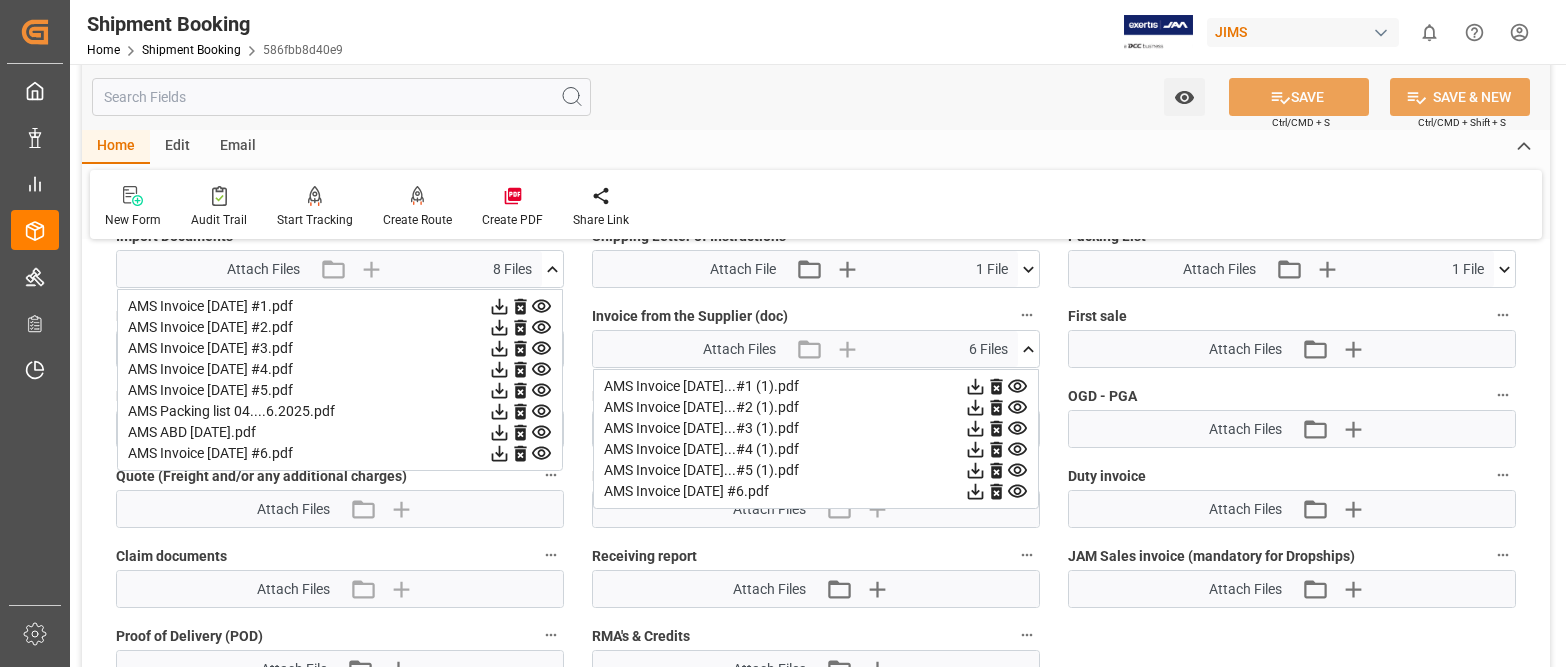scroll, scrollTop: 1000, scrollLeft: 0, axis: vertical 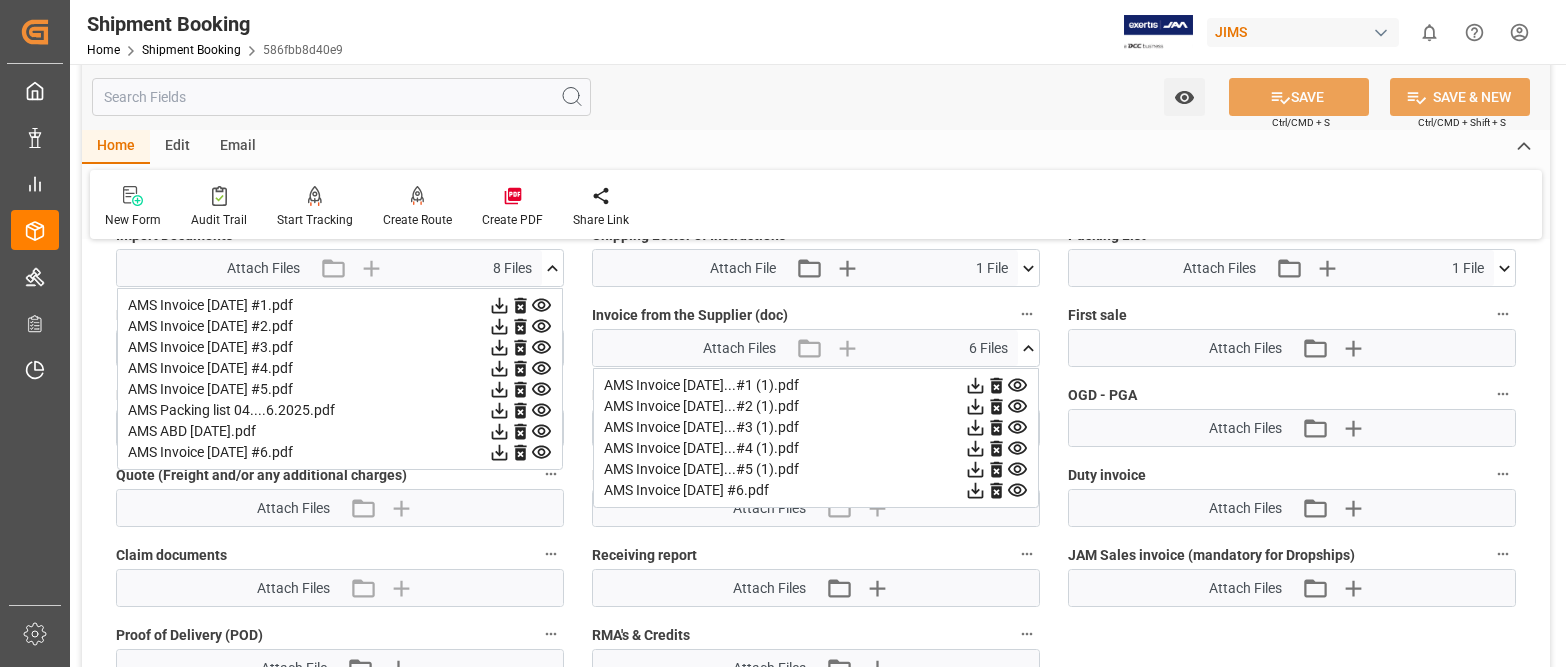 click 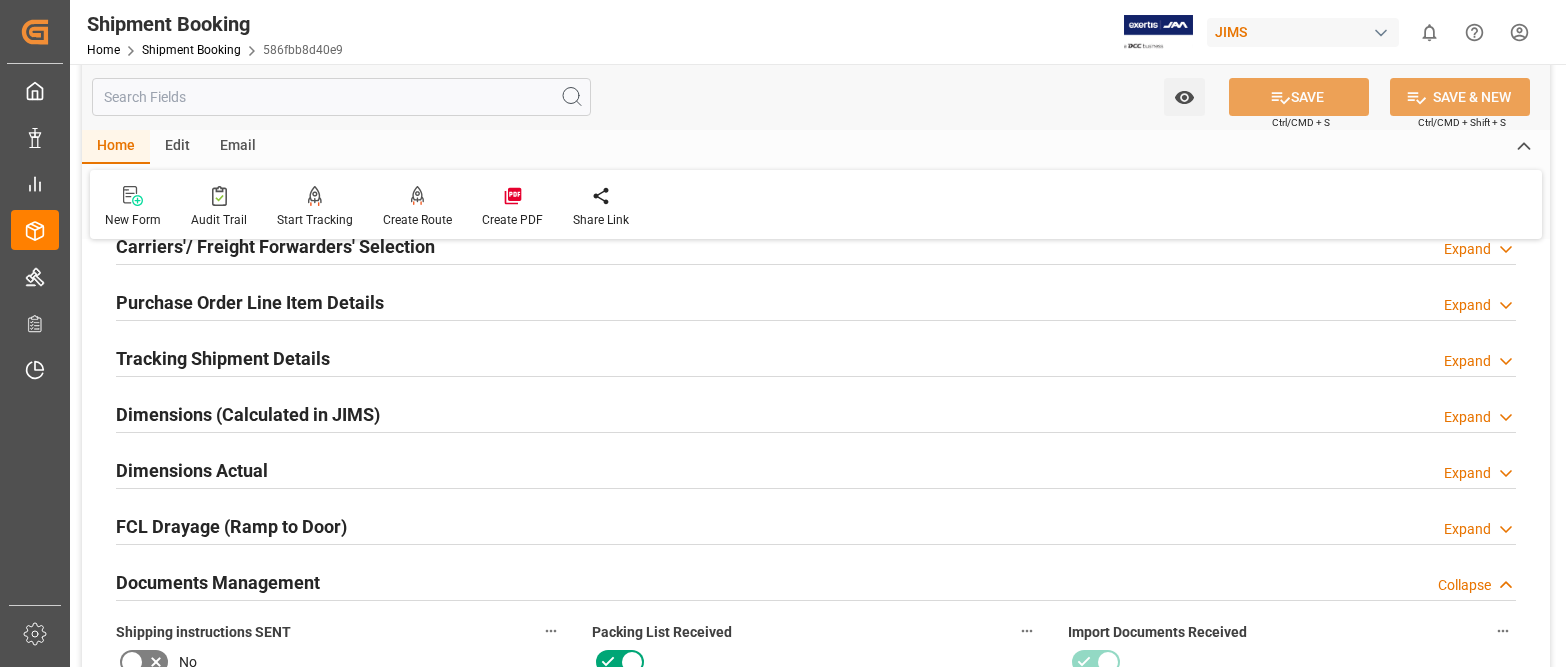 scroll, scrollTop: 300, scrollLeft: 0, axis: vertical 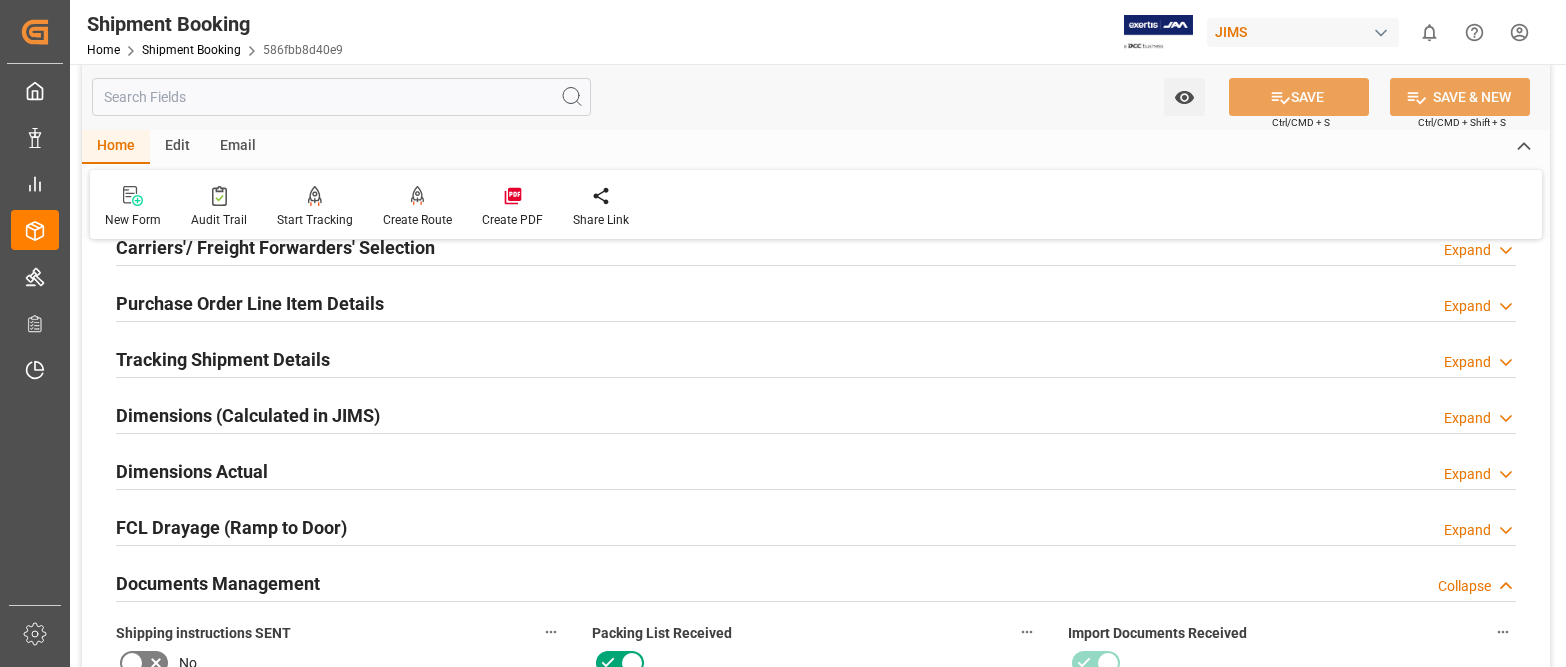 click on "Watch Option   SAVE Ctrl/CMD + S    SAVE & NEW Ctrl/CMD + Shift + S" at bounding box center (816, 97) 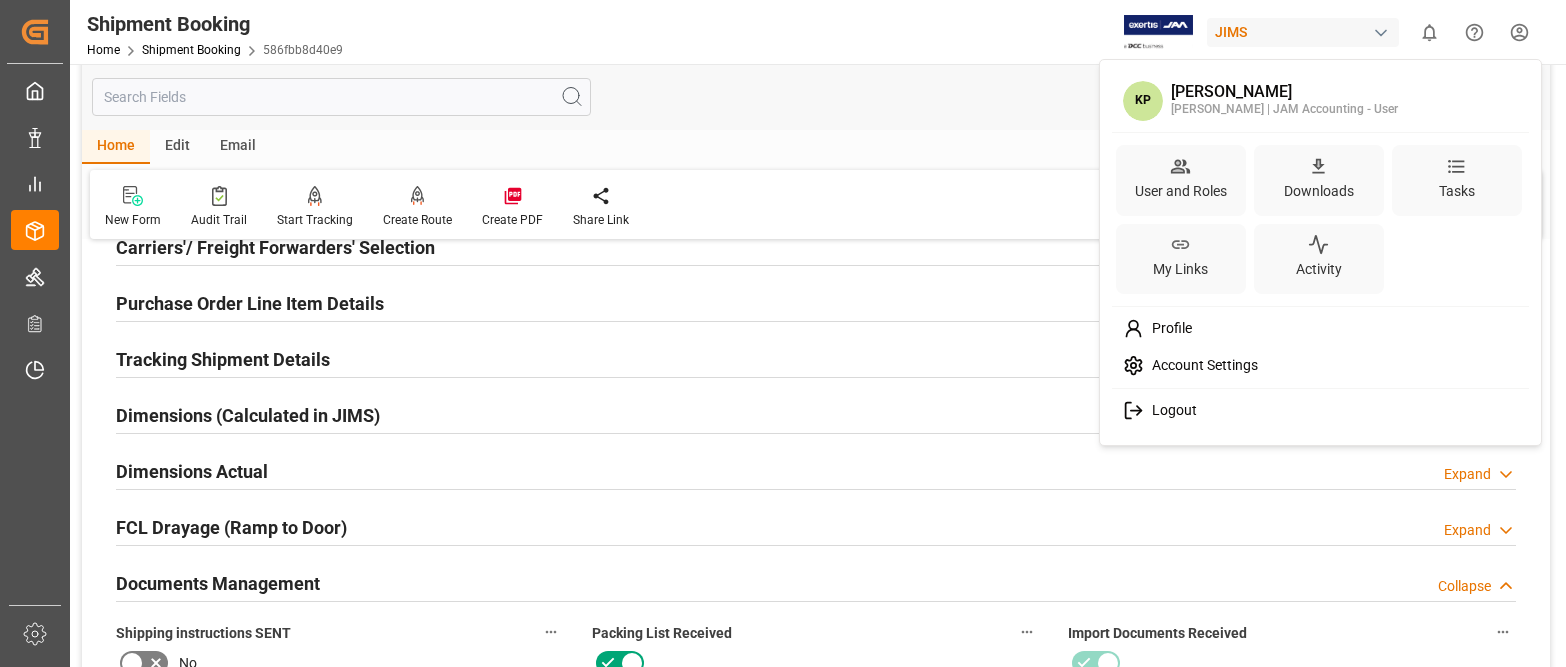 click on "Logout" at bounding box center [1170, 411] 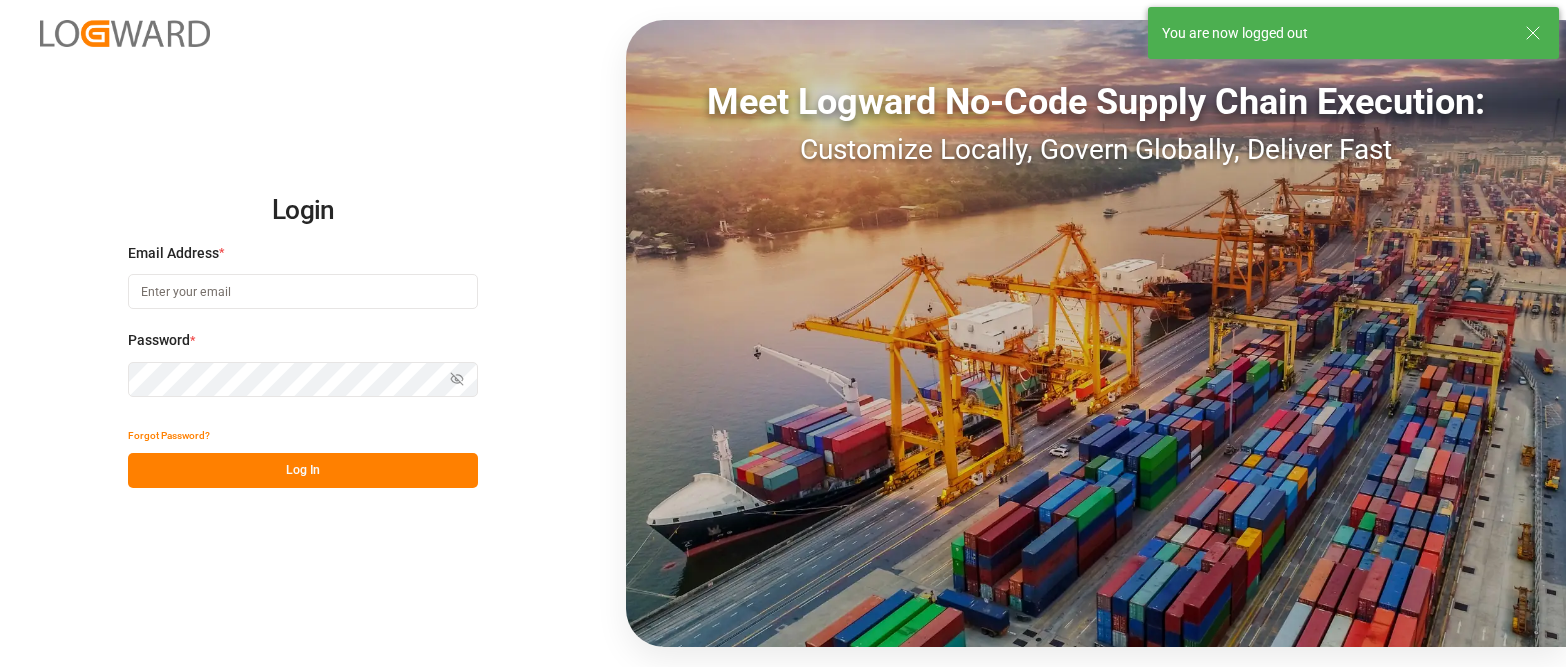 type on "[PERSON_NAME][EMAIL_ADDRESS][PERSON_NAME][DOMAIN_NAME]" 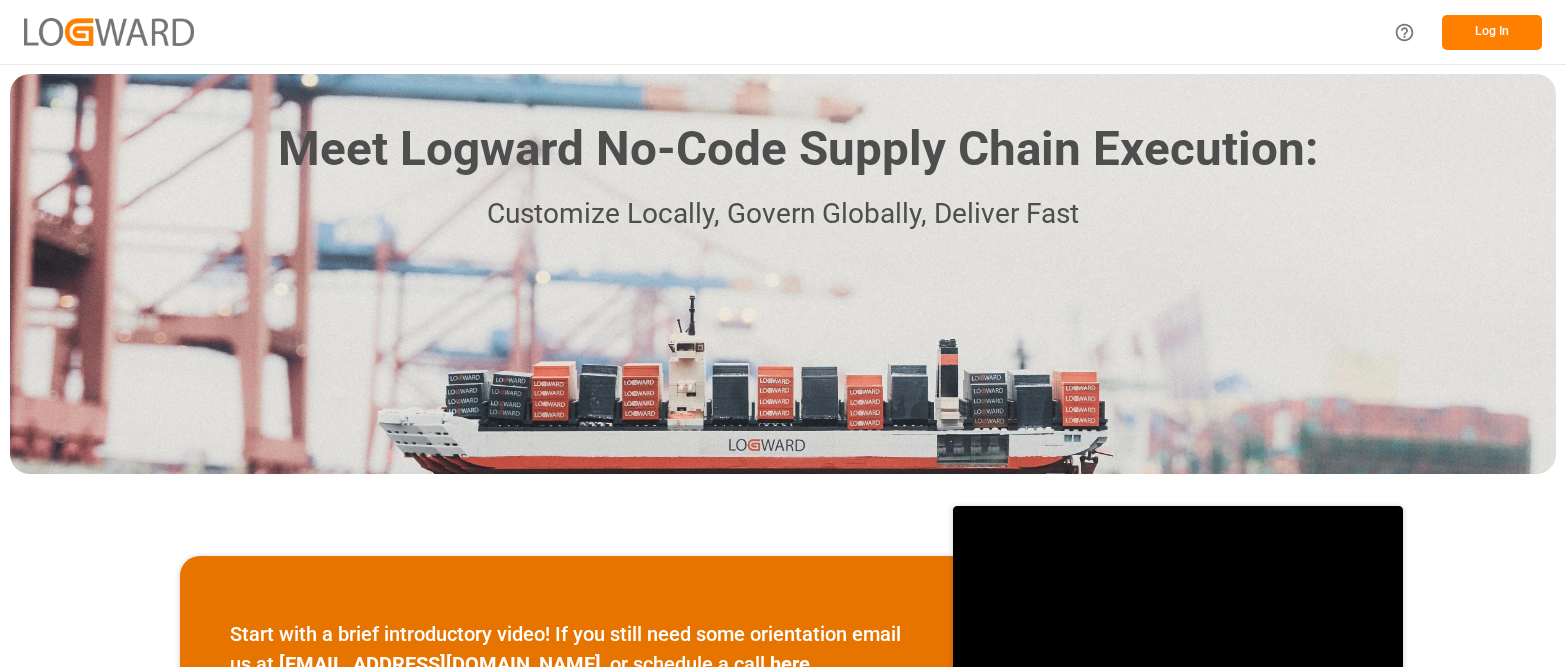 scroll, scrollTop: 0, scrollLeft: 0, axis: both 